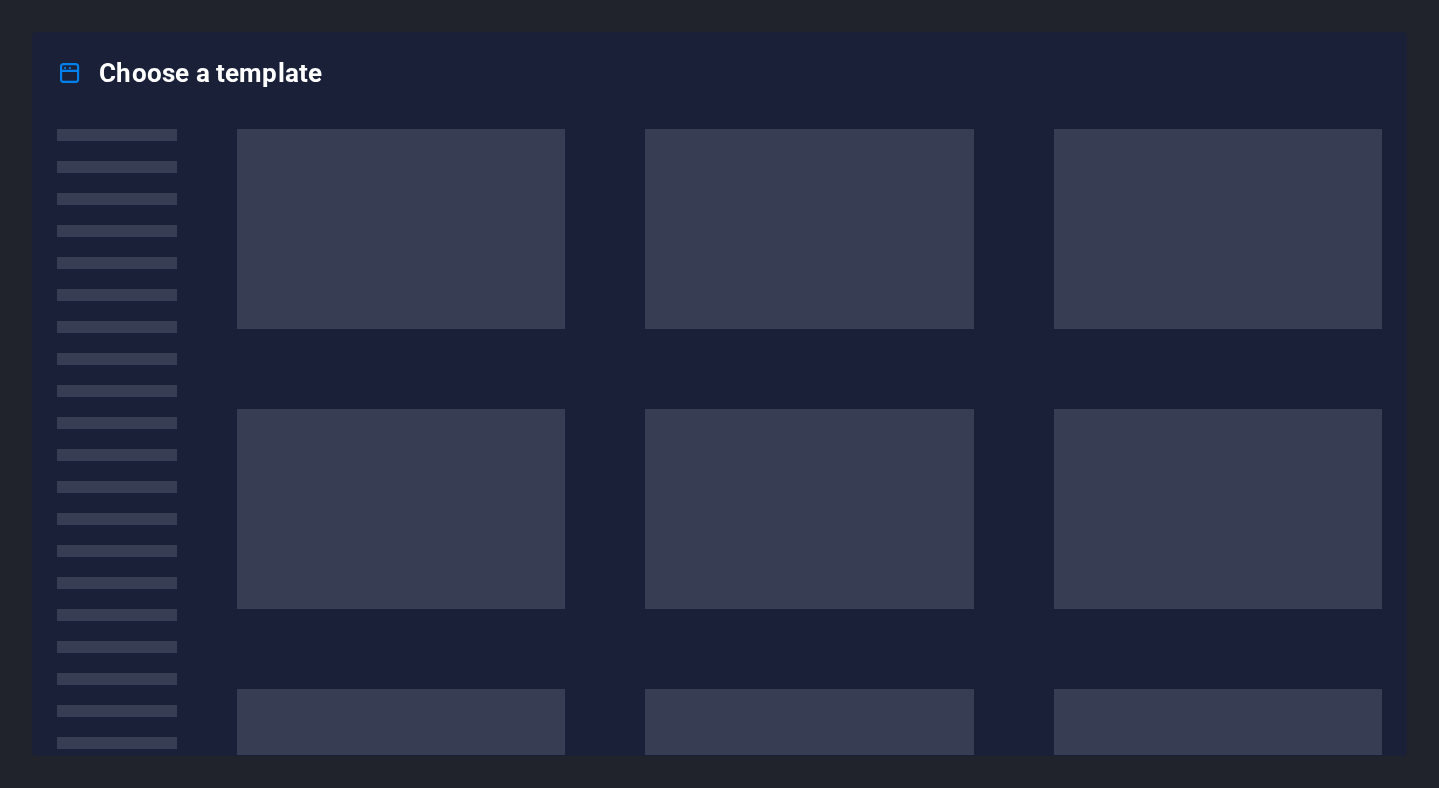 scroll, scrollTop: 0, scrollLeft: 0, axis: both 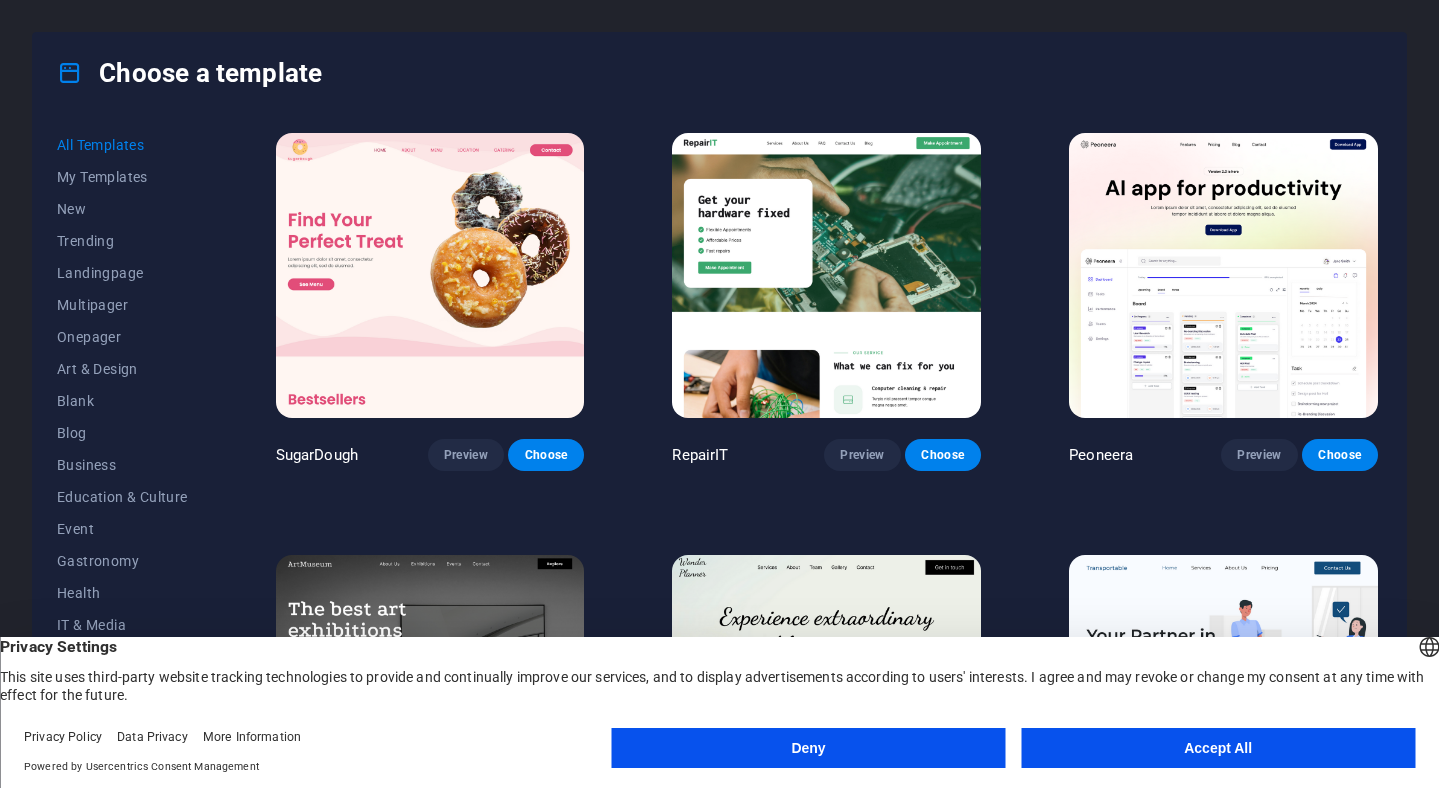 click on "Deny" at bounding box center [809, 748] 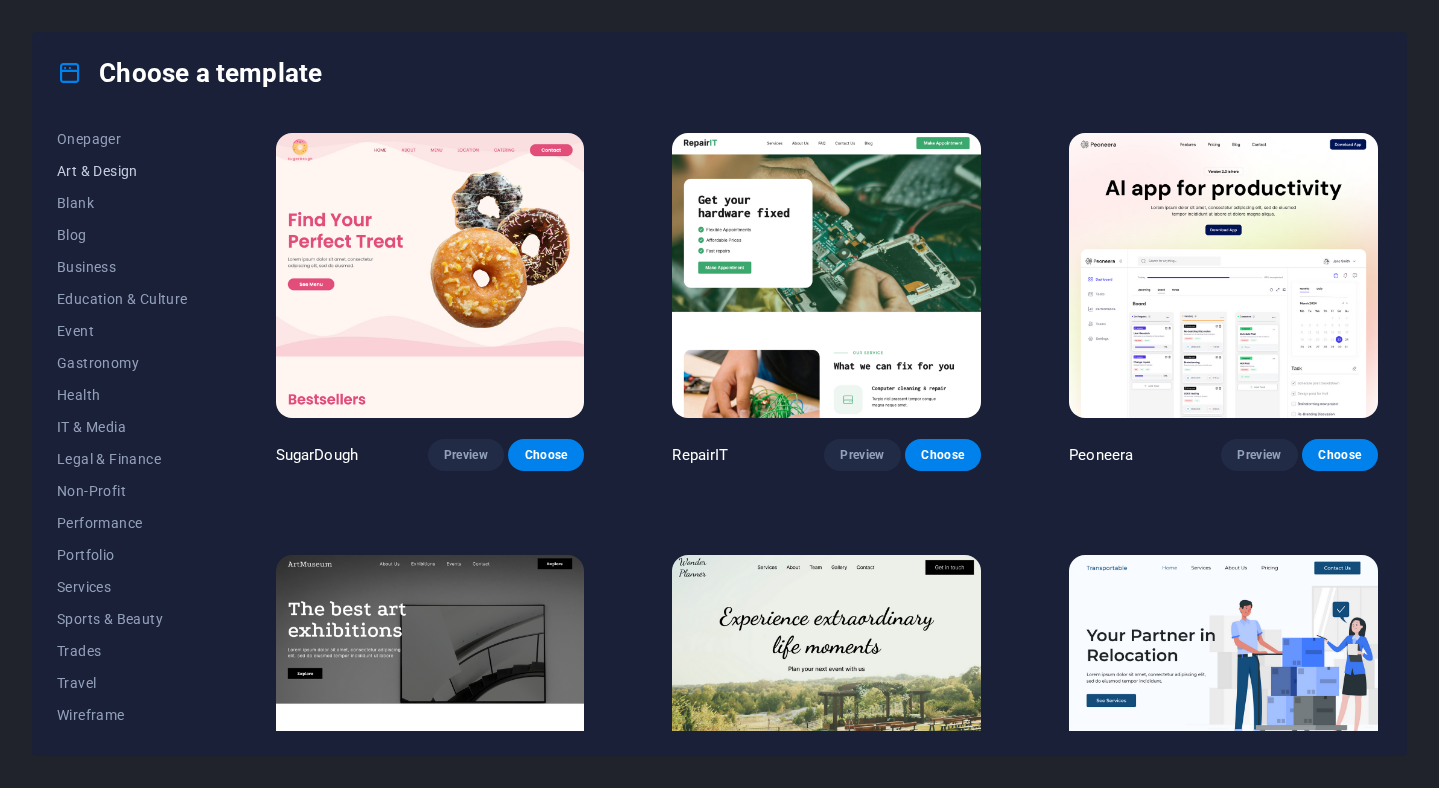 scroll, scrollTop: 0, scrollLeft: 0, axis: both 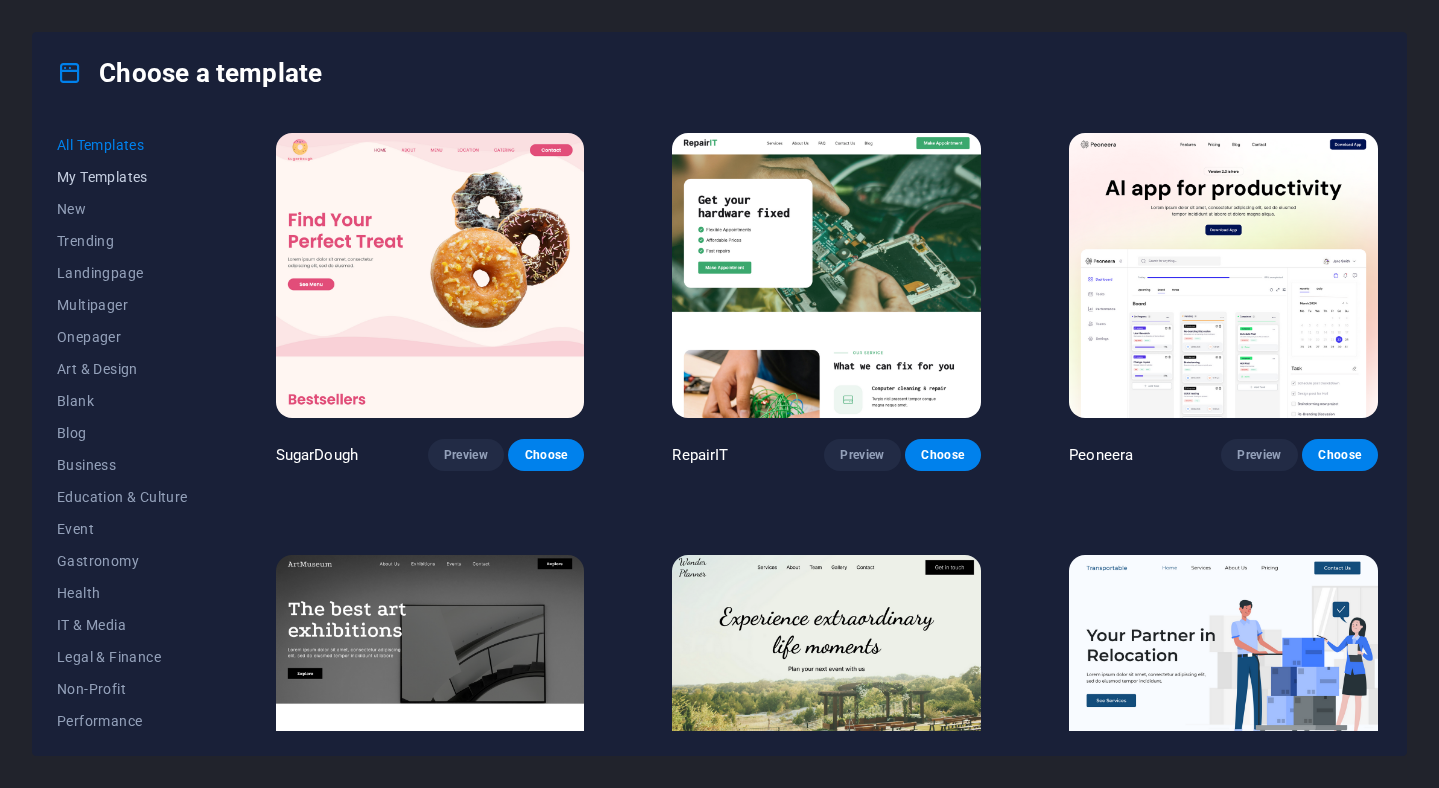 click on "My Templates" at bounding box center [122, 177] 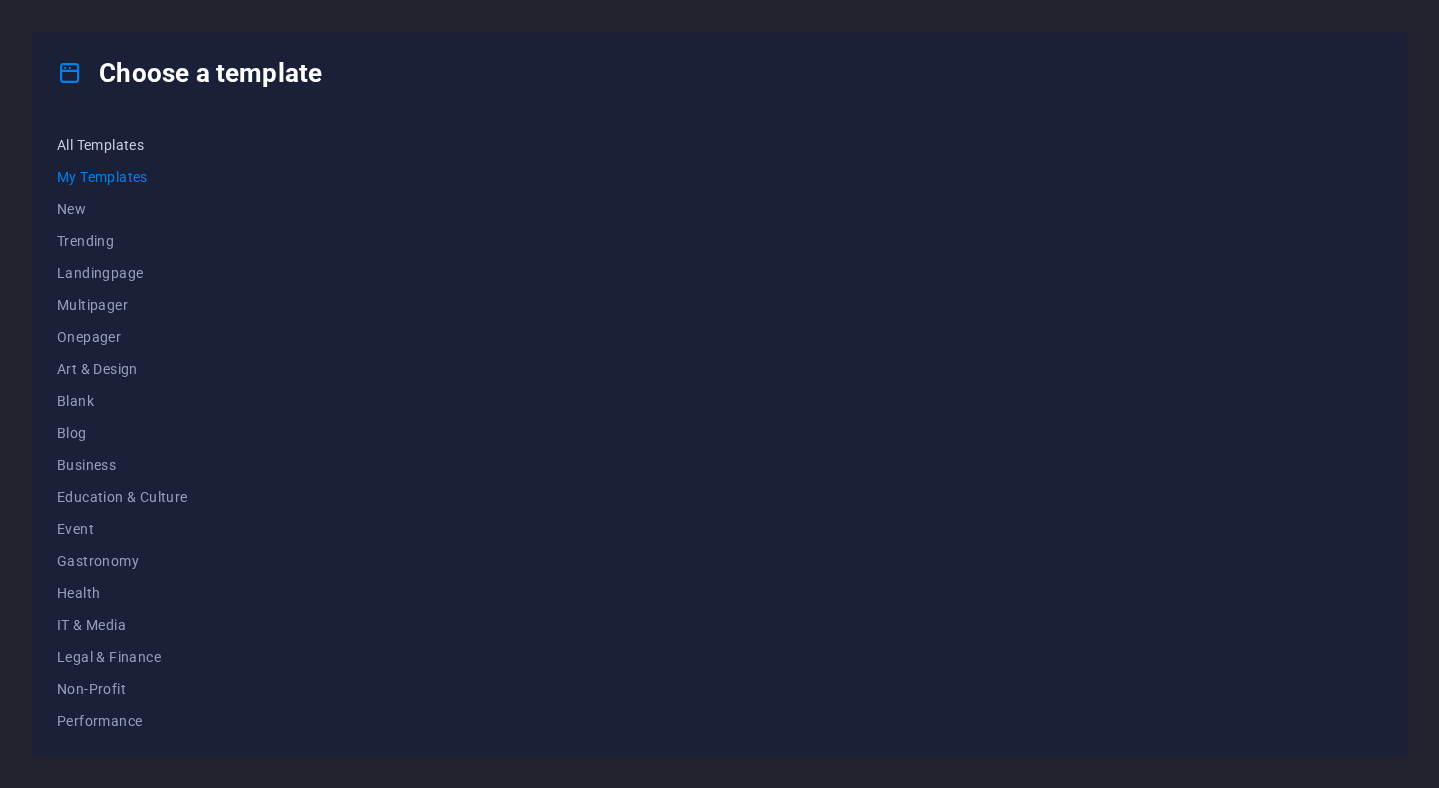 click on "All Templates" at bounding box center [122, 145] 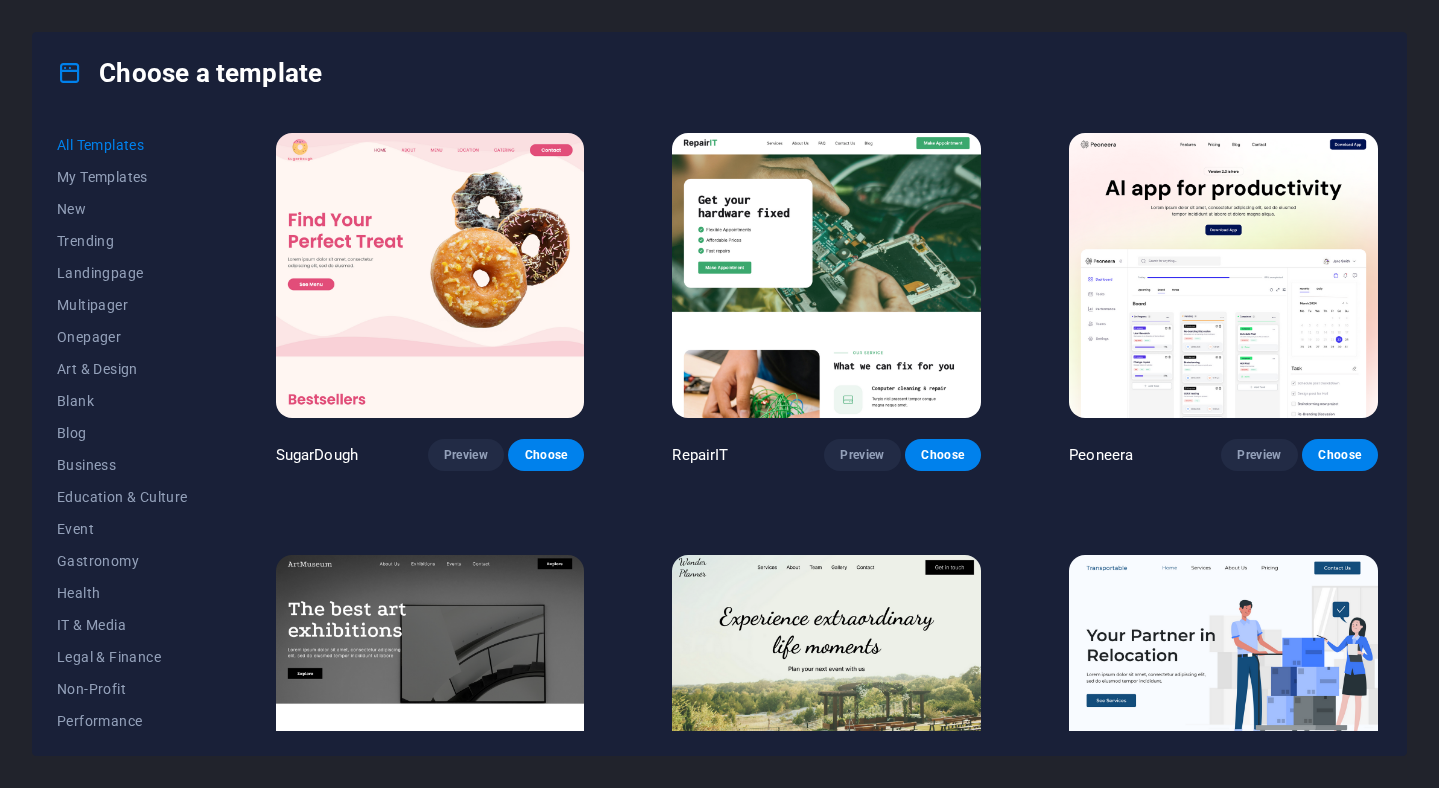 click at bounding box center [70, 73] 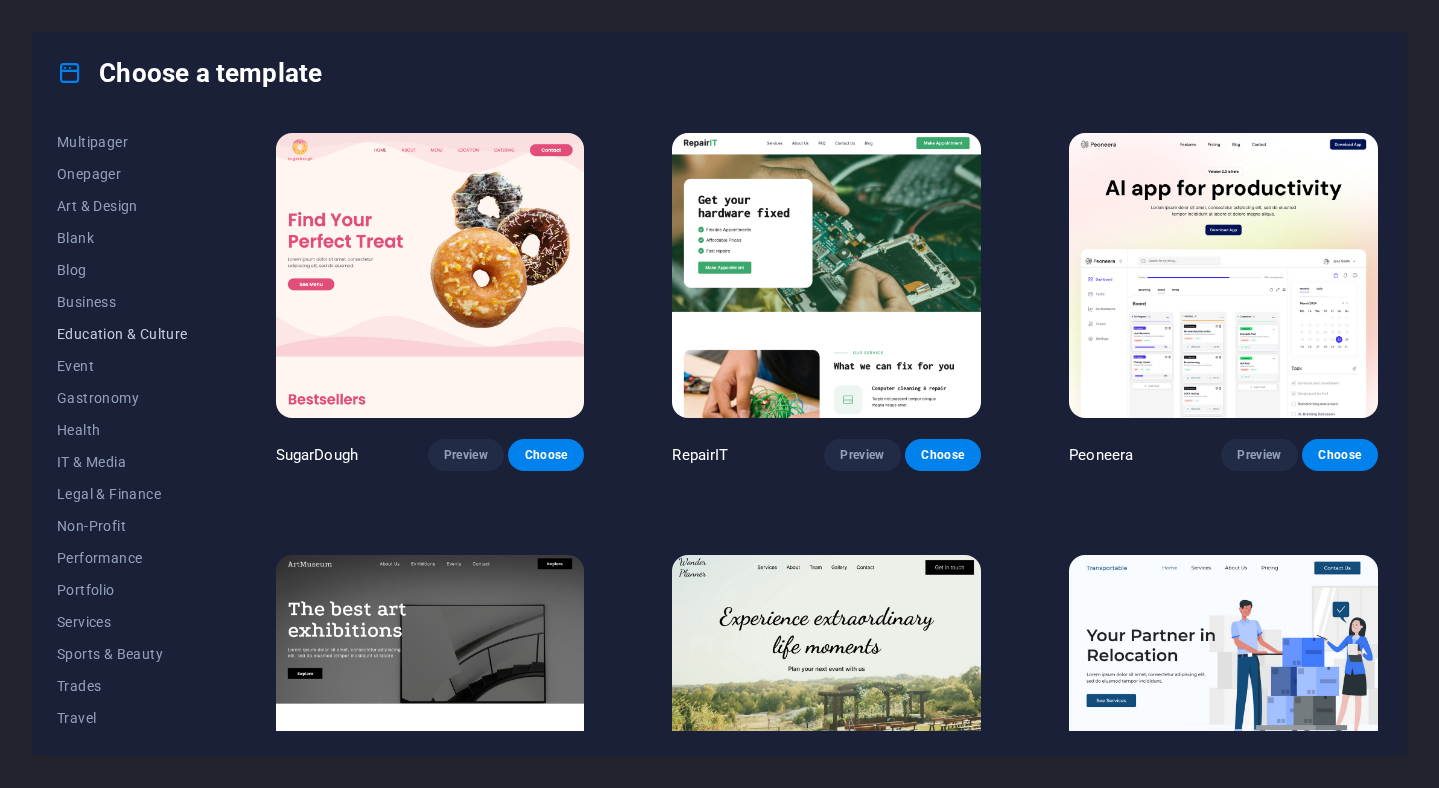 scroll, scrollTop: 198, scrollLeft: 0, axis: vertical 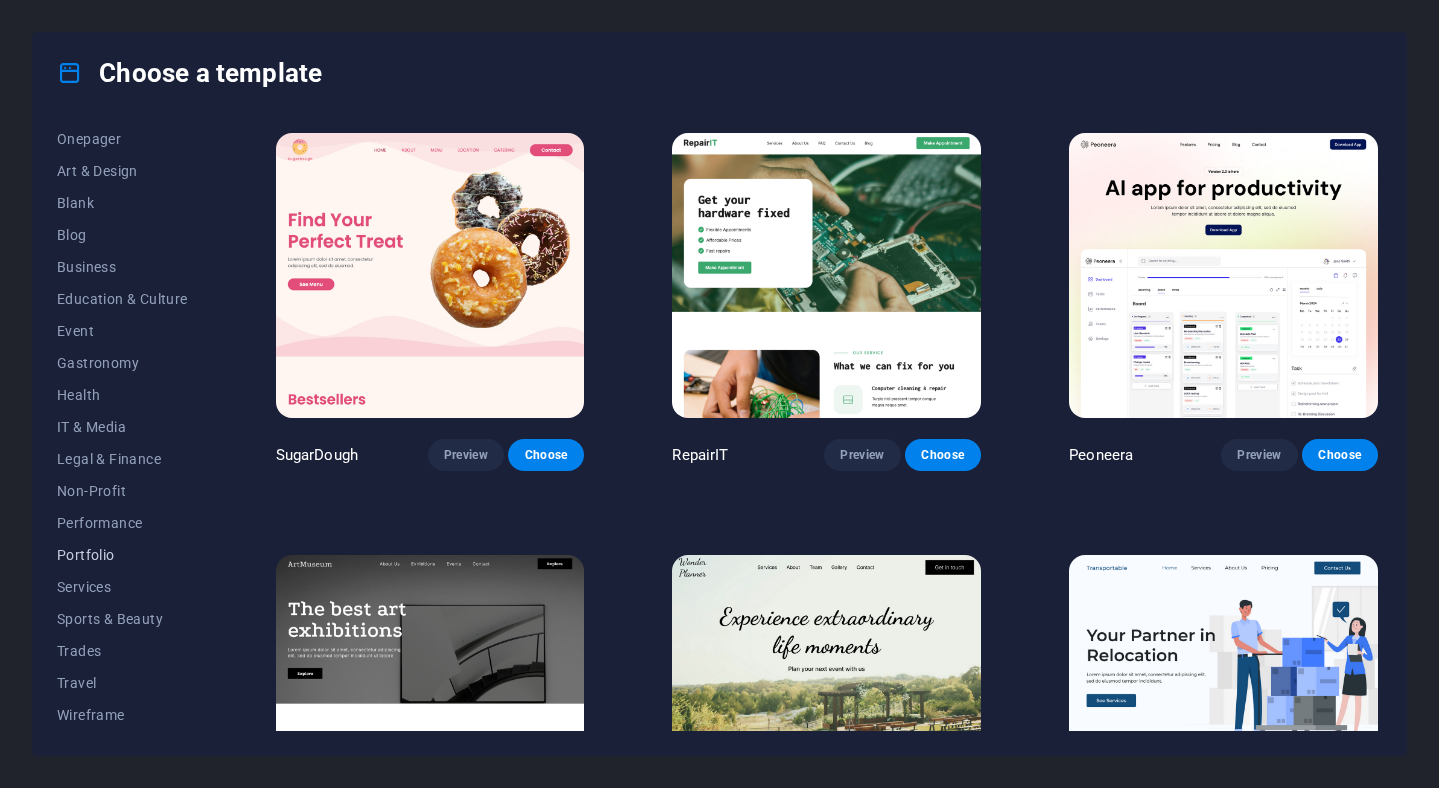click on "Portfolio" at bounding box center [122, 555] 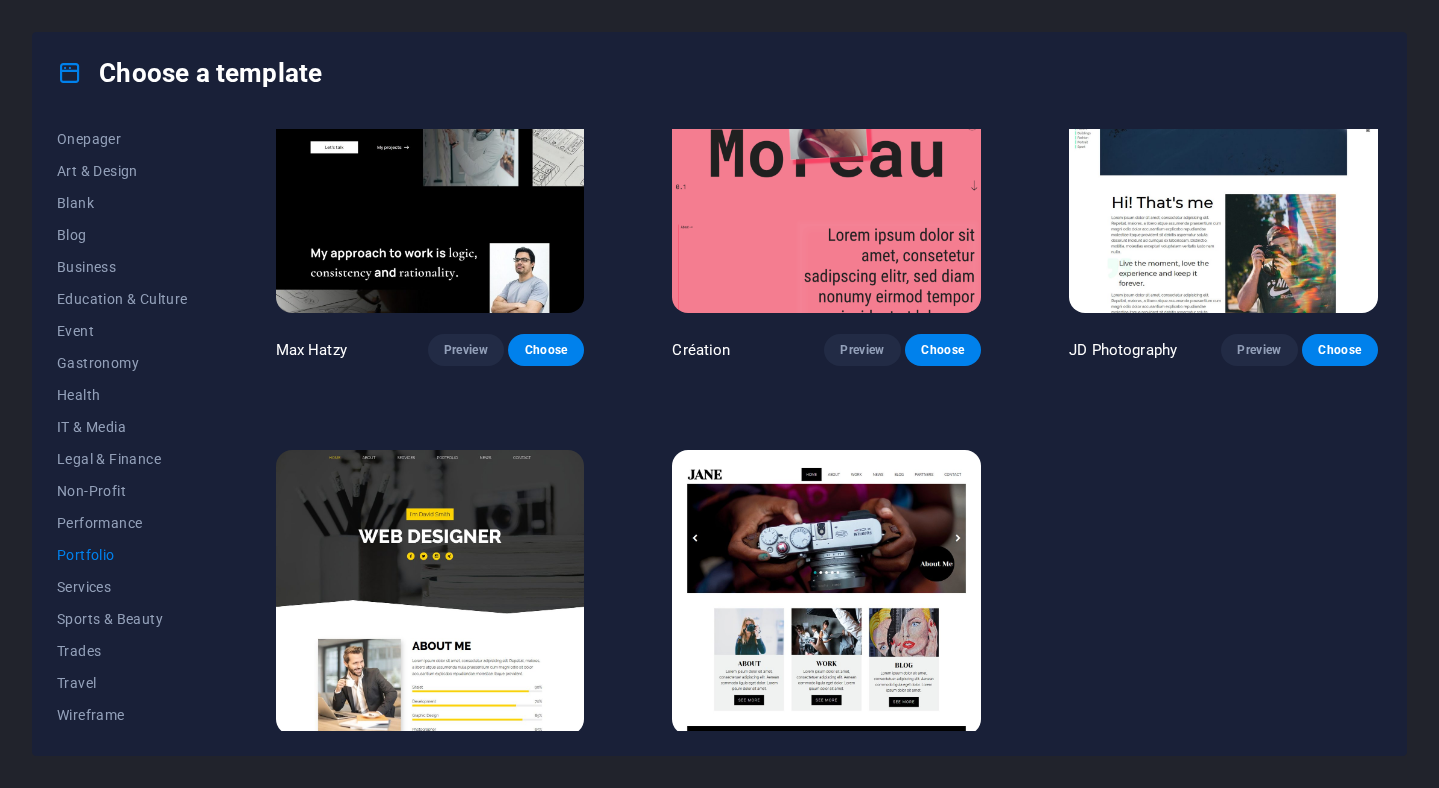 scroll, scrollTop: 574, scrollLeft: 0, axis: vertical 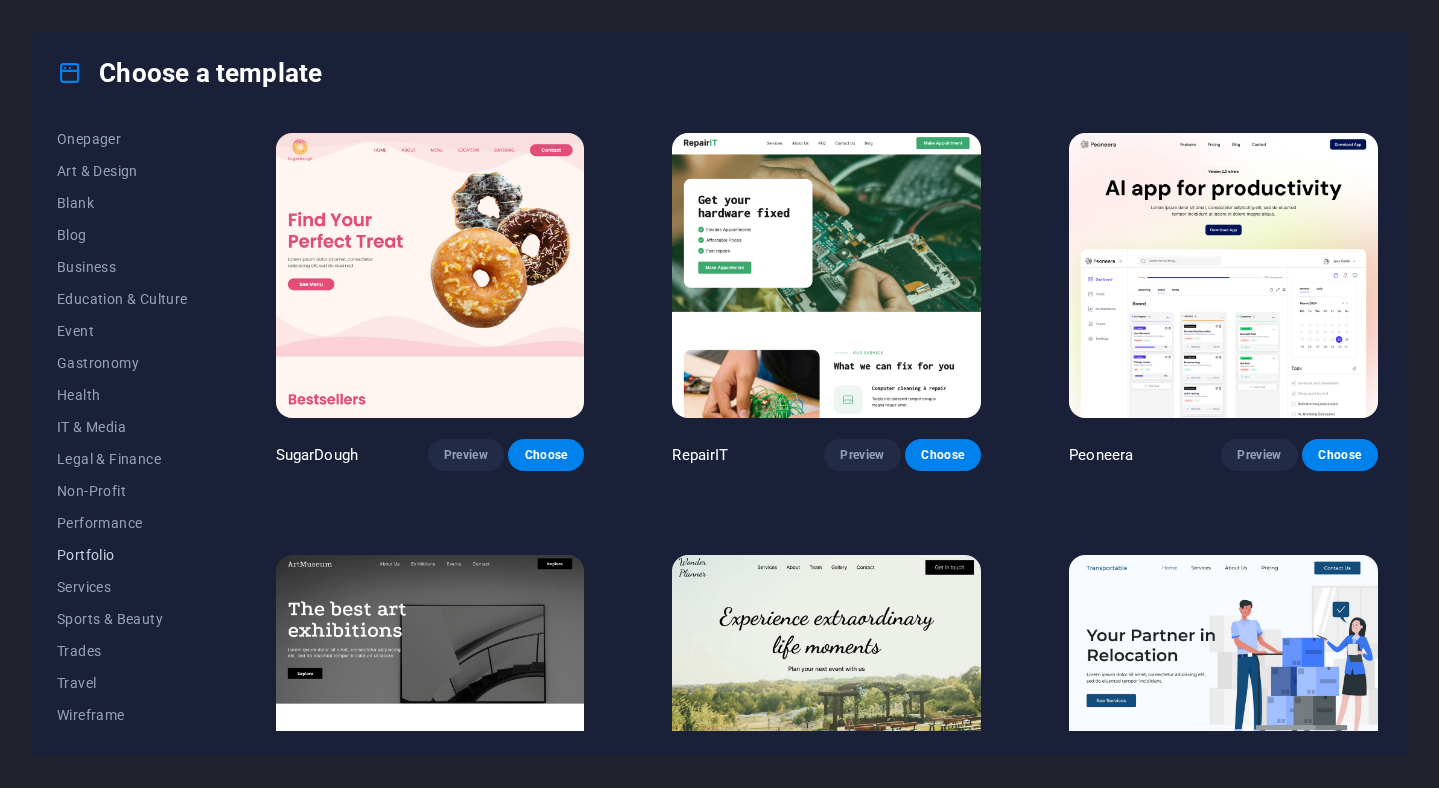 click on "Portfolio" at bounding box center [122, 555] 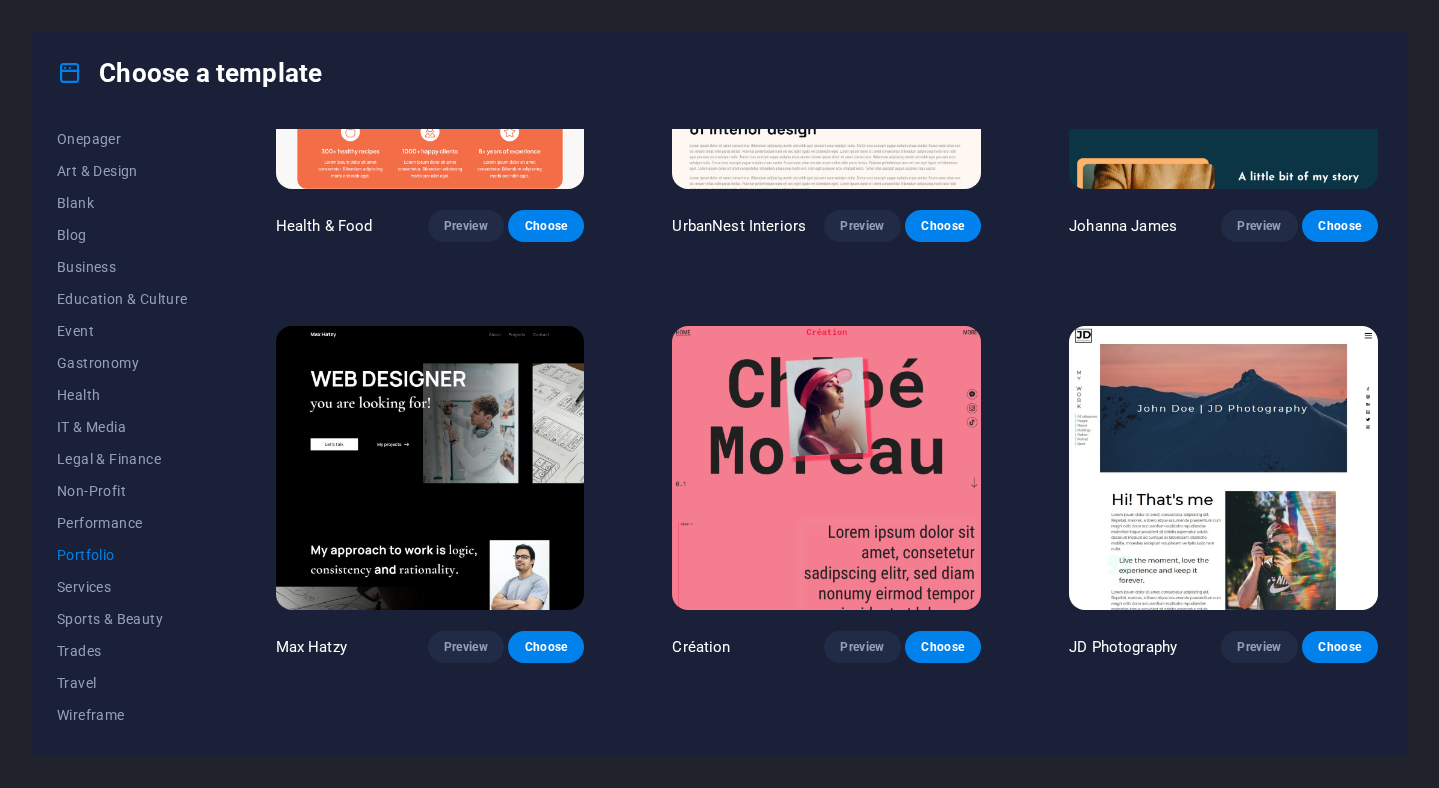 scroll, scrollTop: 0, scrollLeft: 0, axis: both 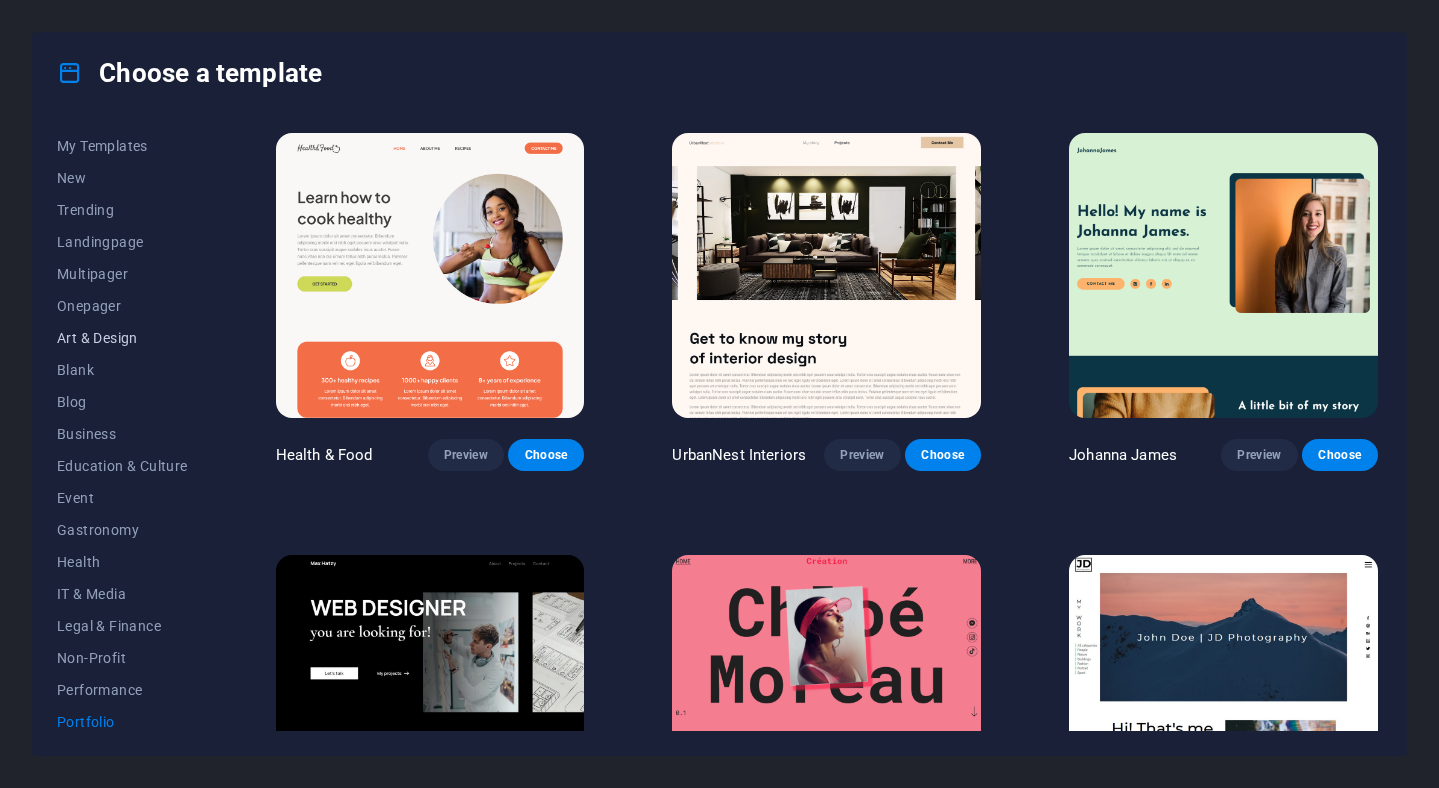click on "Art & Design" at bounding box center (122, 338) 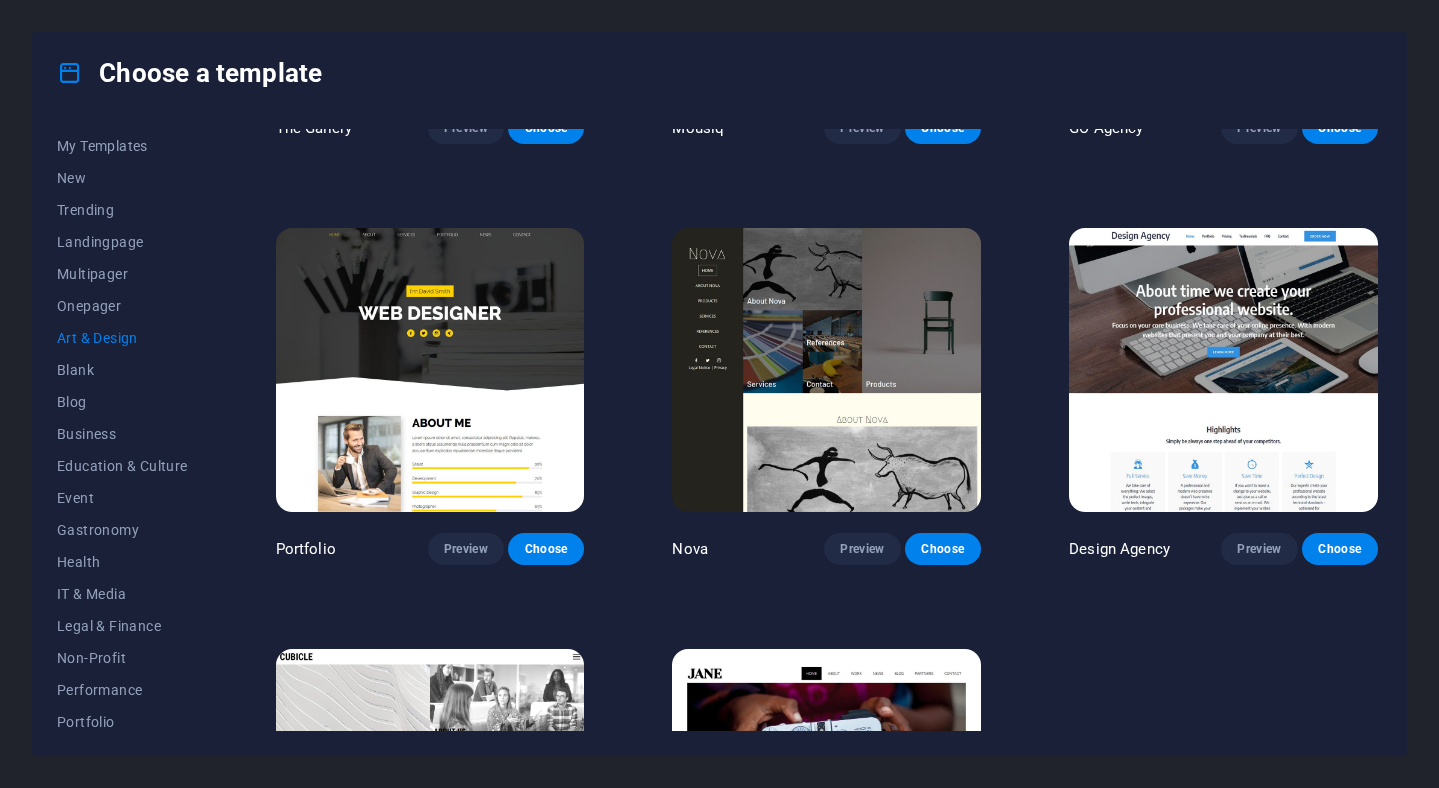 scroll, scrollTop: 1045, scrollLeft: 0, axis: vertical 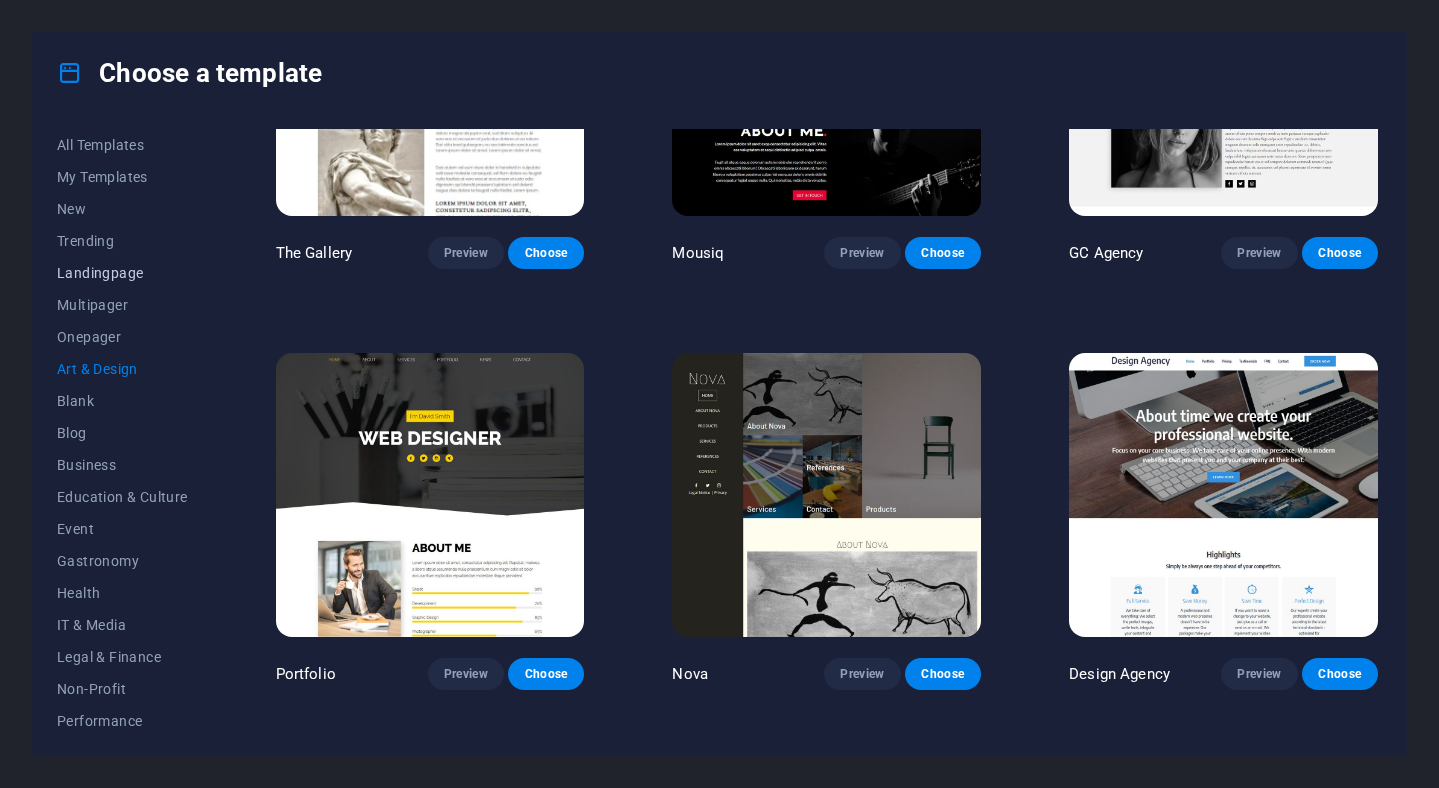 click on "Landingpage" at bounding box center [122, 273] 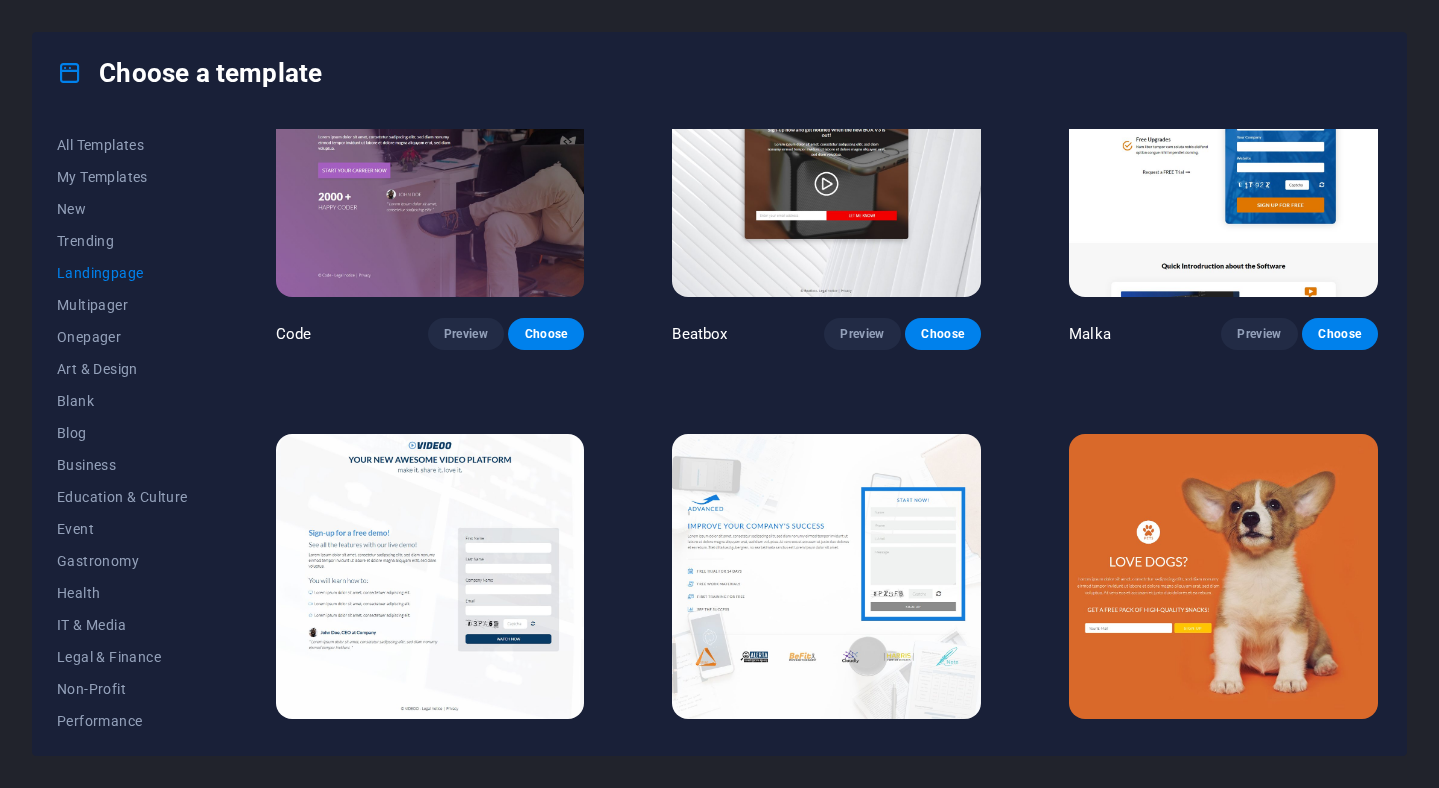 scroll, scrollTop: 0, scrollLeft: 0, axis: both 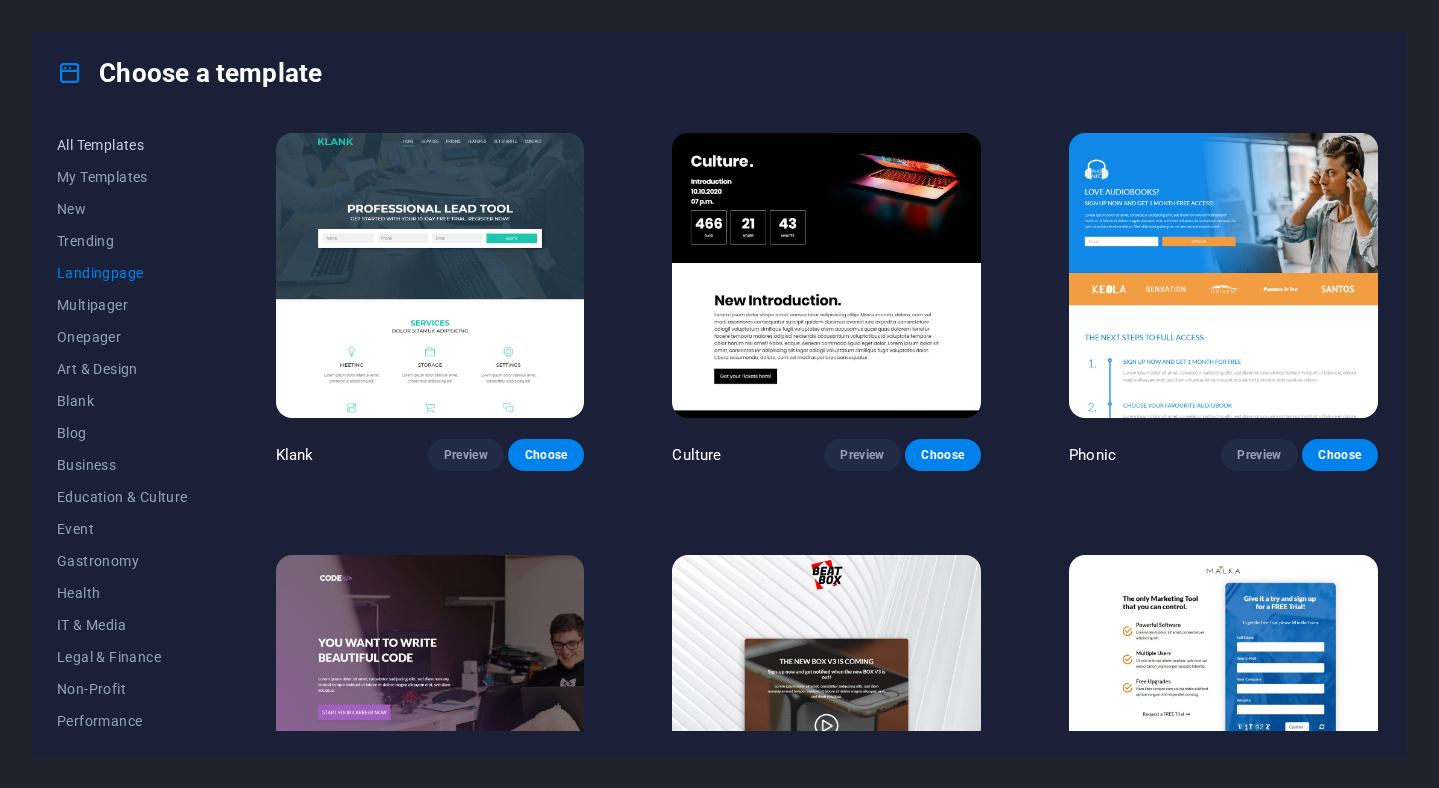click on "All Templates" at bounding box center [122, 145] 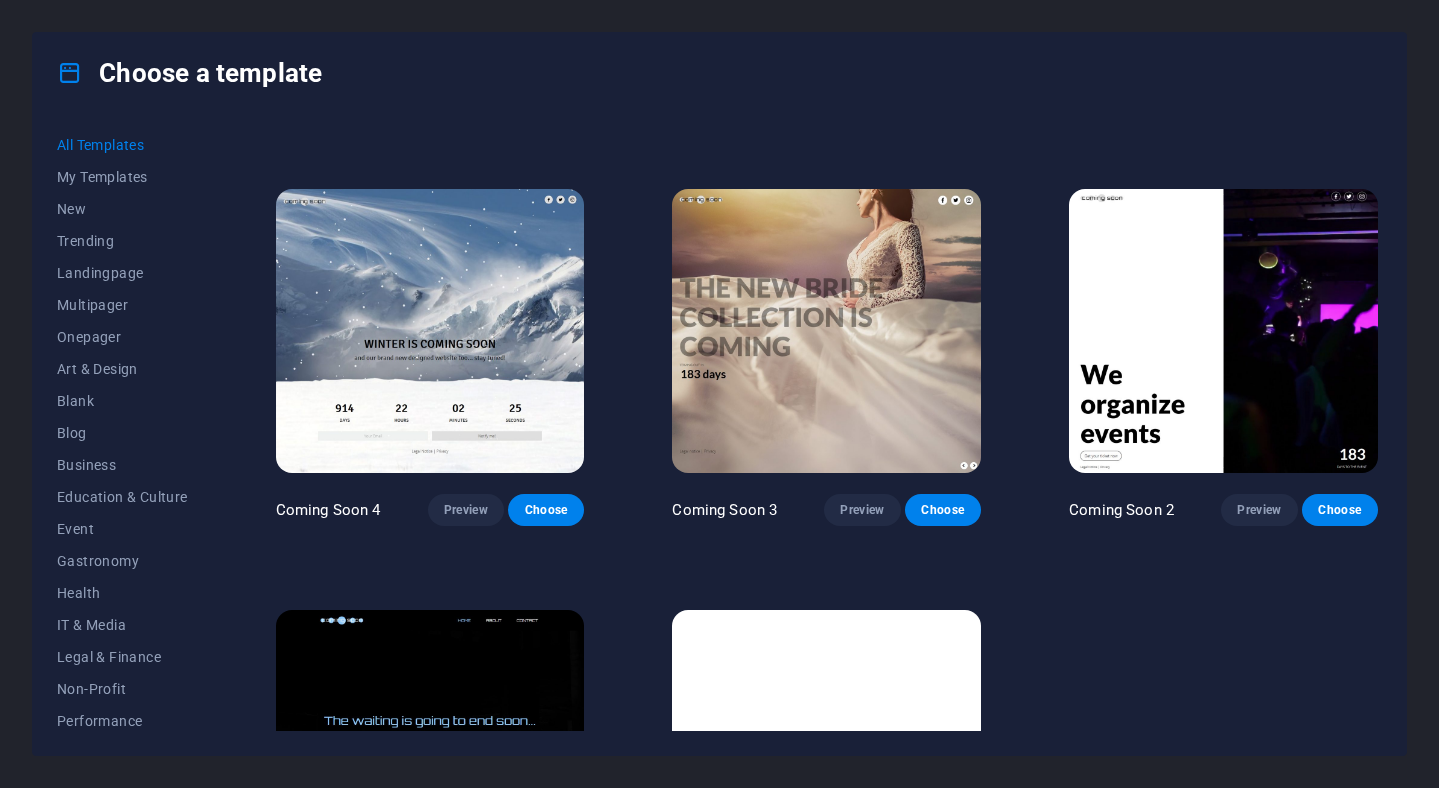 scroll, scrollTop: 22357, scrollLeft: 0, axis: vertical 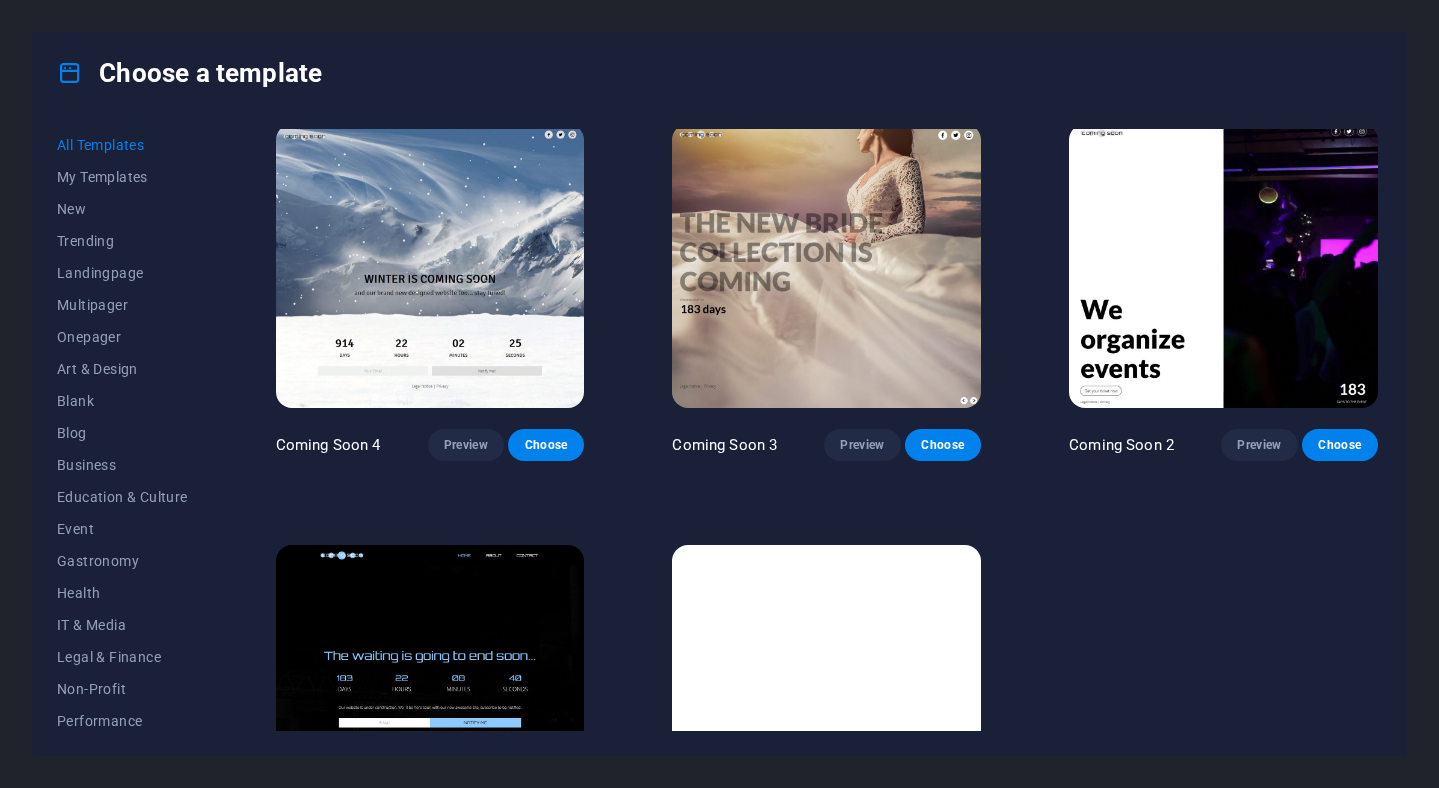 click on "Choose" at bounding box center (943, 867) 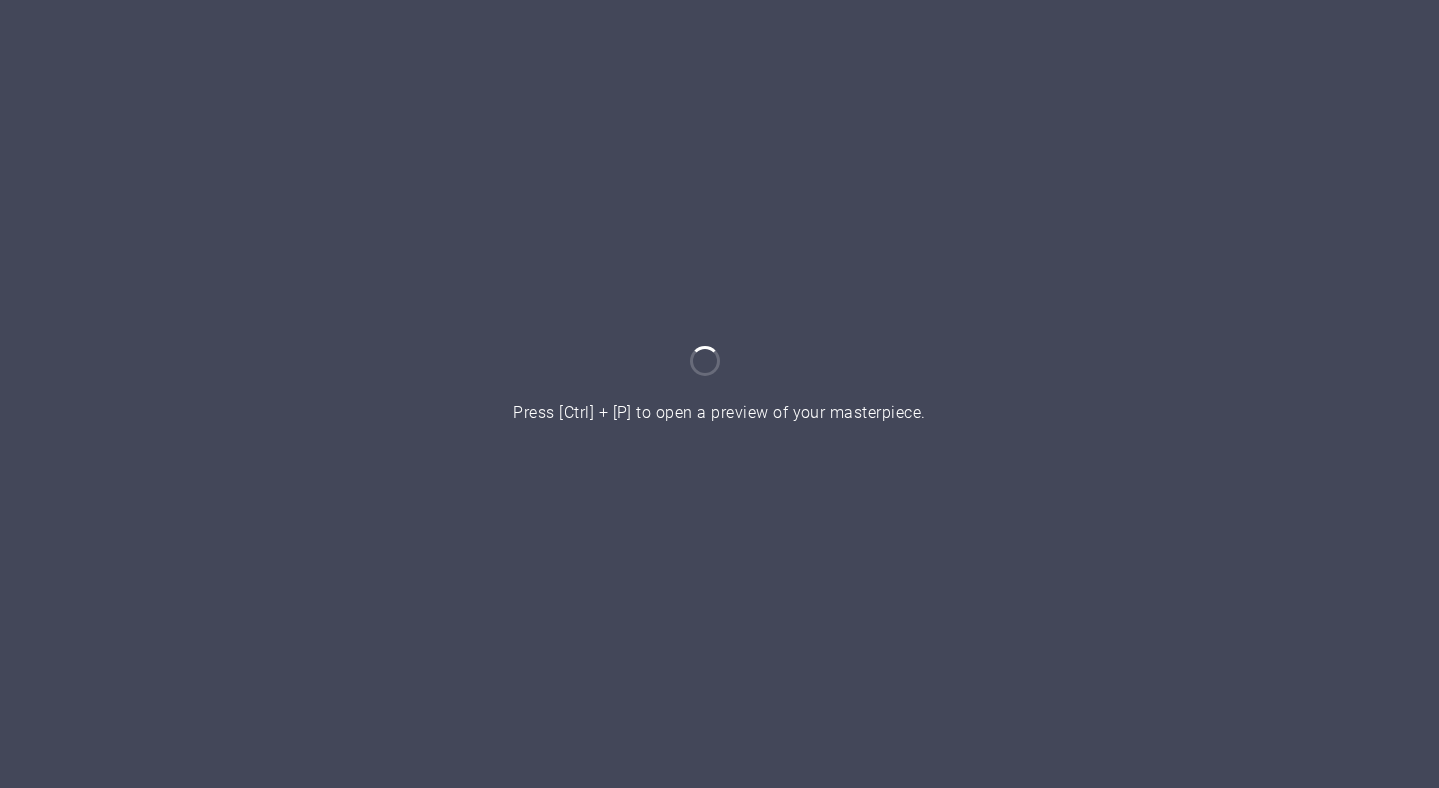 scroll, scrollTop: 0, scrollLeft: 0, axis: both 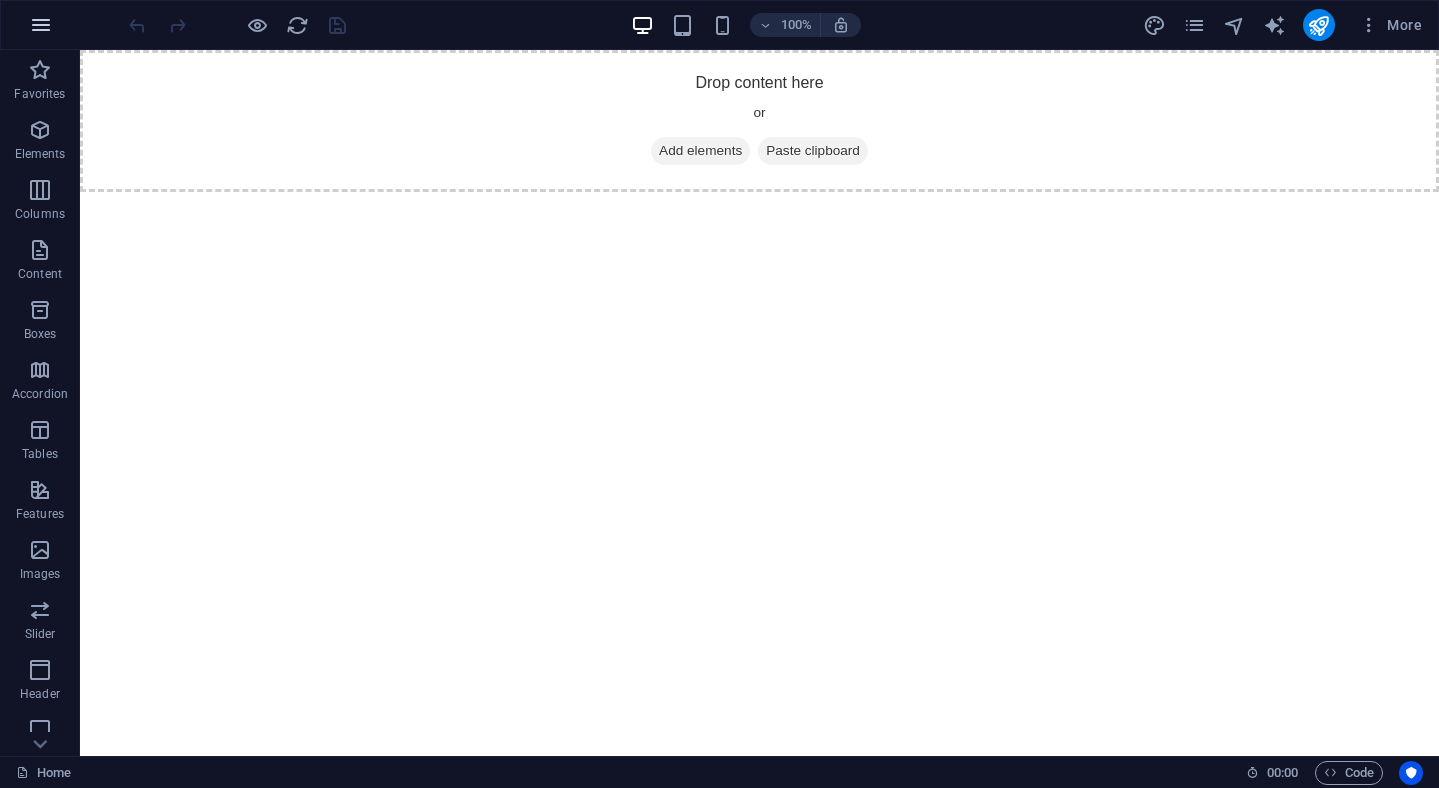 click at bounding box center [41, 25] 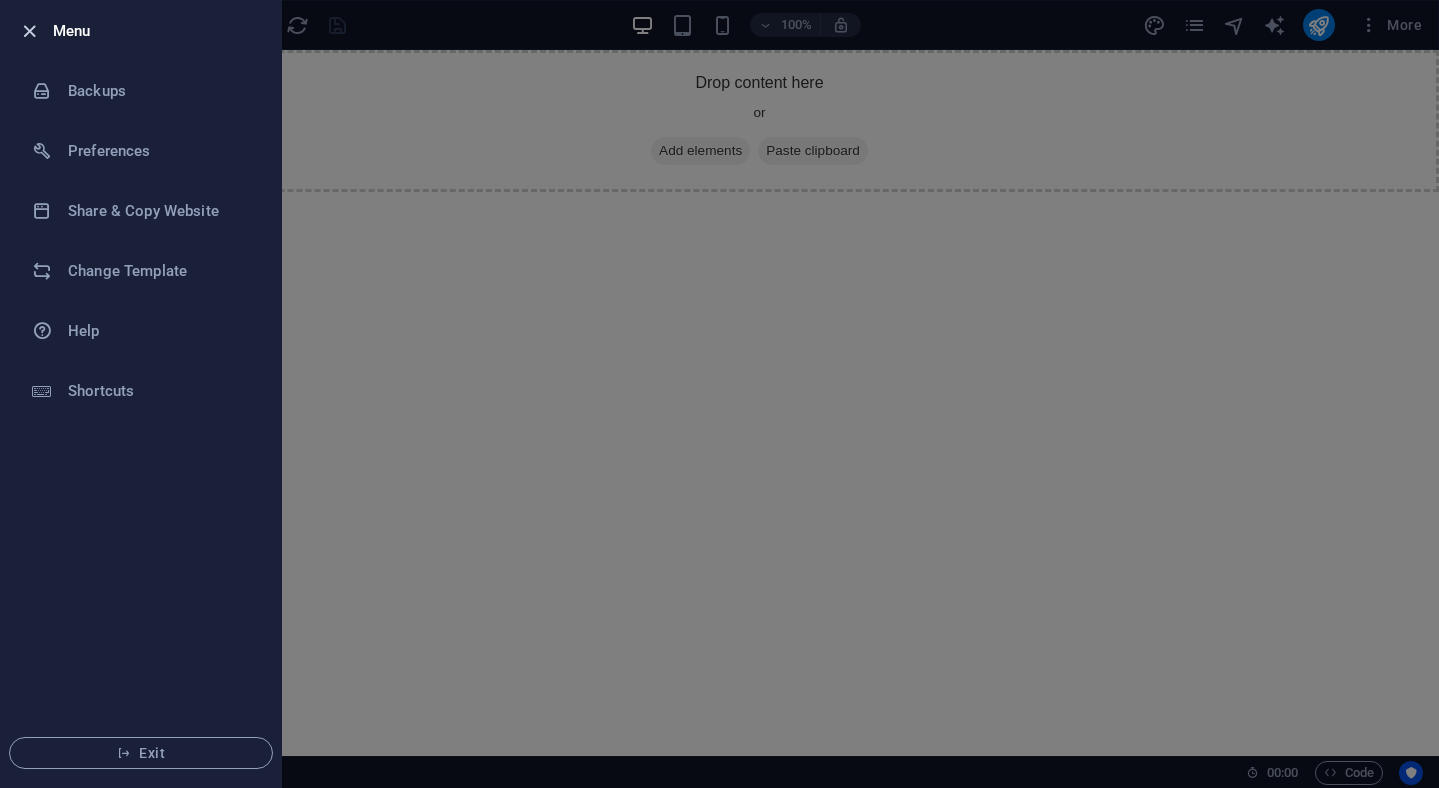 click at bounding box center (29, 31) 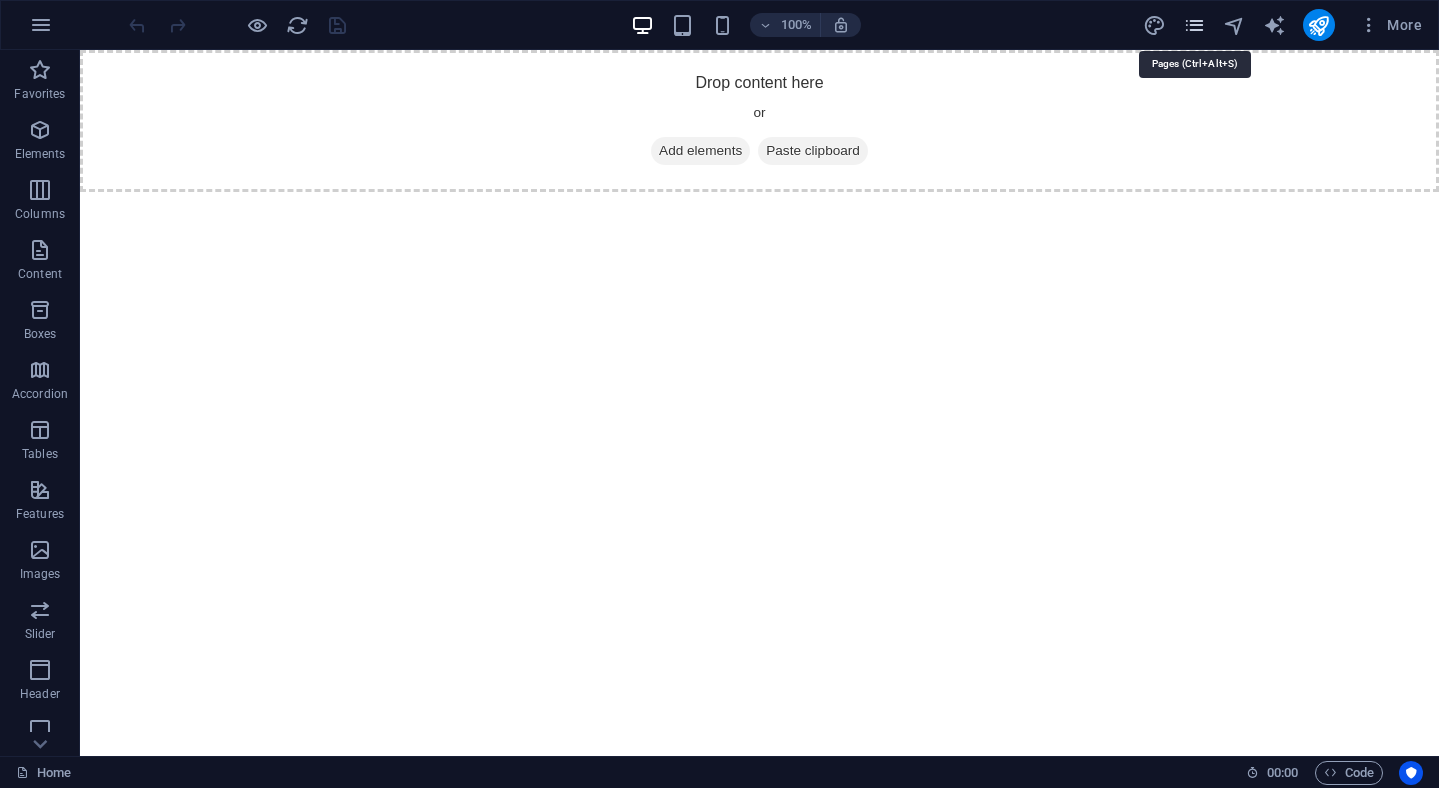 click at bounding box center [1194, 25] 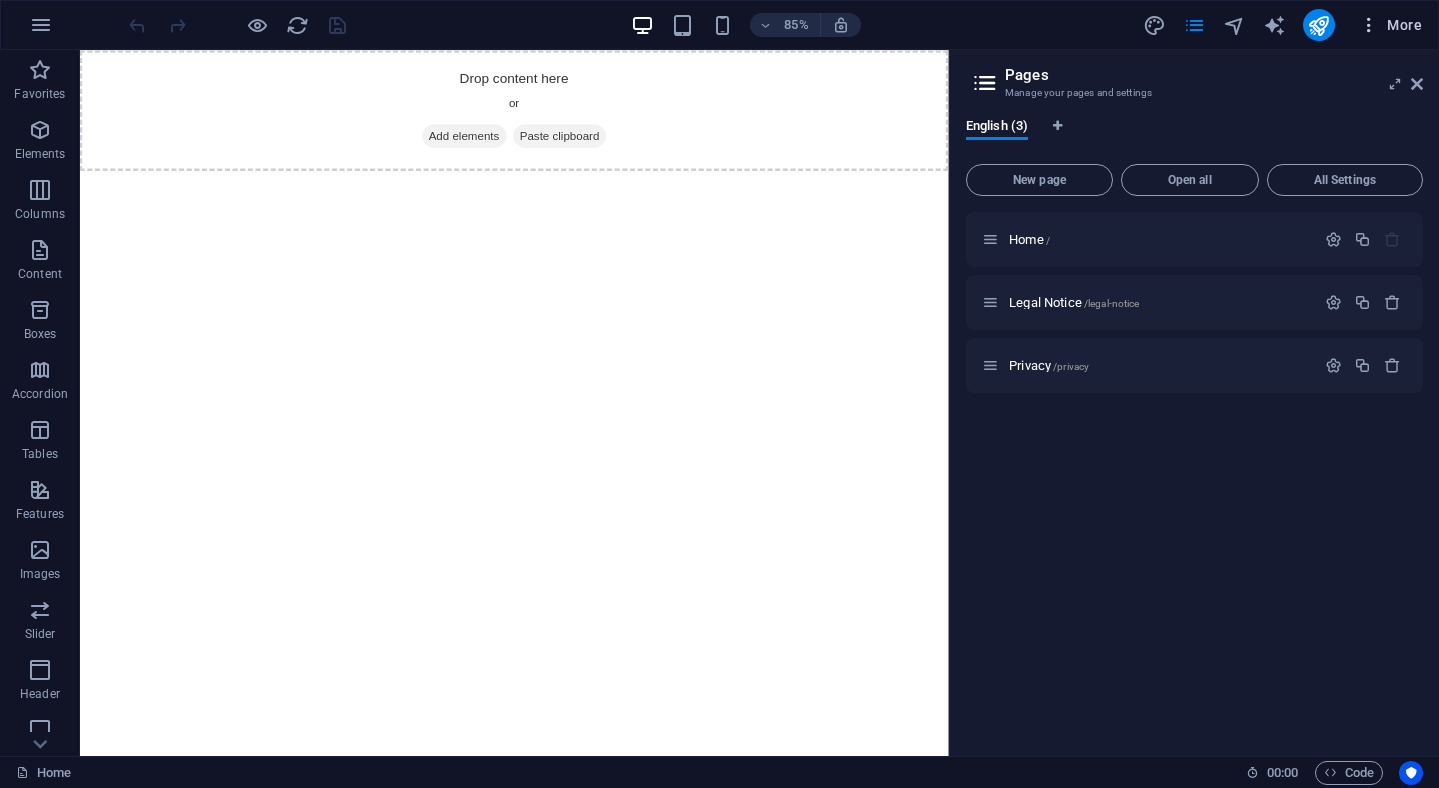 click at bounding box center (1369, 25) 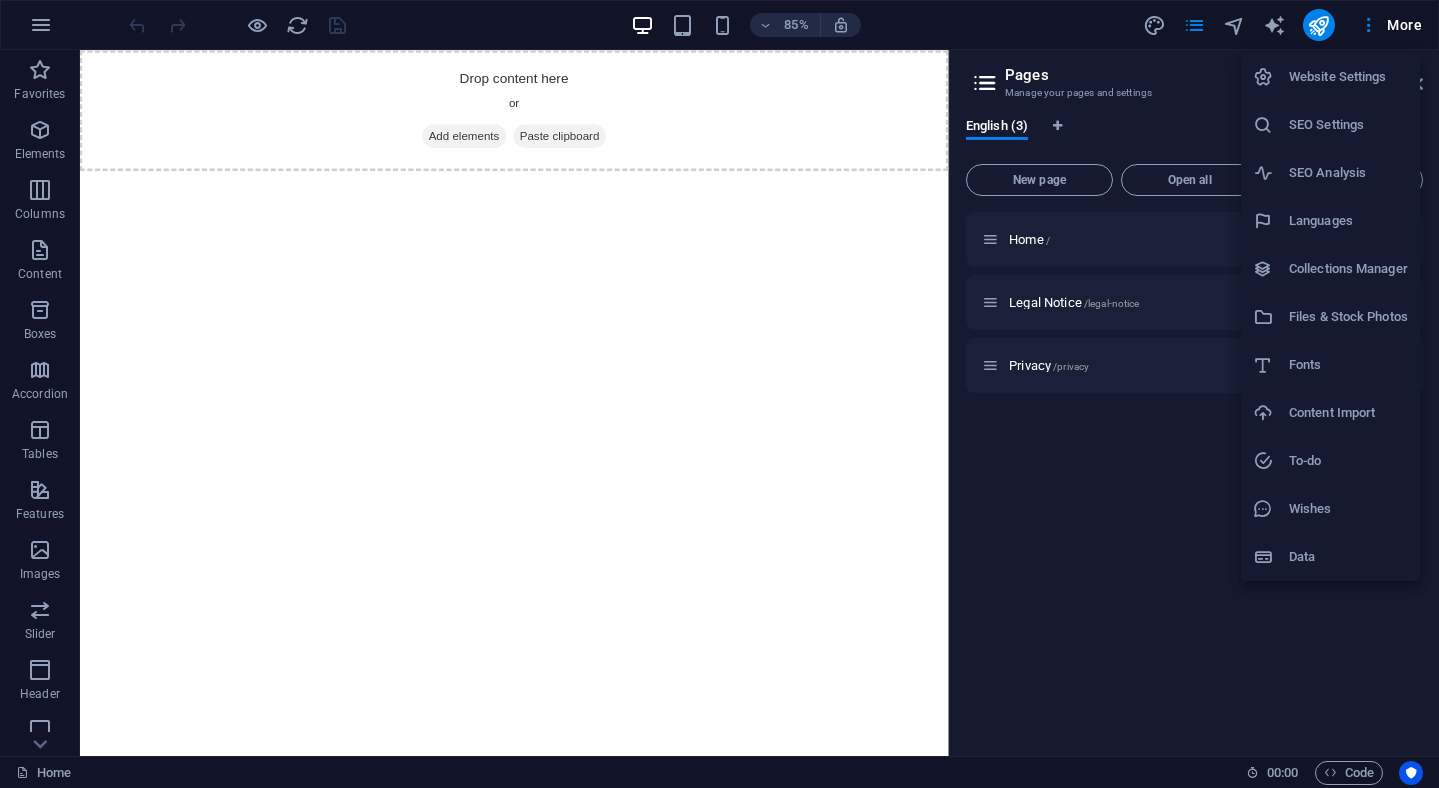 click at bounding box center (719, 394) 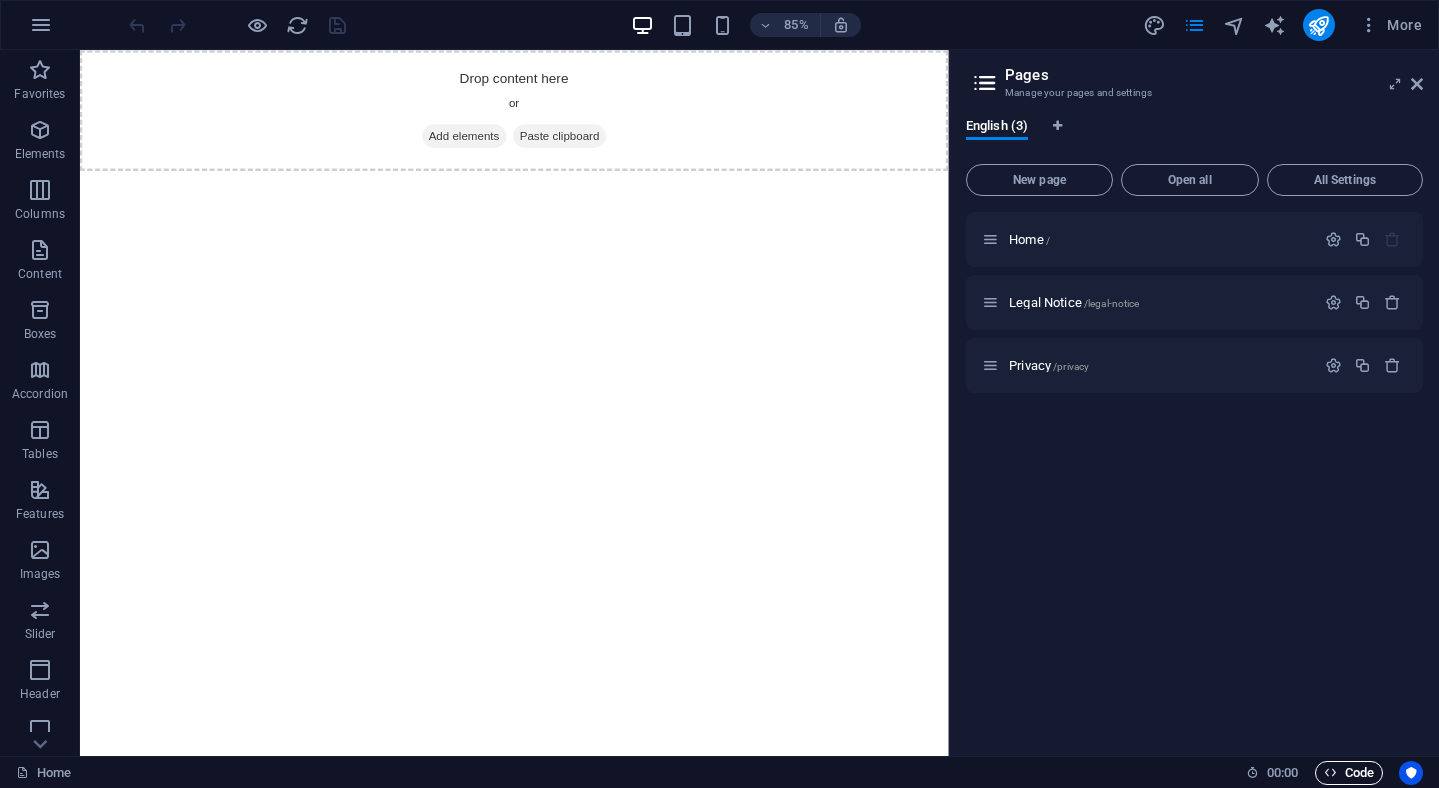 click at bounding box center [1330, 772] 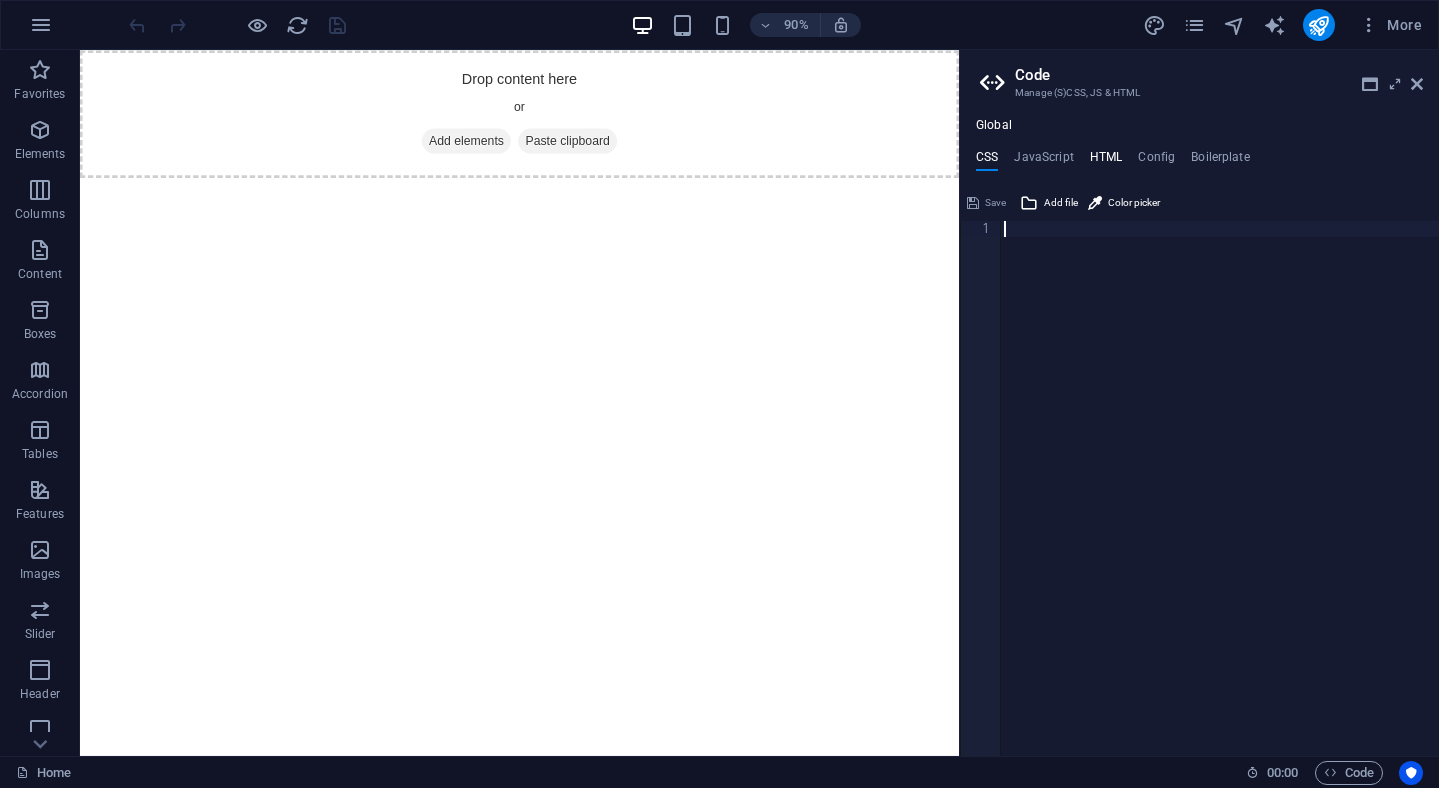 click on "HTML" at bounding box center [1106, 161] 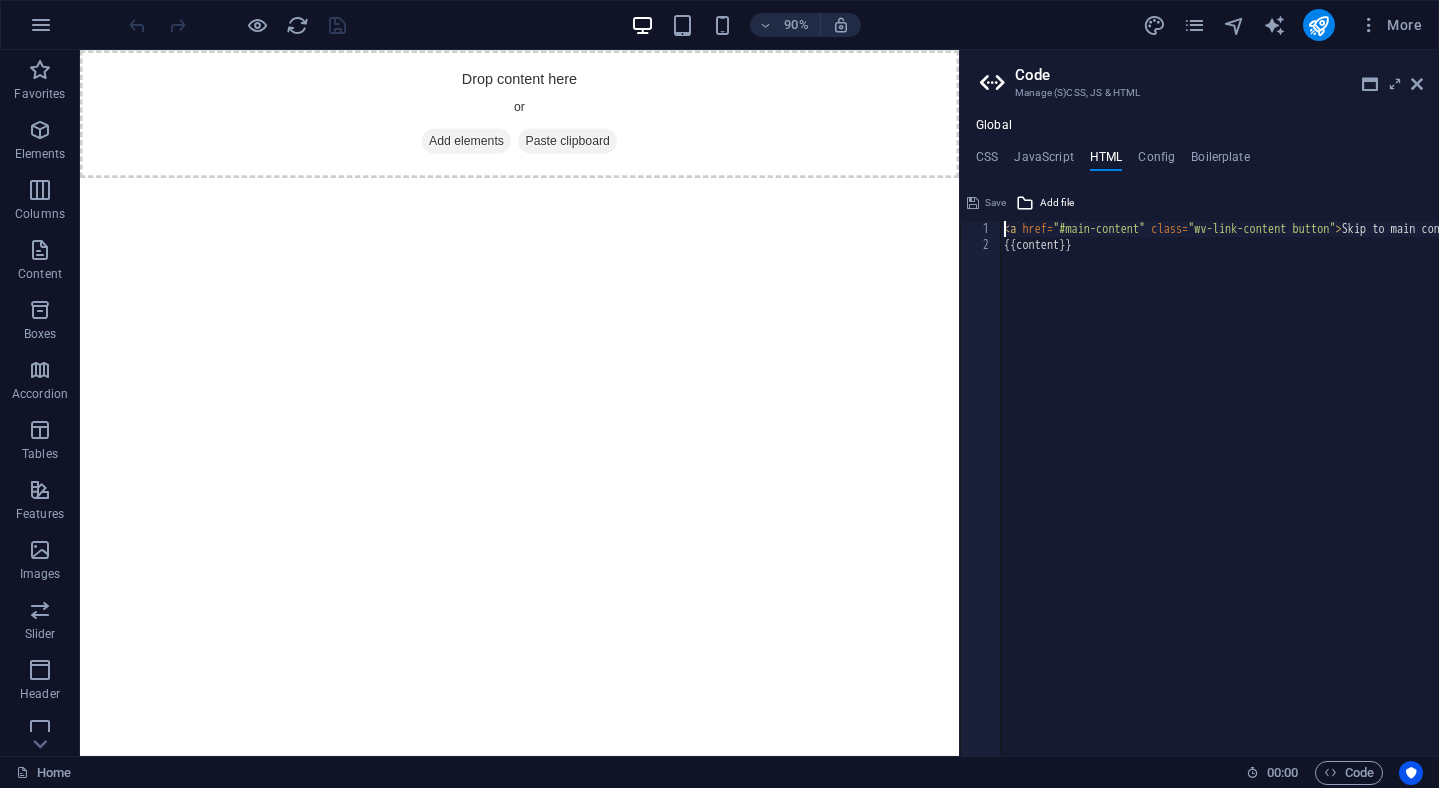 click on "< a   href = "#main-content"   class = "wv-link-content button" > Skip to main content </ a > {{content}}" at bounding box center [1294, 504] 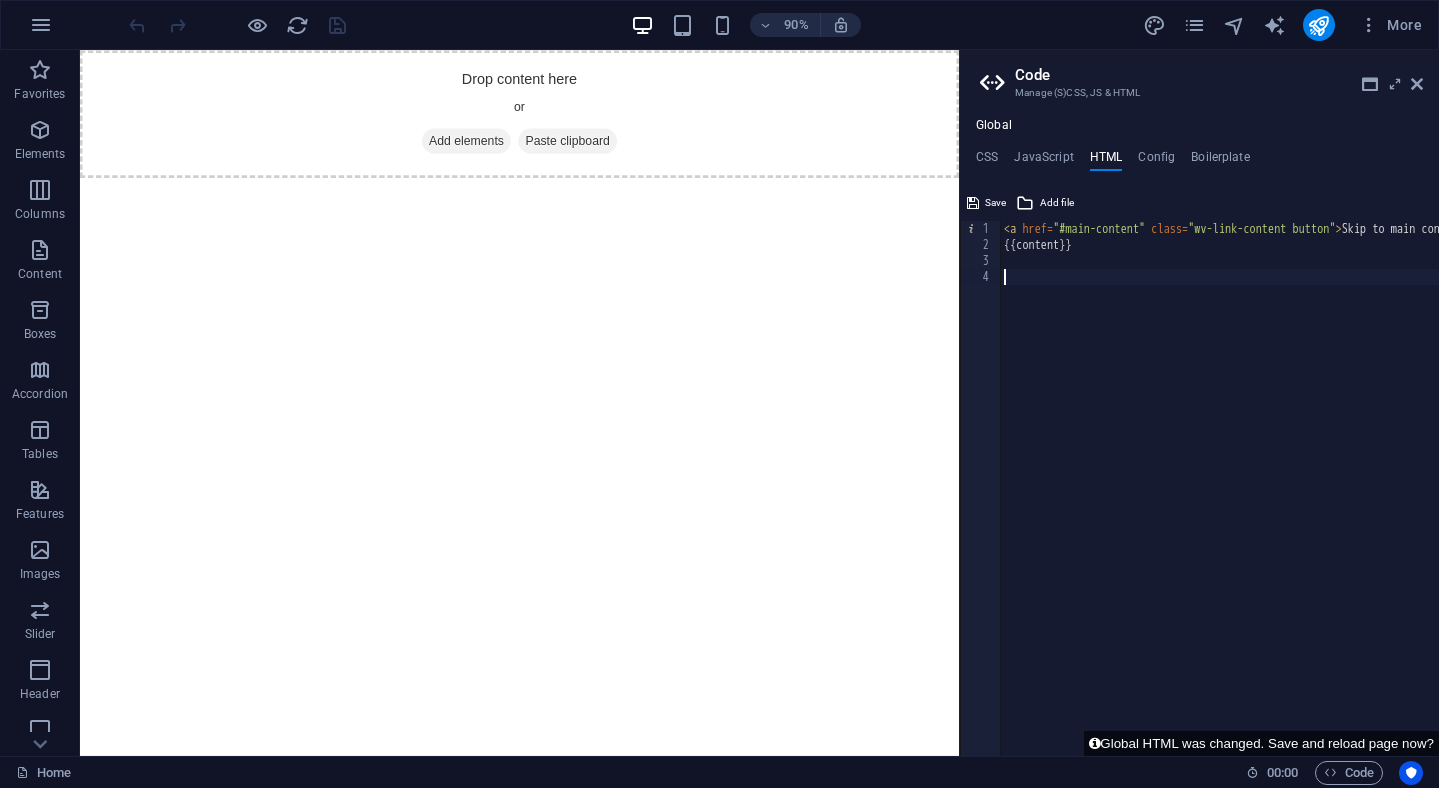 paste on "<script src="modal.js"></script>" 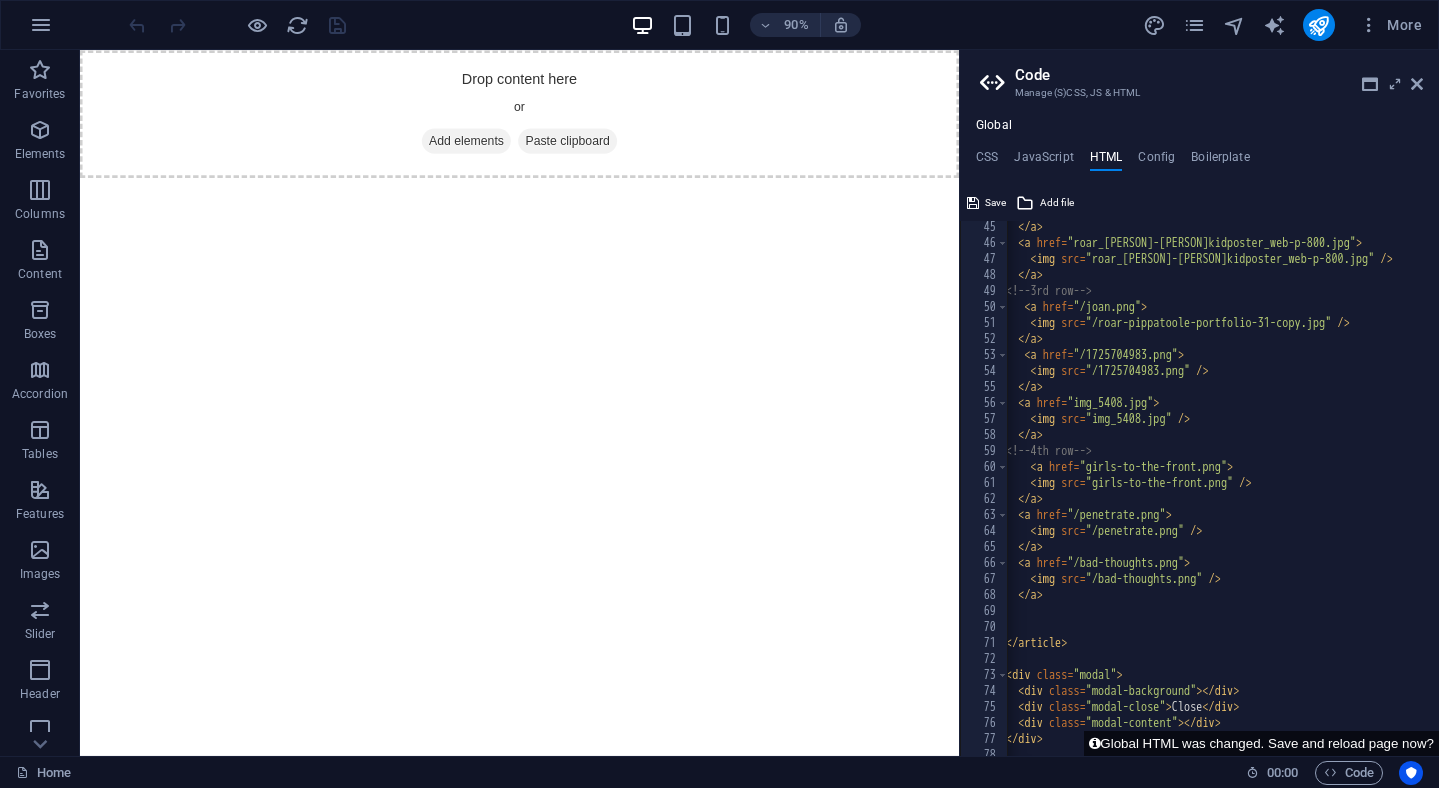 scroll, scrollTop: 472, scrollLeft: 0, axis: vertical 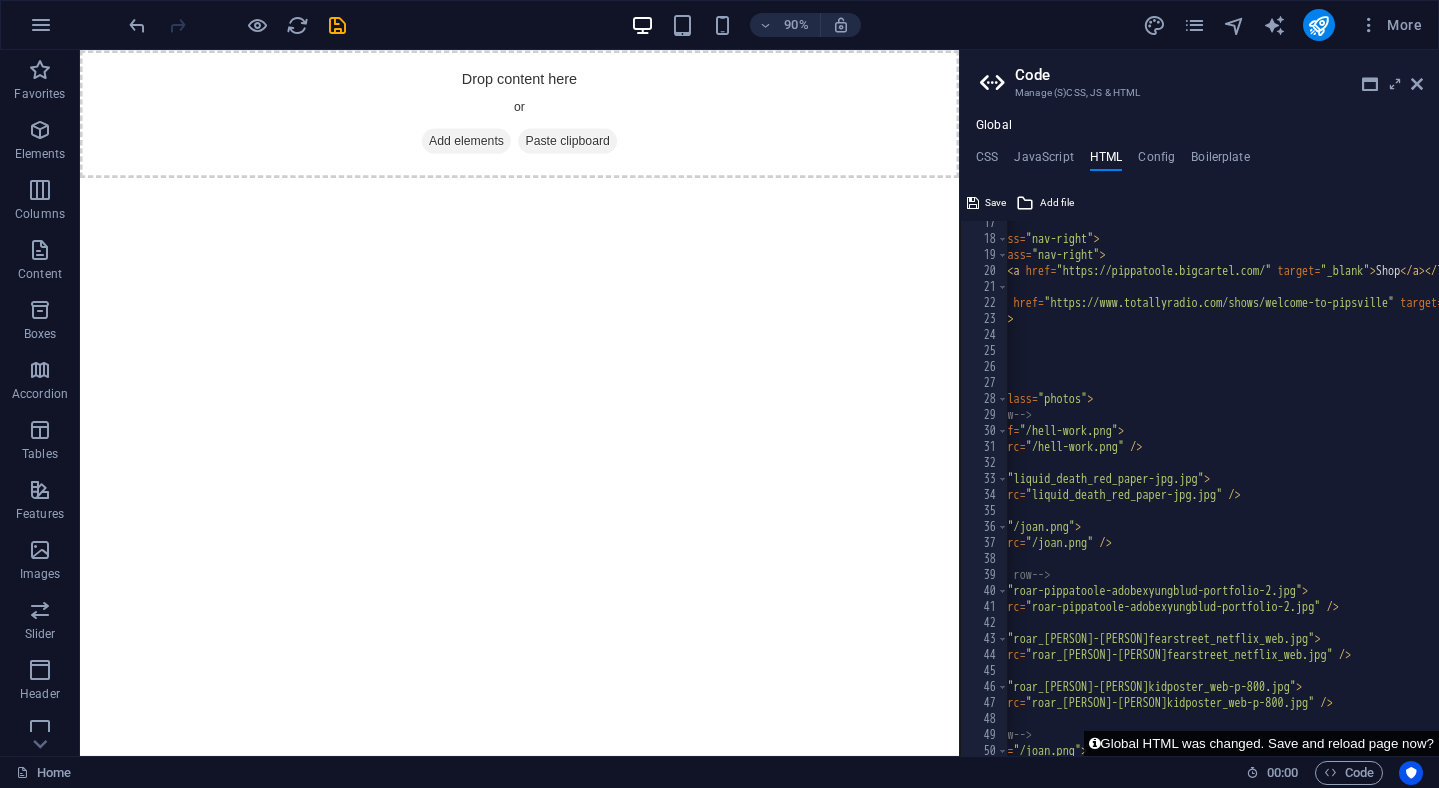 click on "Global HTML was changed. Save and reload page now?" at bounding box center (1261, 743) 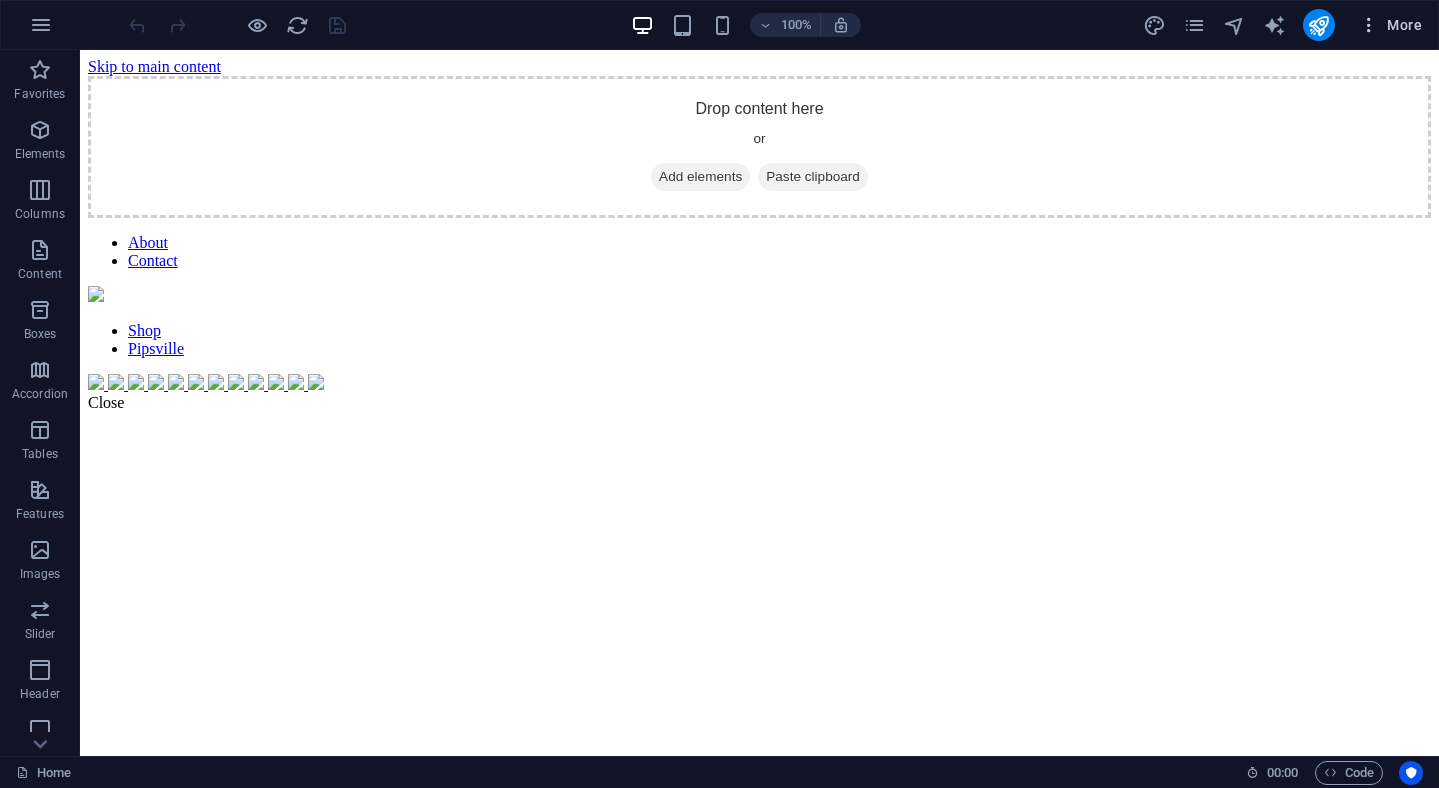 scroll, scrollTop: 0, scrollLeft: 0, axis: both 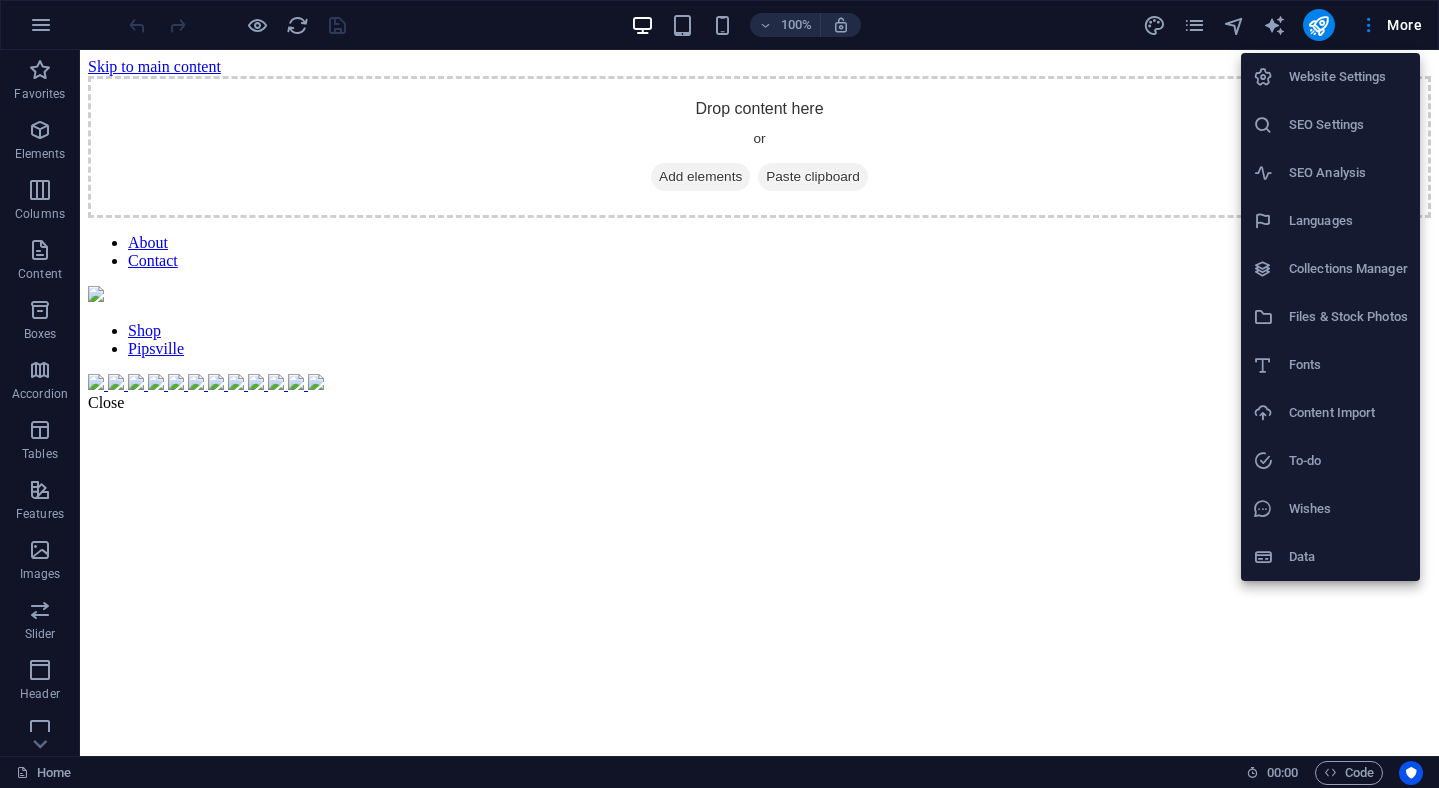 click at bounding box center (719, 394) 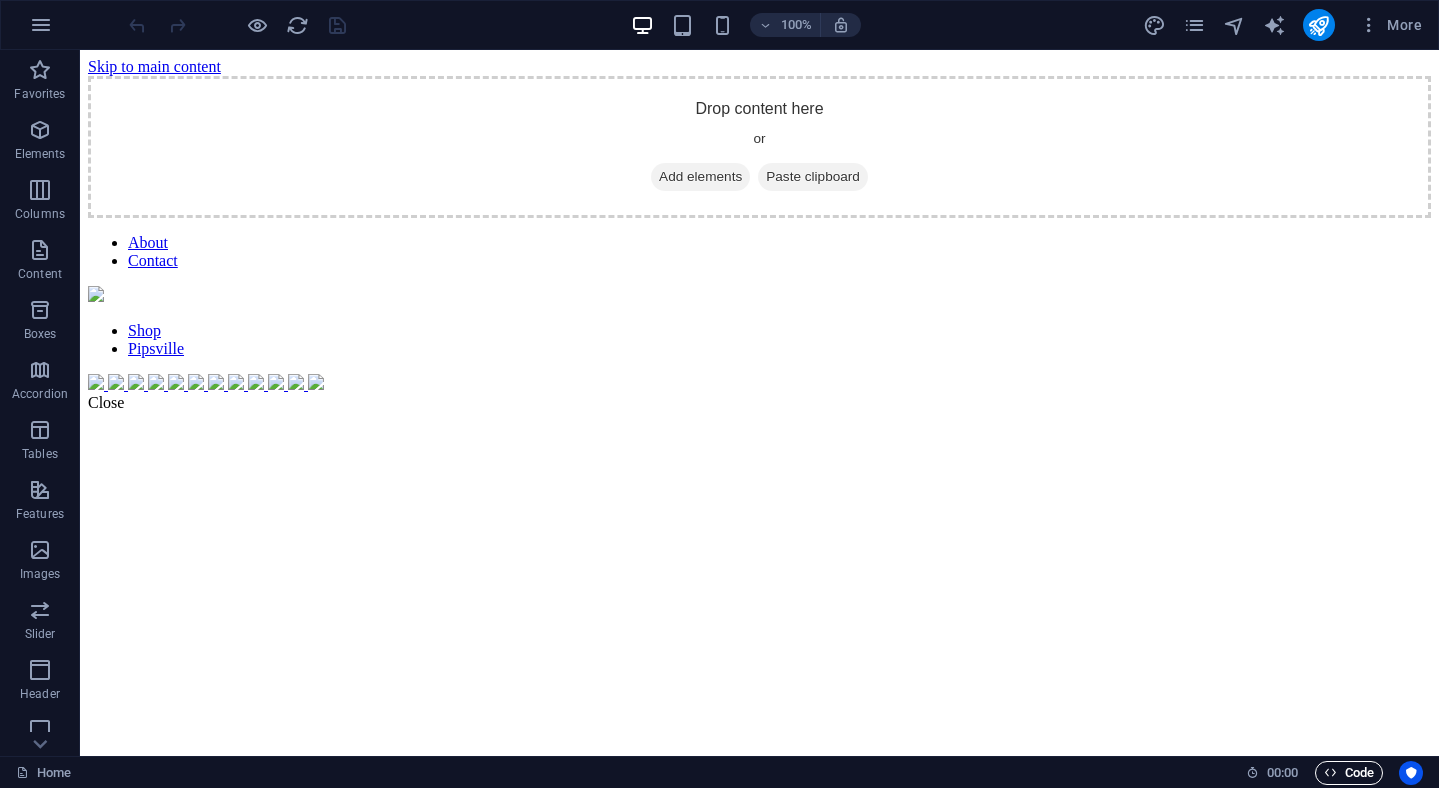 click at bounding box center [1330, 772] 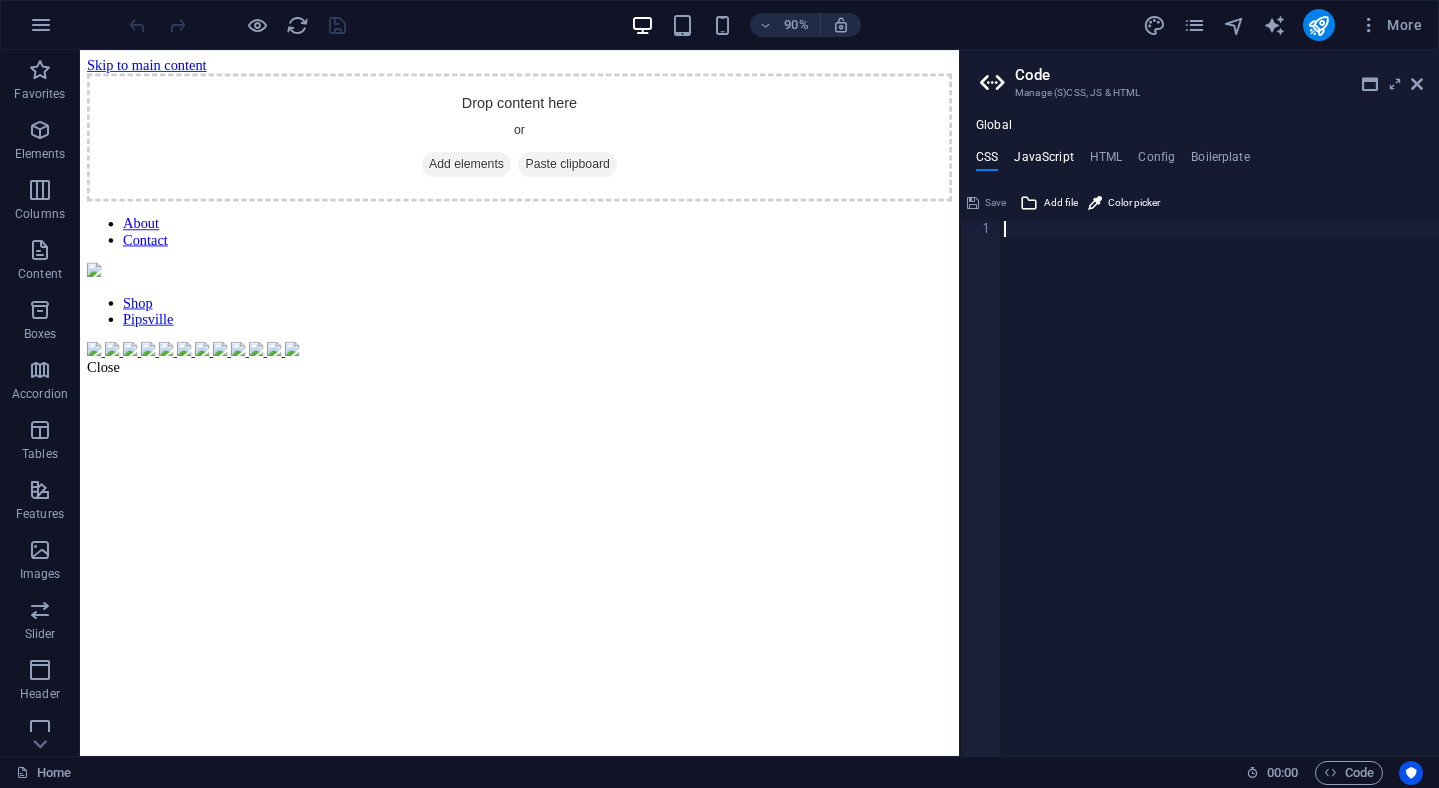 click on "JavaScript" at bounding box center [1043, 161] 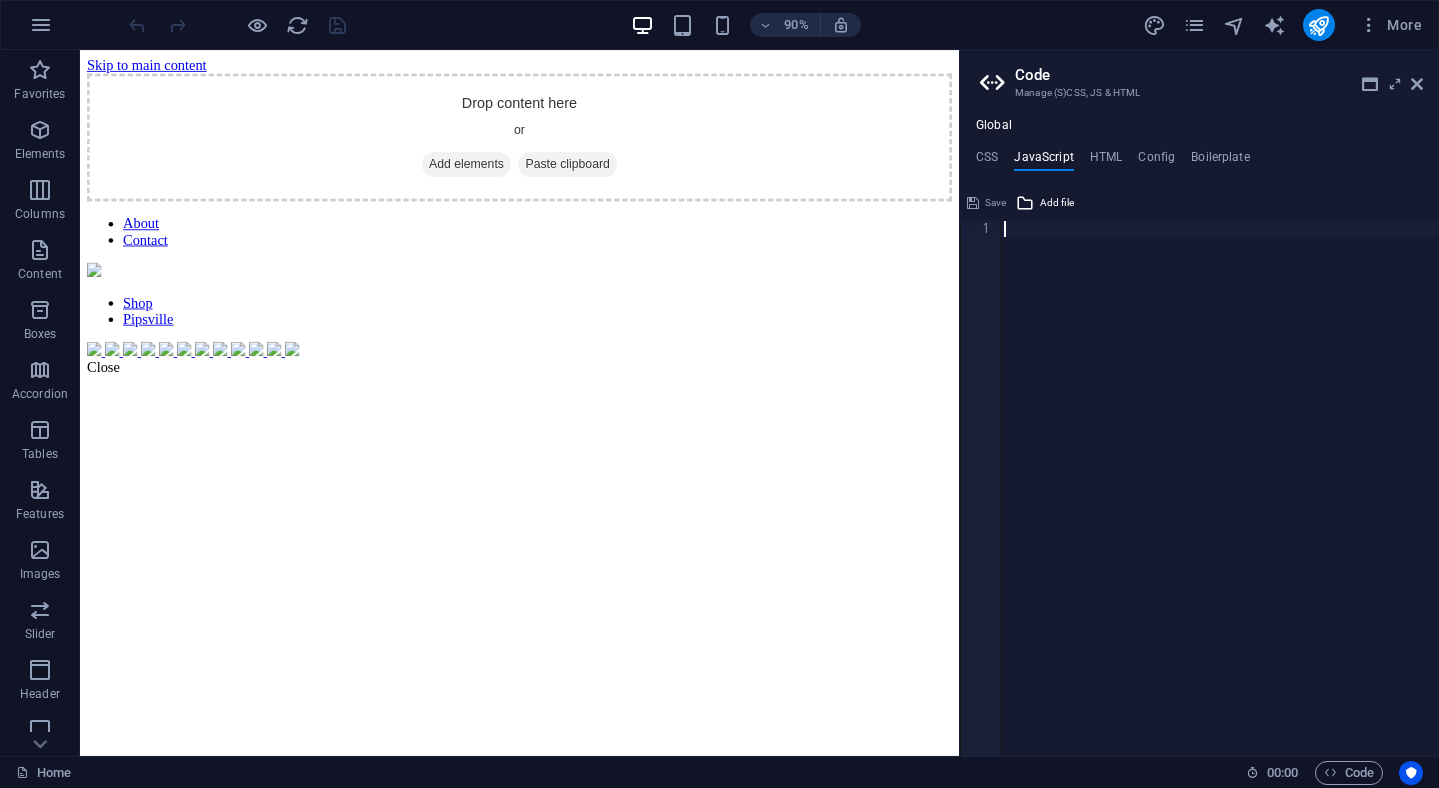 click at bounding box center (1219, 504) 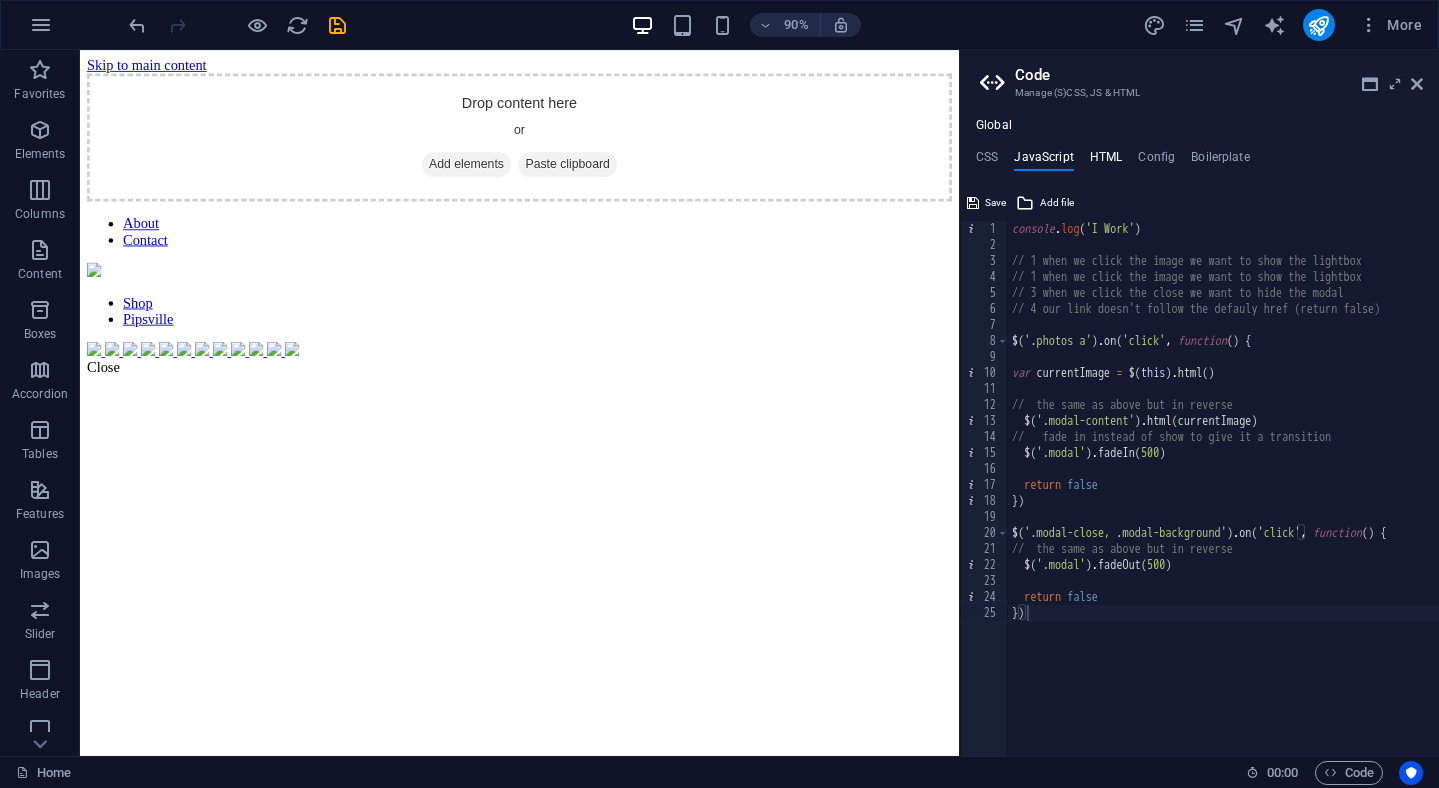 click on "HTML" at bounding box center (1106, 161) 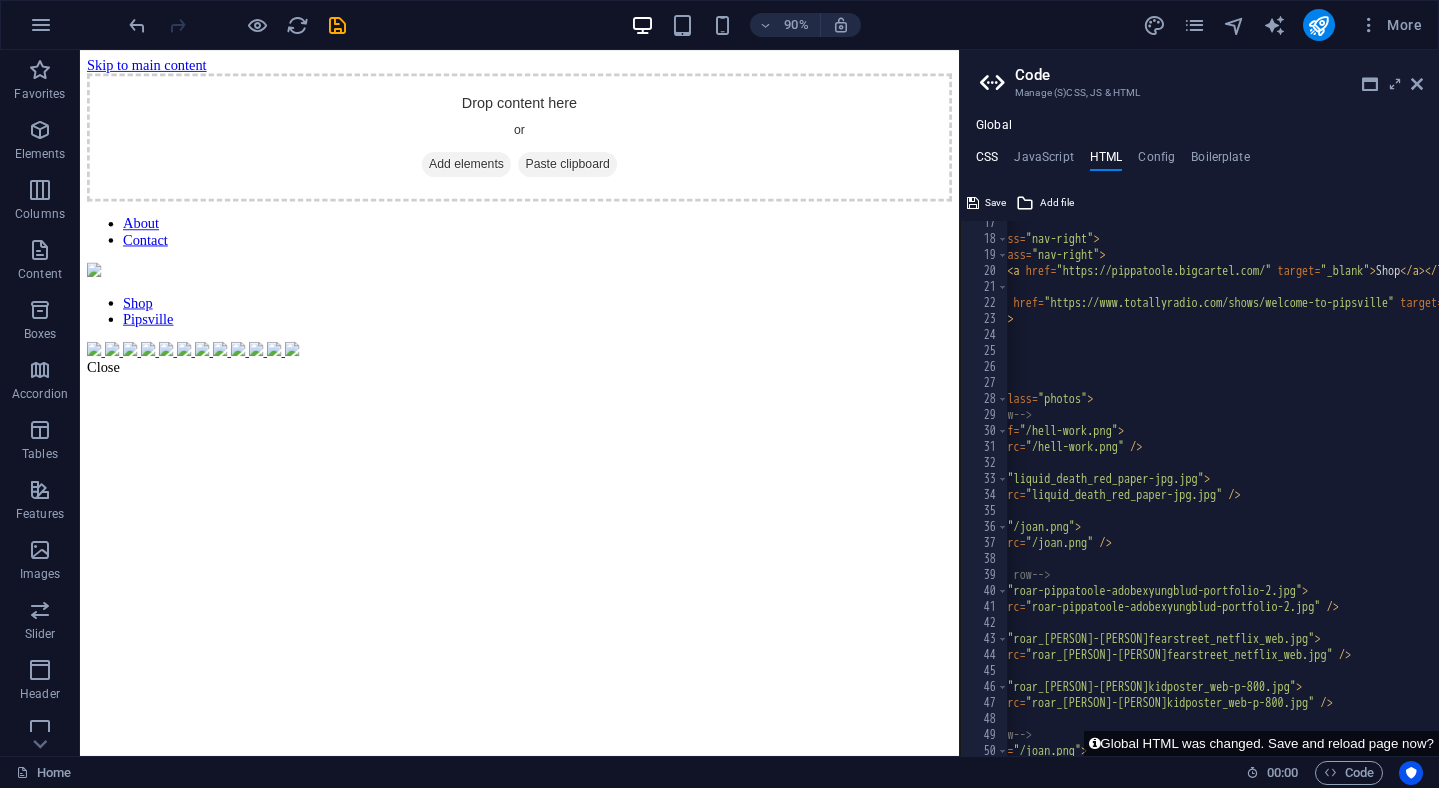 click on "CSS" at bounding box center (987, 161) 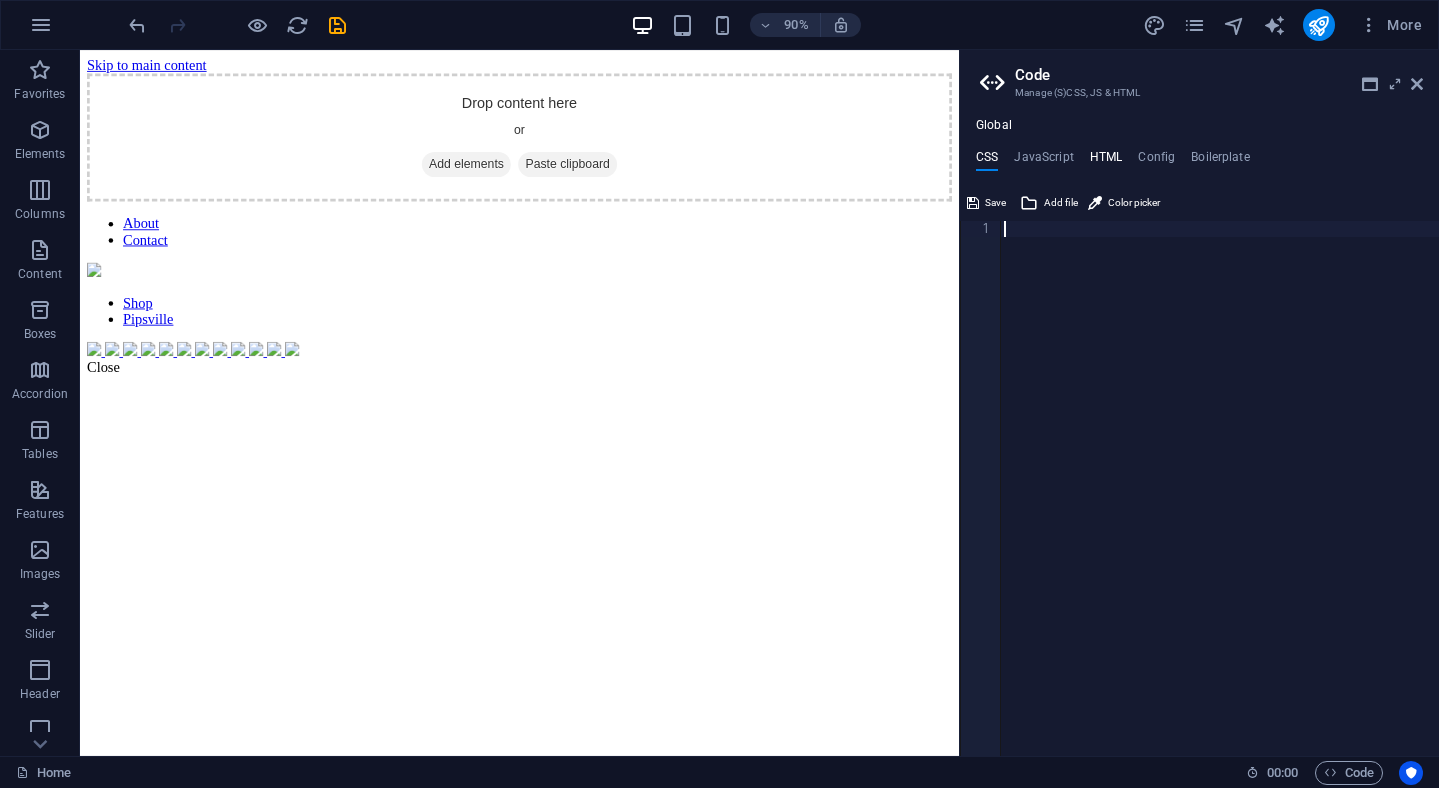 click on "HTML" at bounding box center [1106, 161] 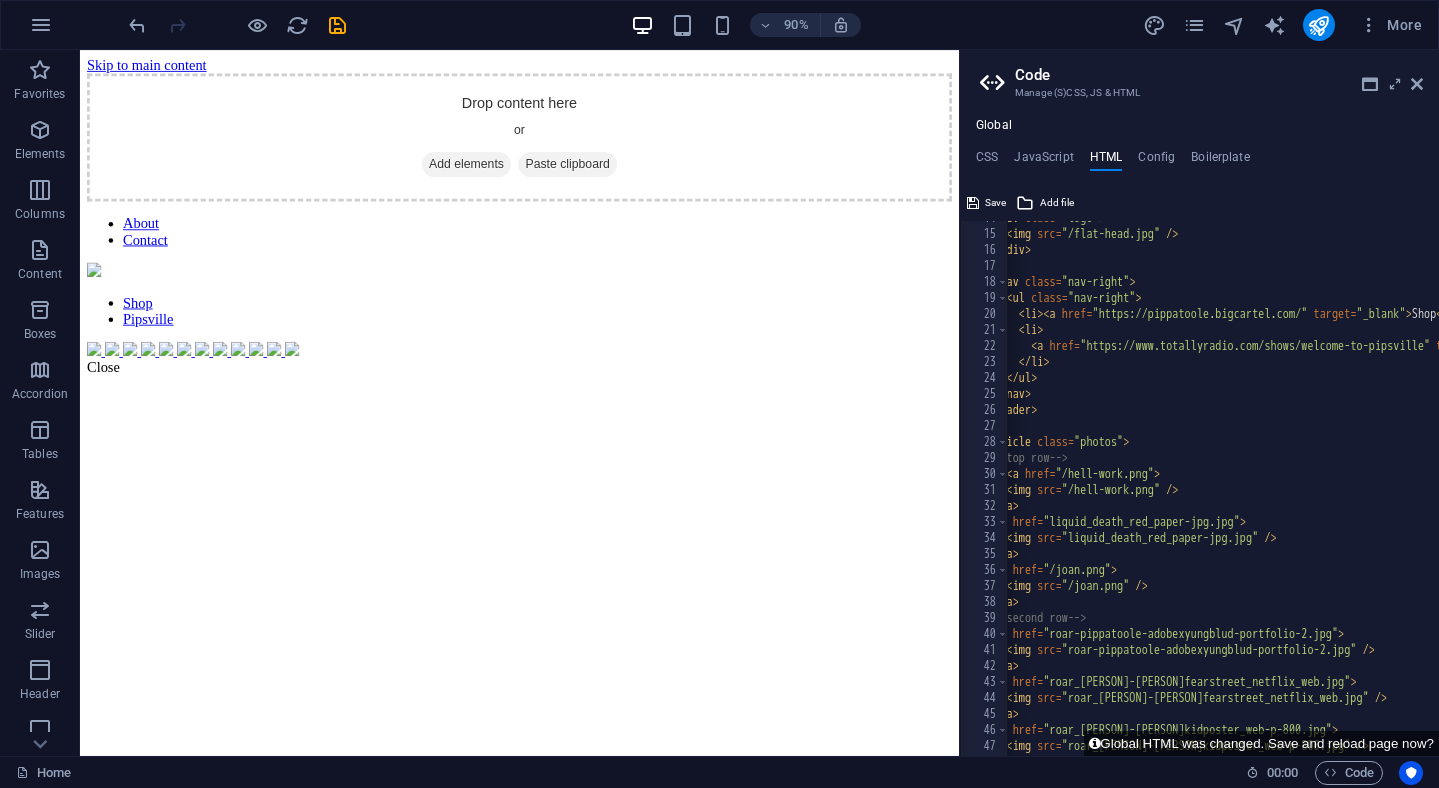 scroll, scrollTop: 219, scrollLeft: 0, axis: vertical 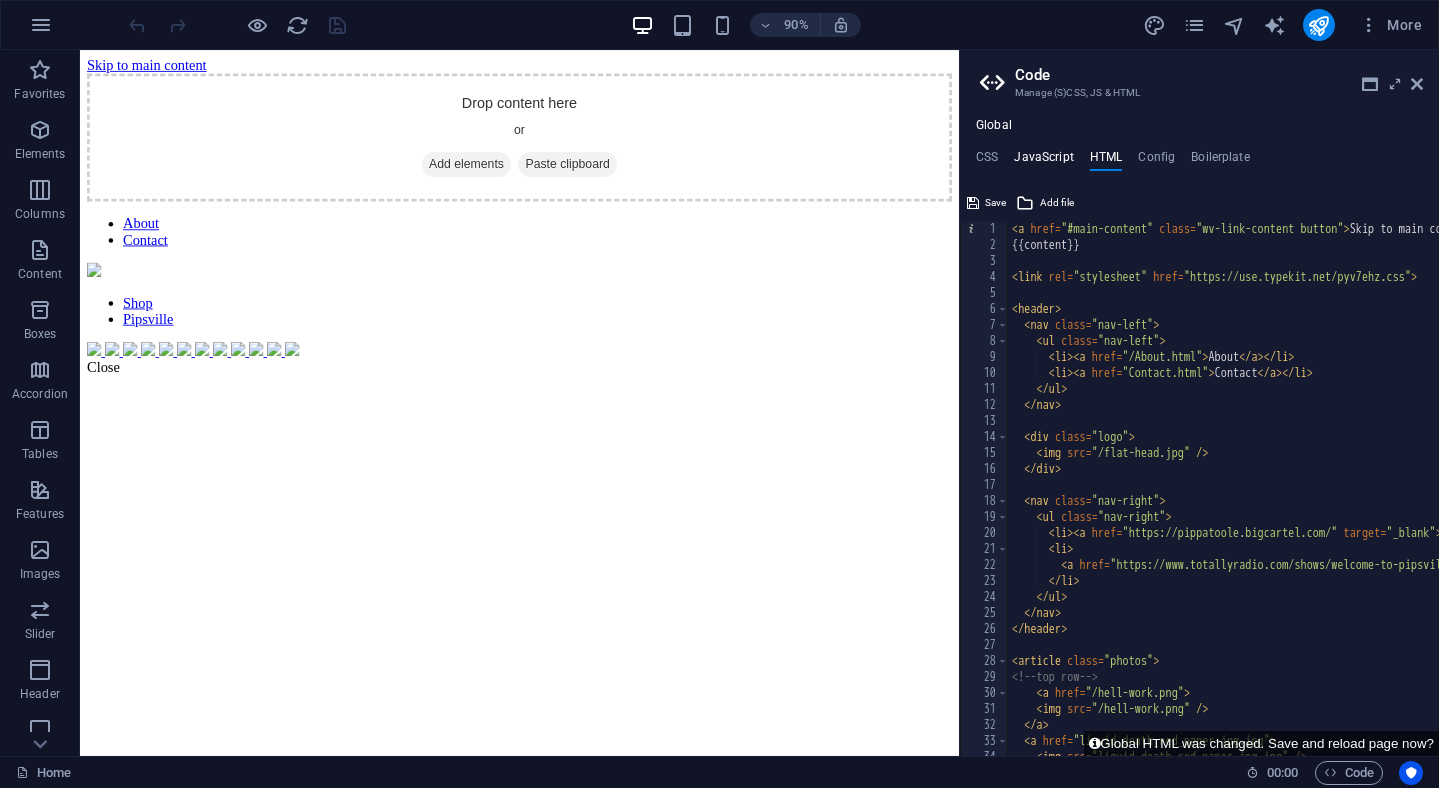click on "JavaScript" at bounding box center (1043, 161) 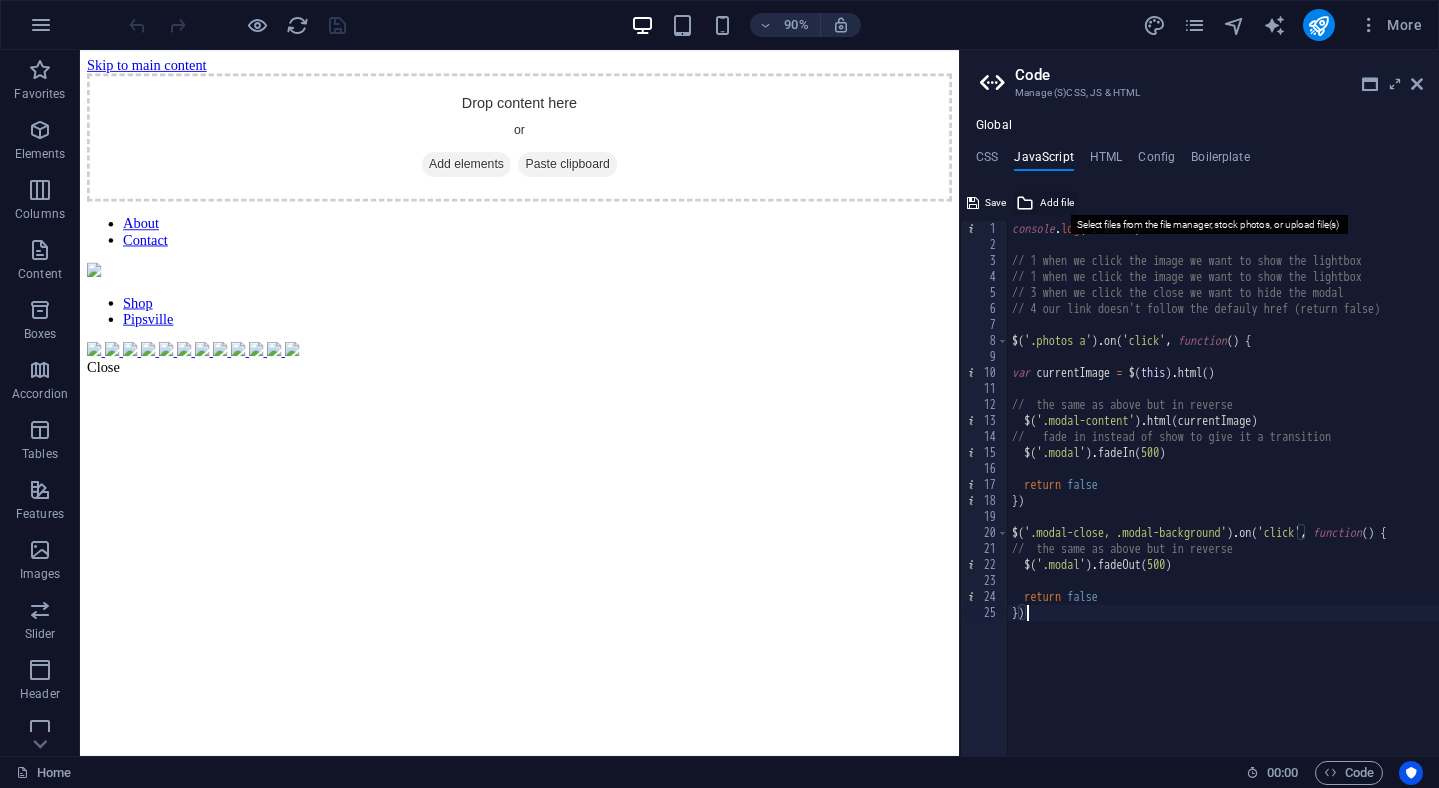click at bounding box center (1025, 203) 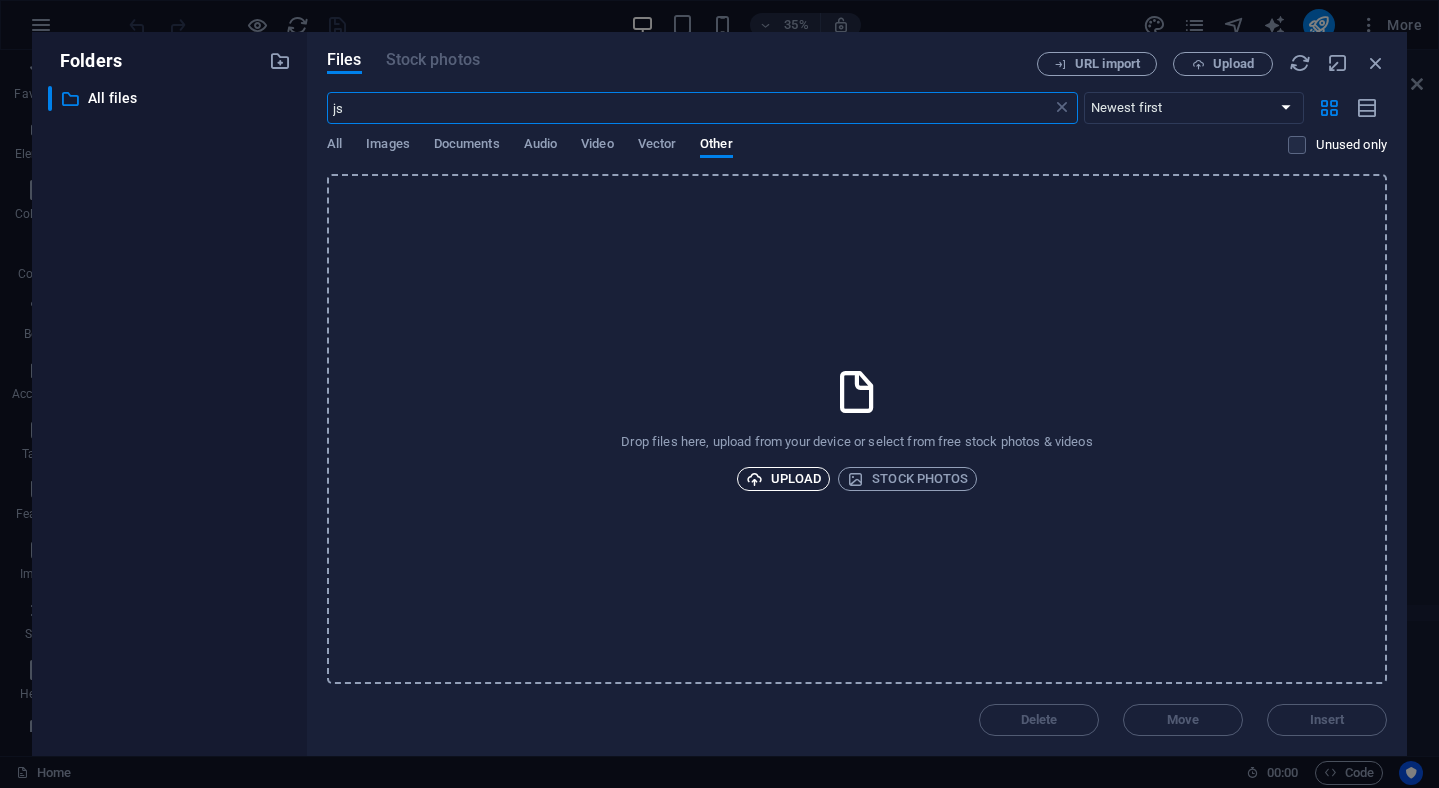 type on "js" 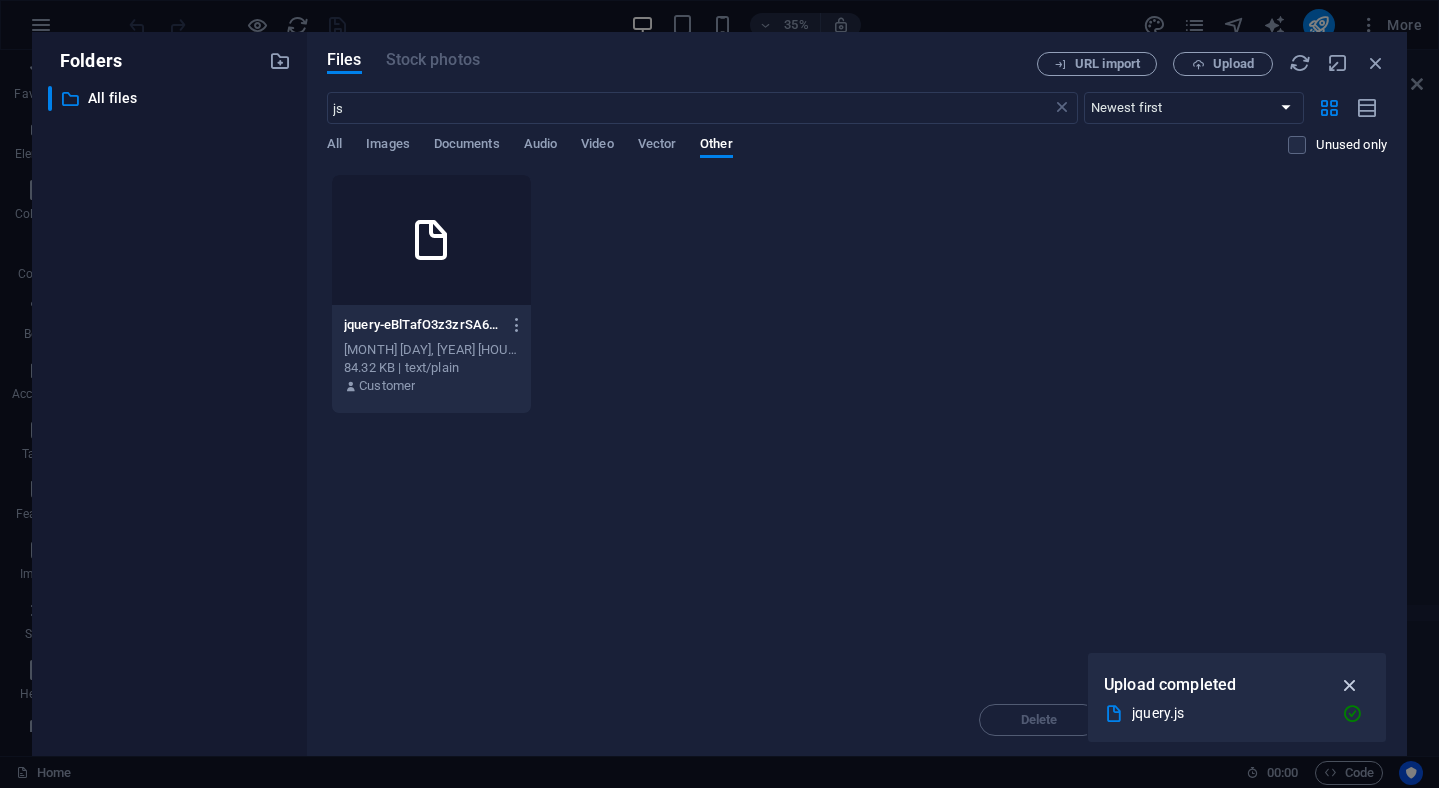 click at bounding box center [1350, 685] 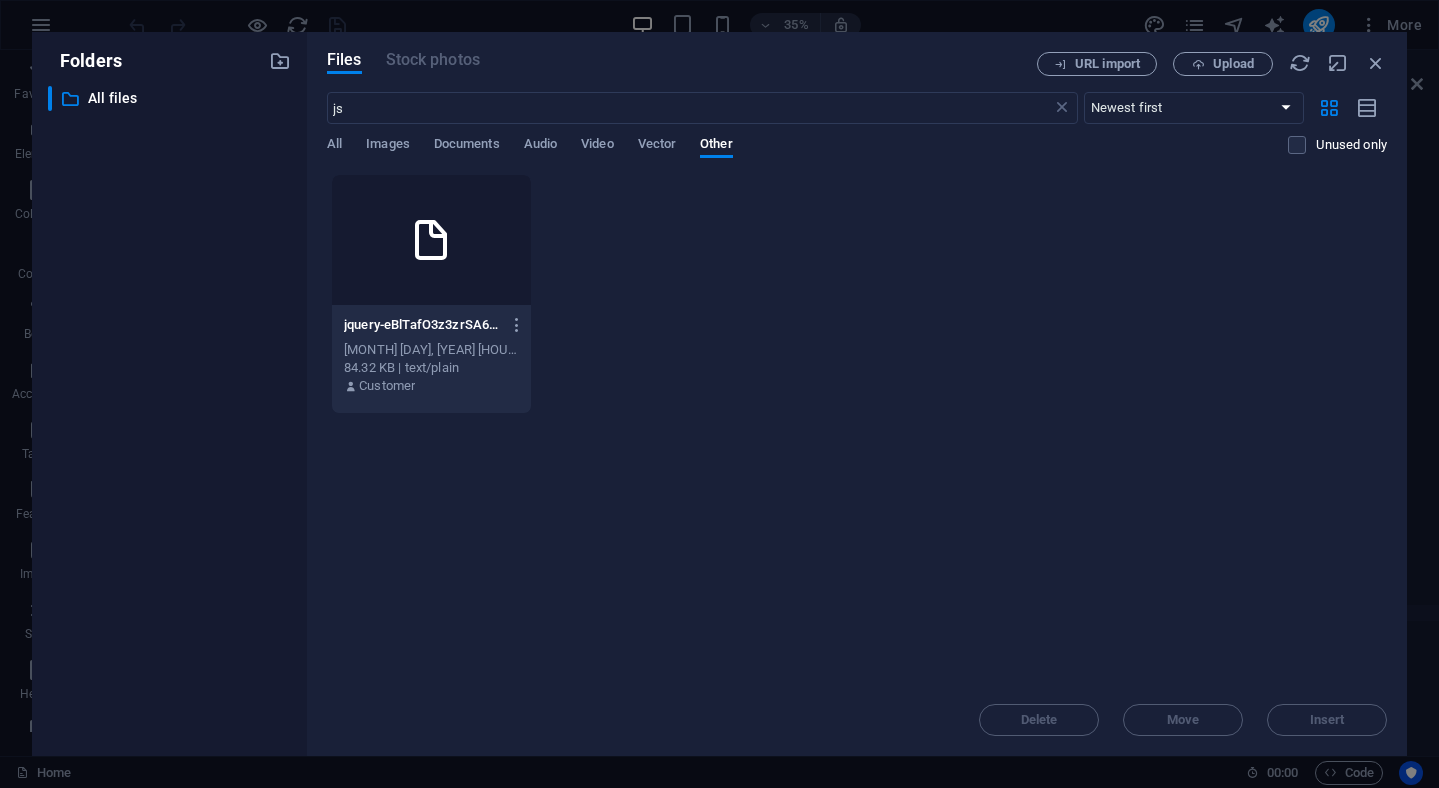 click on "Delete Move Insert" at bounding box center (857, 710) 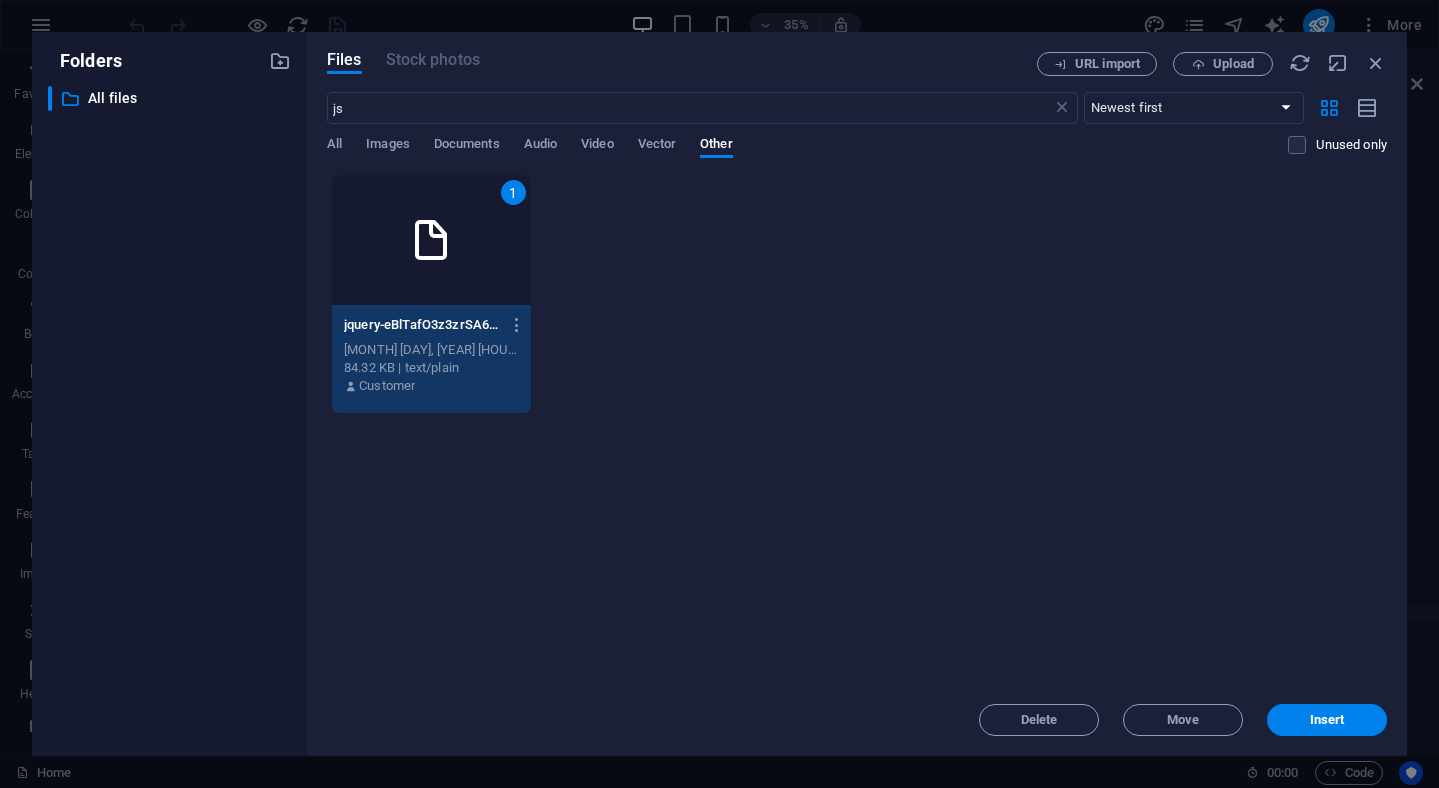 click on "Insert" at bounding box center (1327, 720) 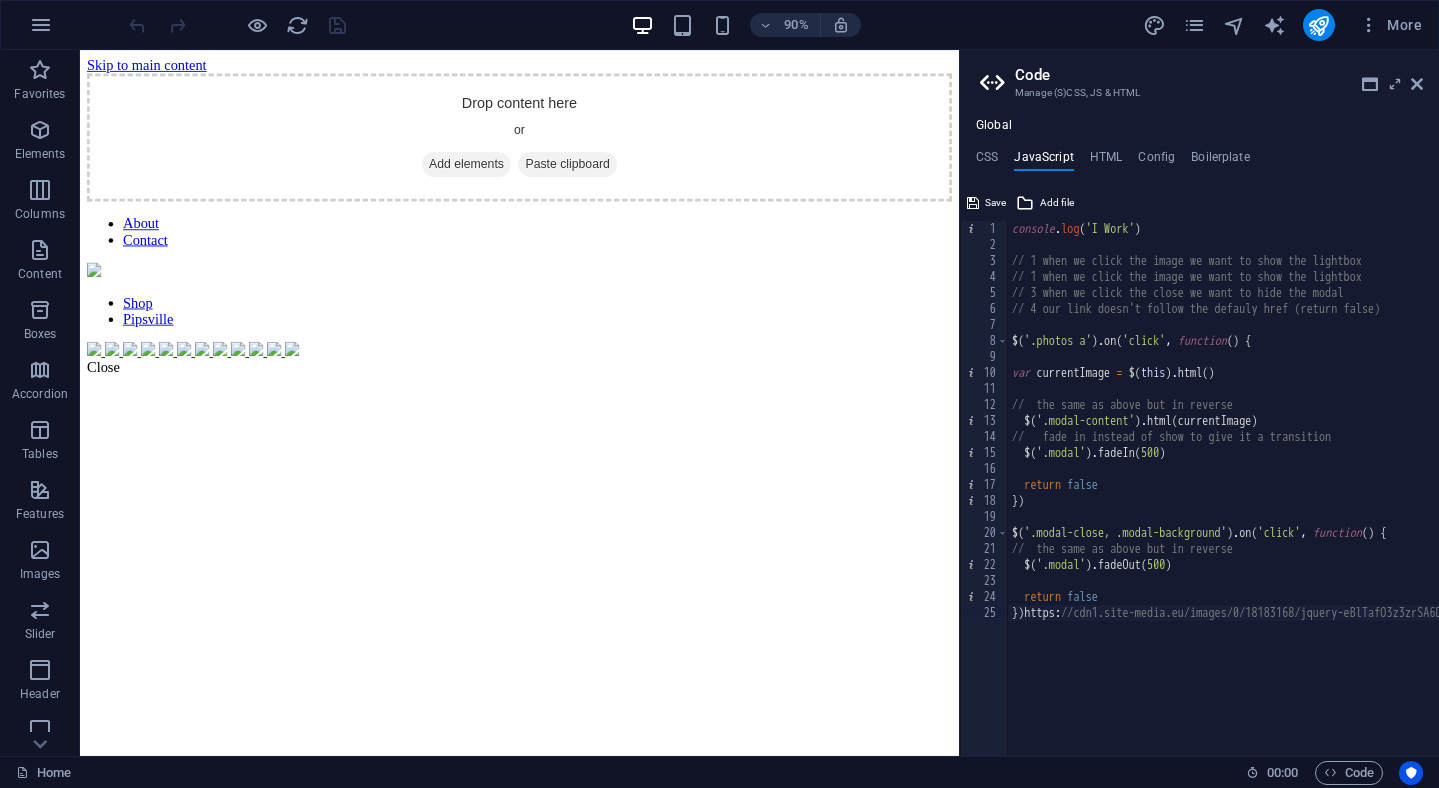 click on "https://cdn1.site-media.eu/images/0/18183168/jquery-eBlTafO3z3zrSA6D3QermA.js" at bounding box center [1305, 504] 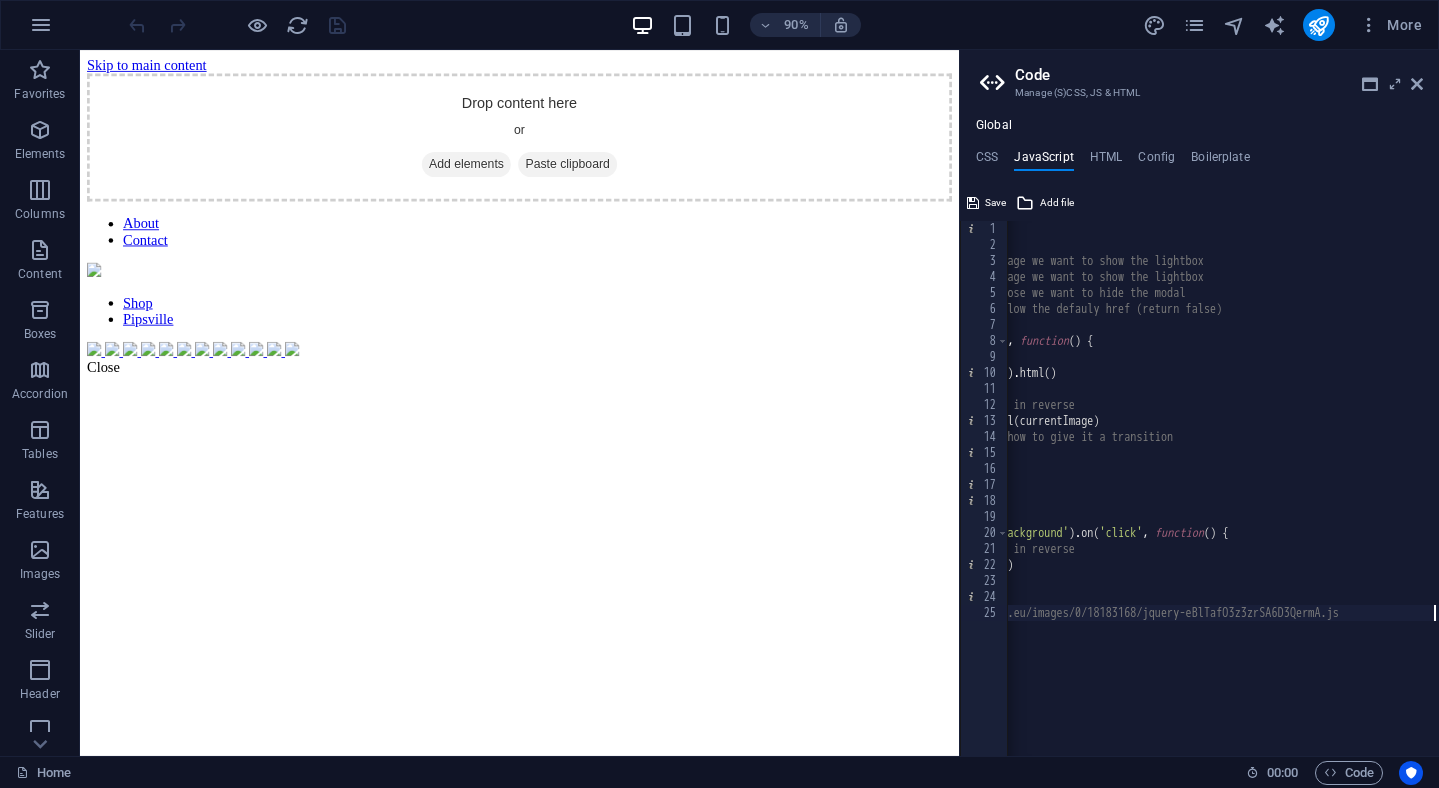 scroll, scrollTop: 0, scrollLeft: 158, axis: horizontal 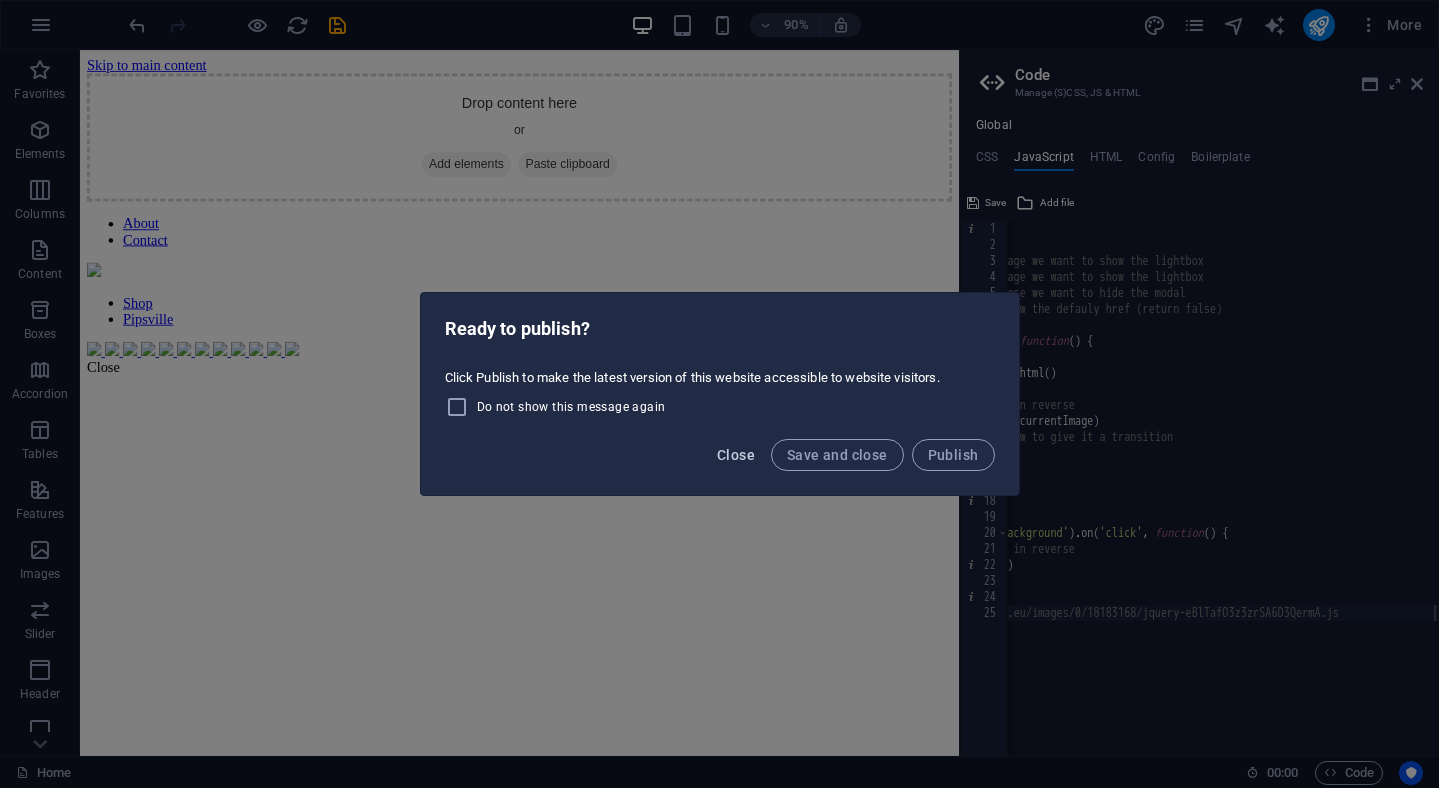 click on "Close" at bounding box center [736, 455] 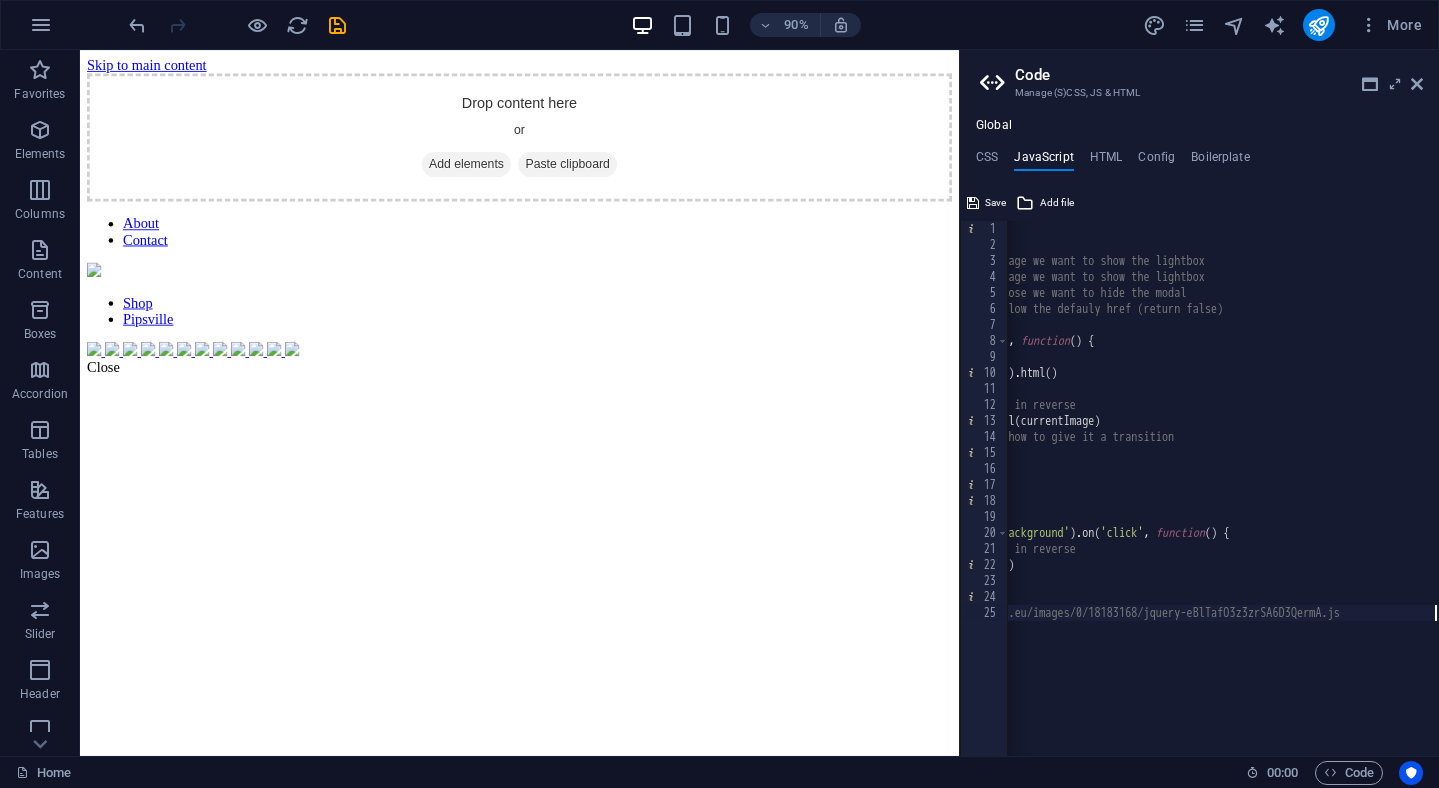scroll, scrollTop: 0, scrollLeft: 157, axis: horizontal 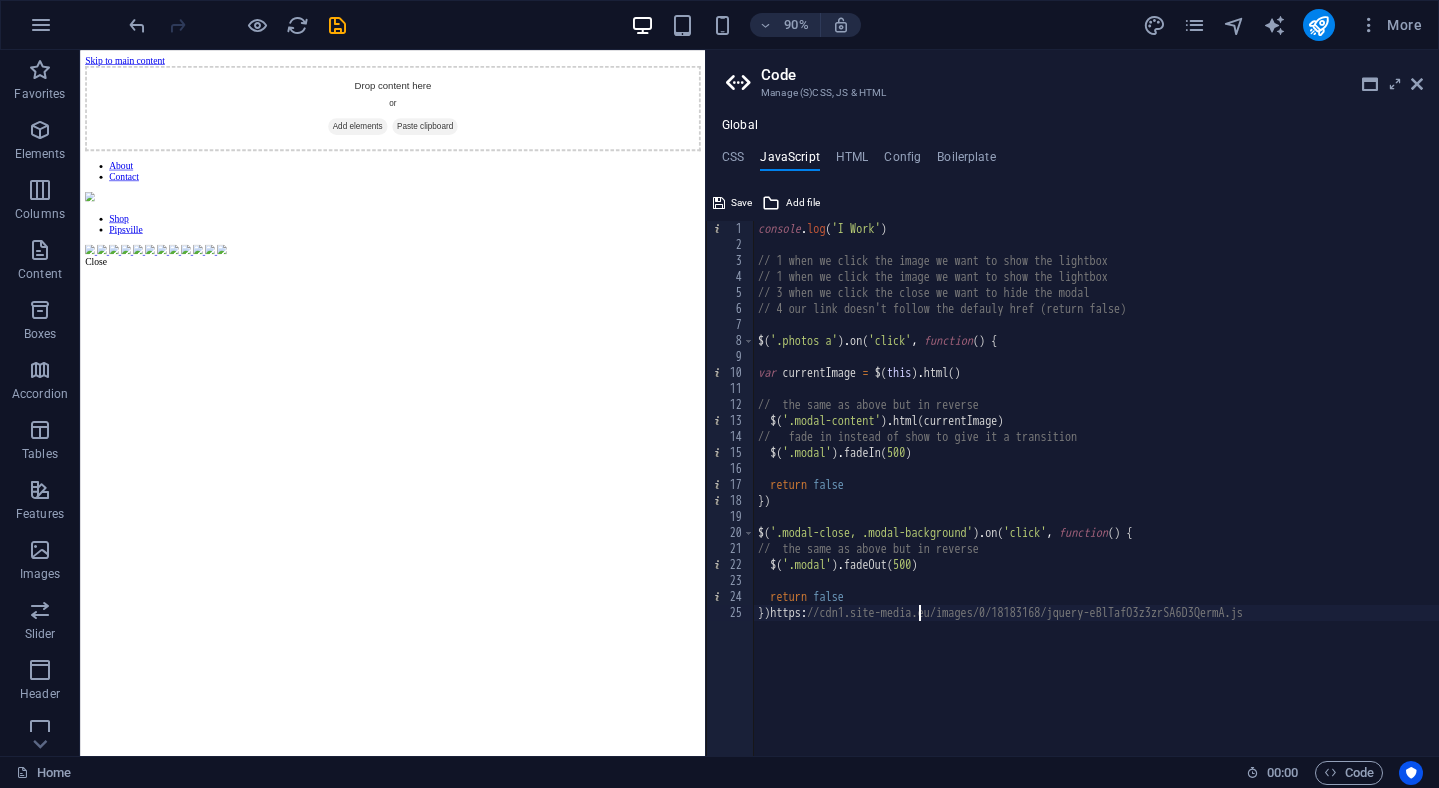 drag, startPoint x: 961, startPoint y: 611, endPoint x: 706, endPoint y: 596, distance: 255.4408 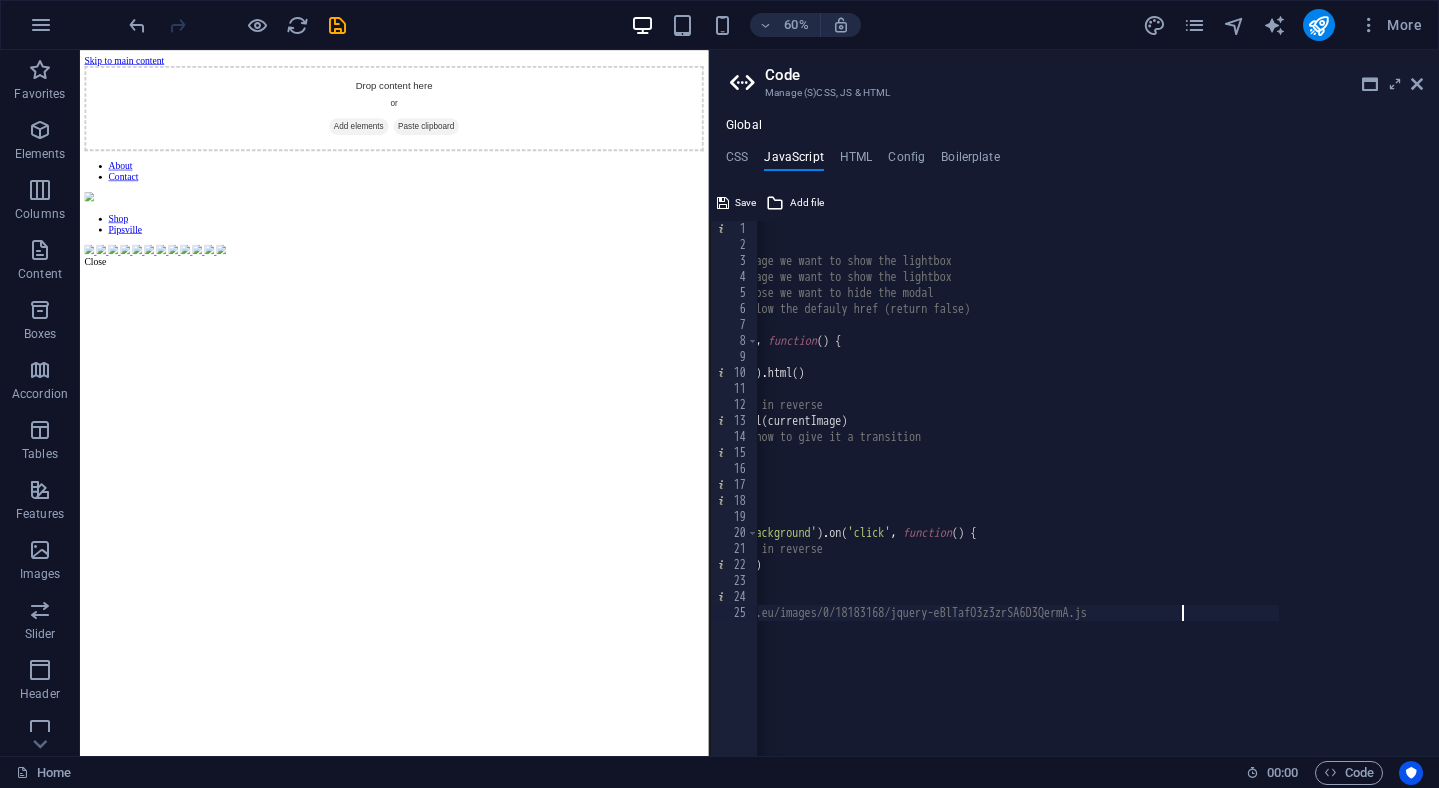 click on "https://cdn1.site-media.eu/images/0/18183168/jquery-eBlTafO3z3zrSA6D3QermA.js" at bounding box center [1098, 488] 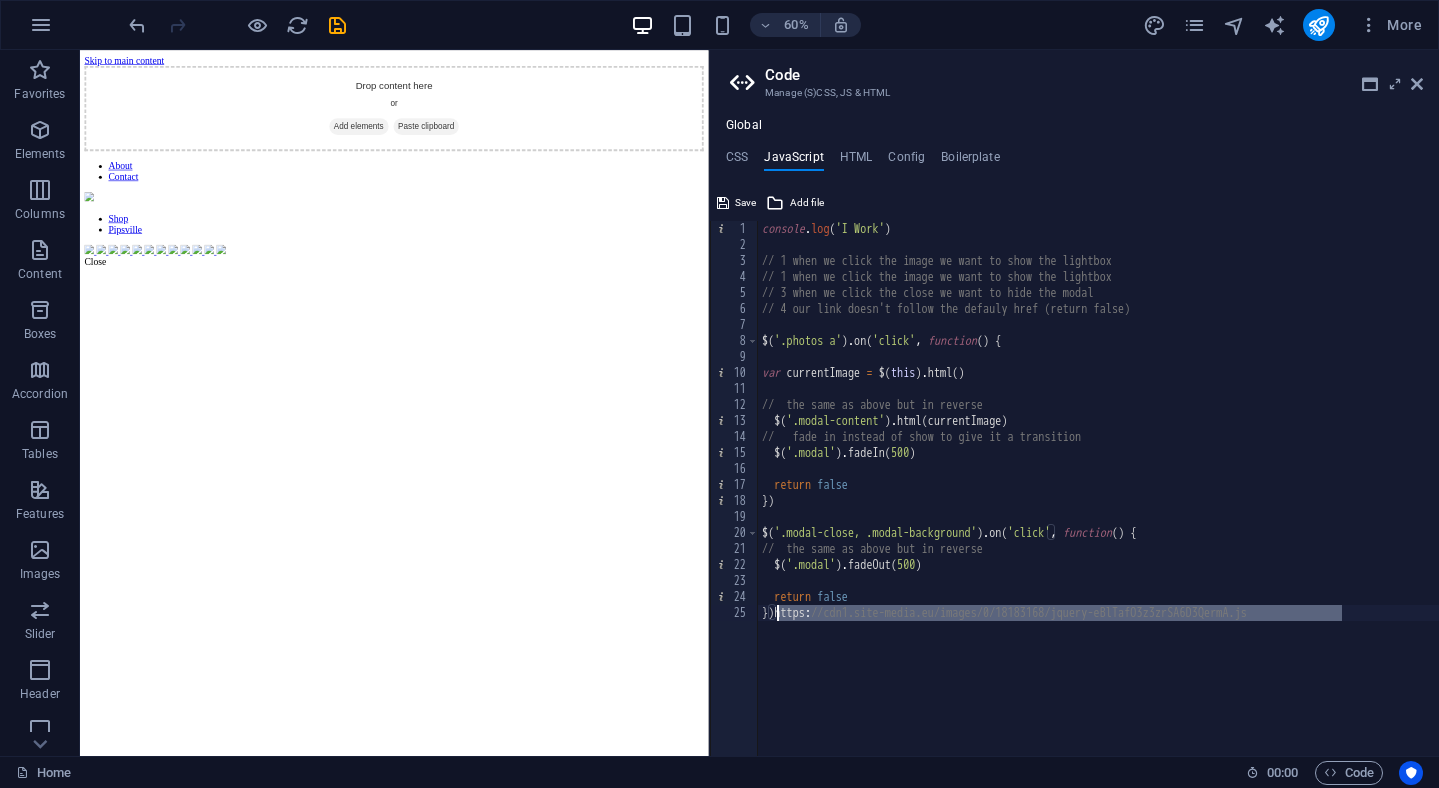drag, startPoint x: 1219, startPoint y: 620, endPoint x: 780, endPoint y: 618, distance: 439.00455 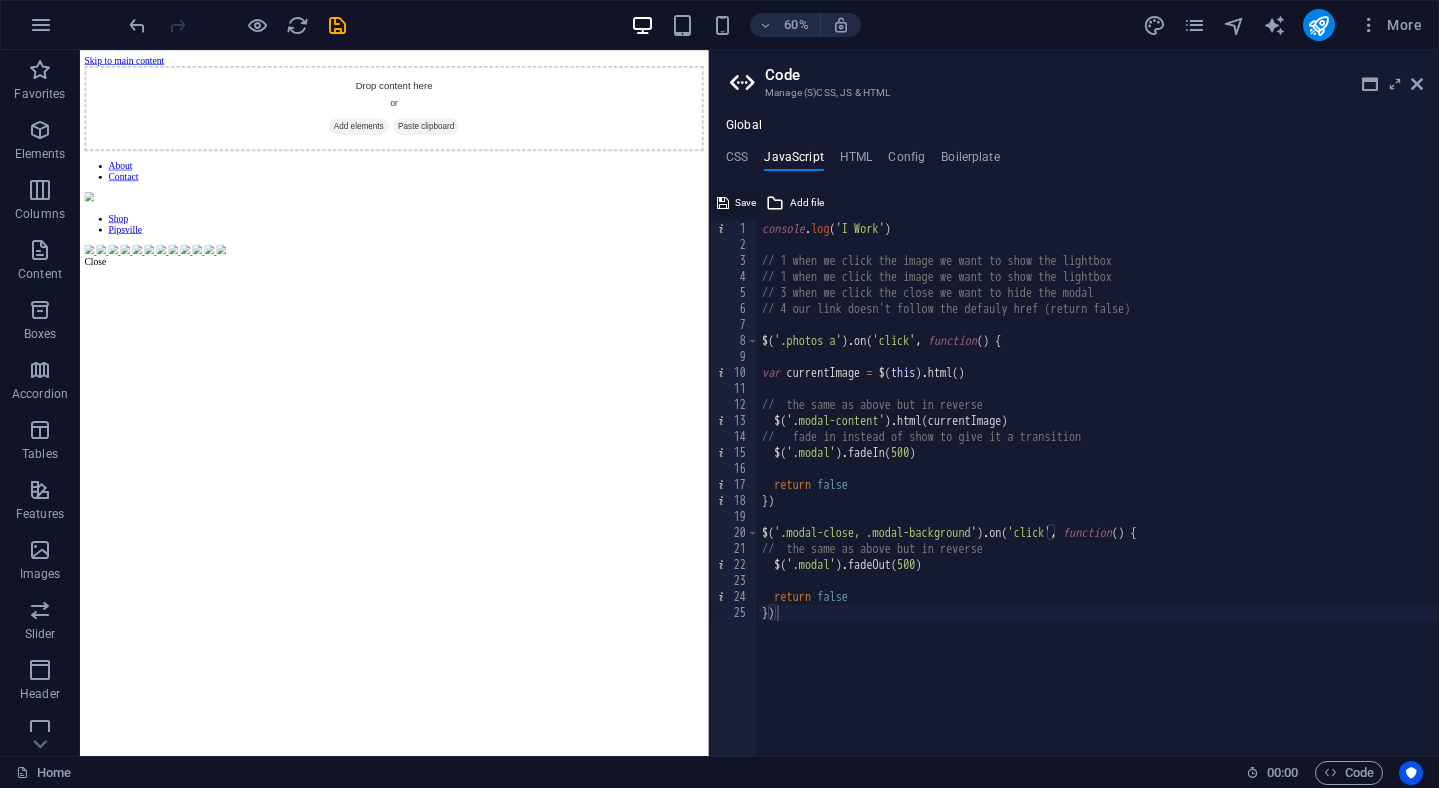 click at bounding box center (723, 203) 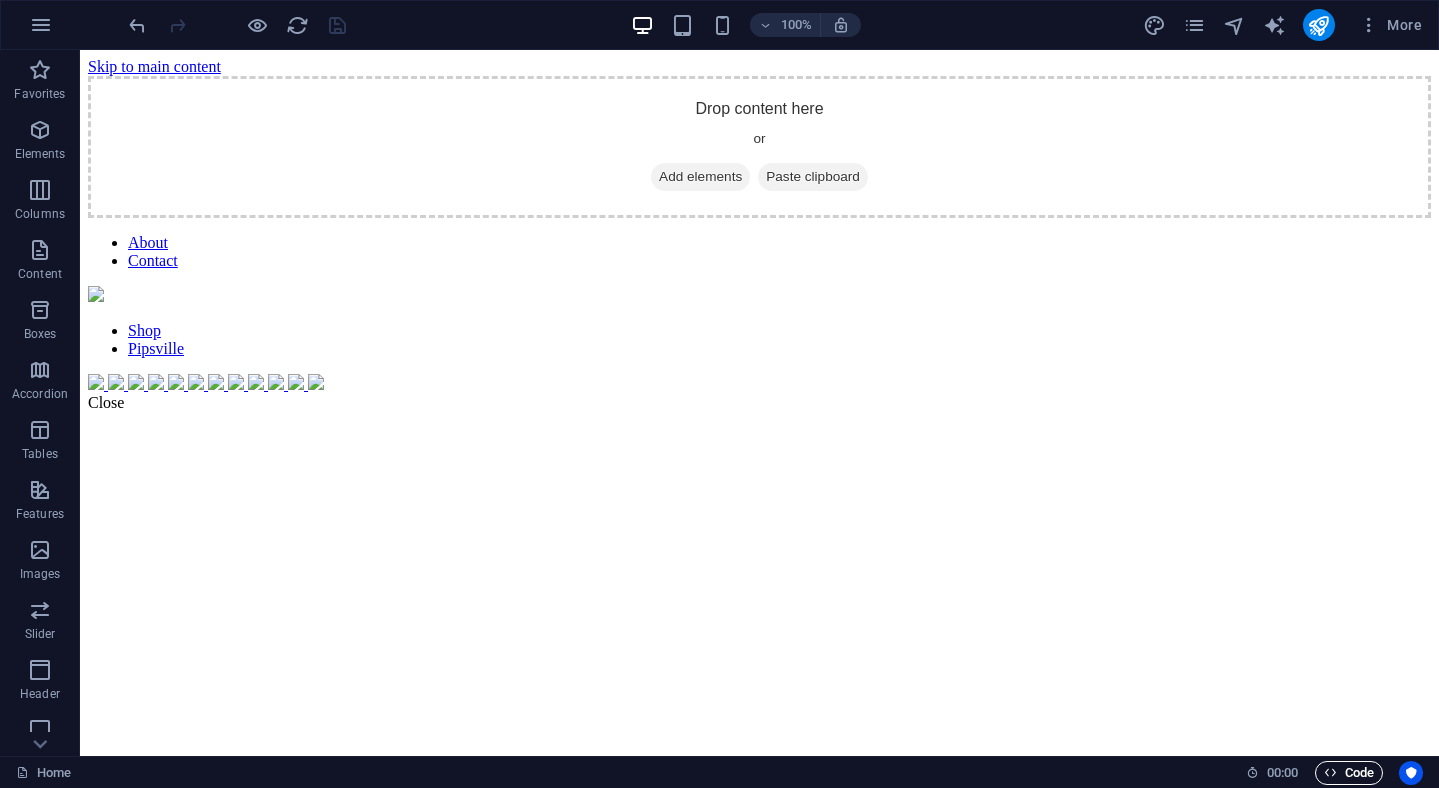 click on "Code" at bounding box center [1349, 773] 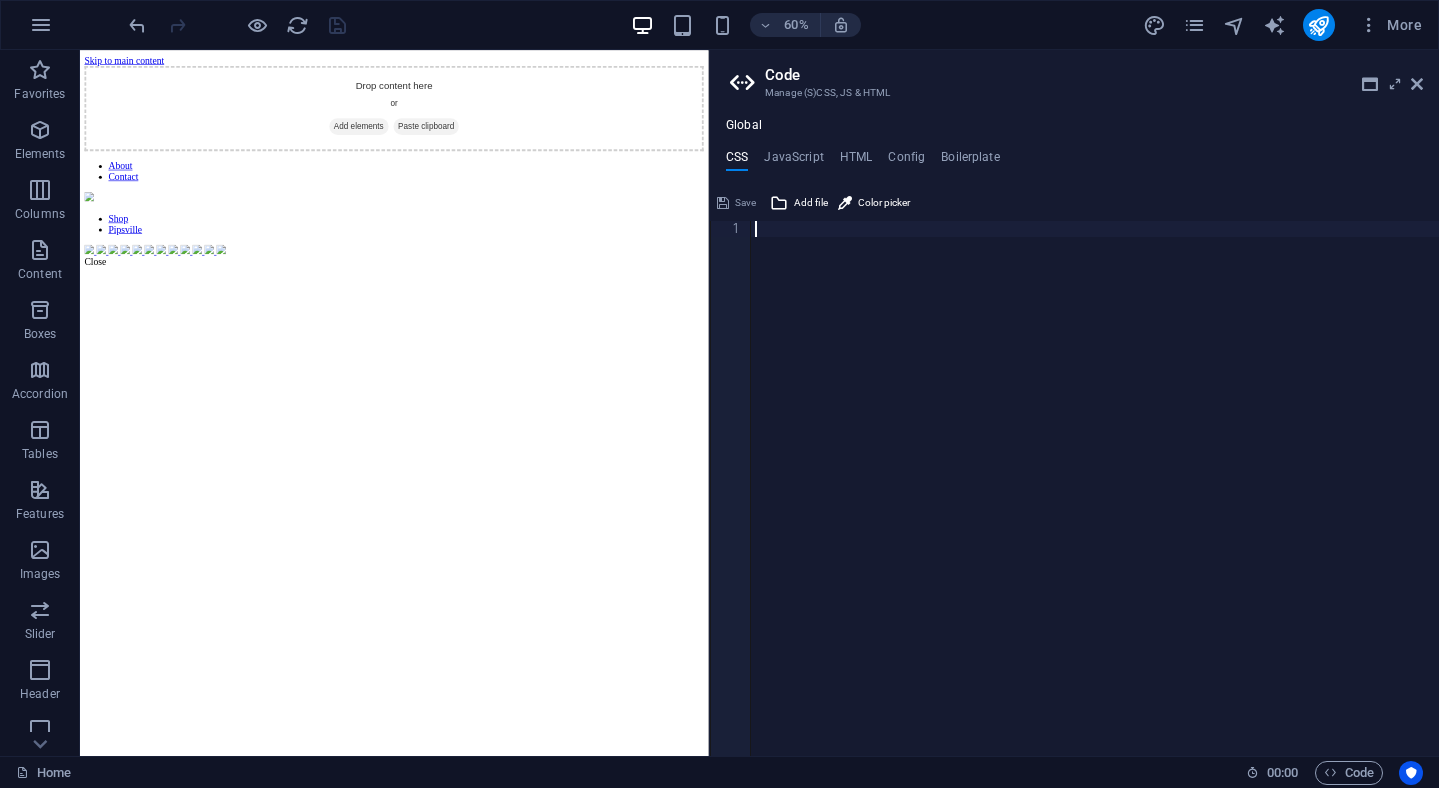 click at bounding box center [1095, 504] 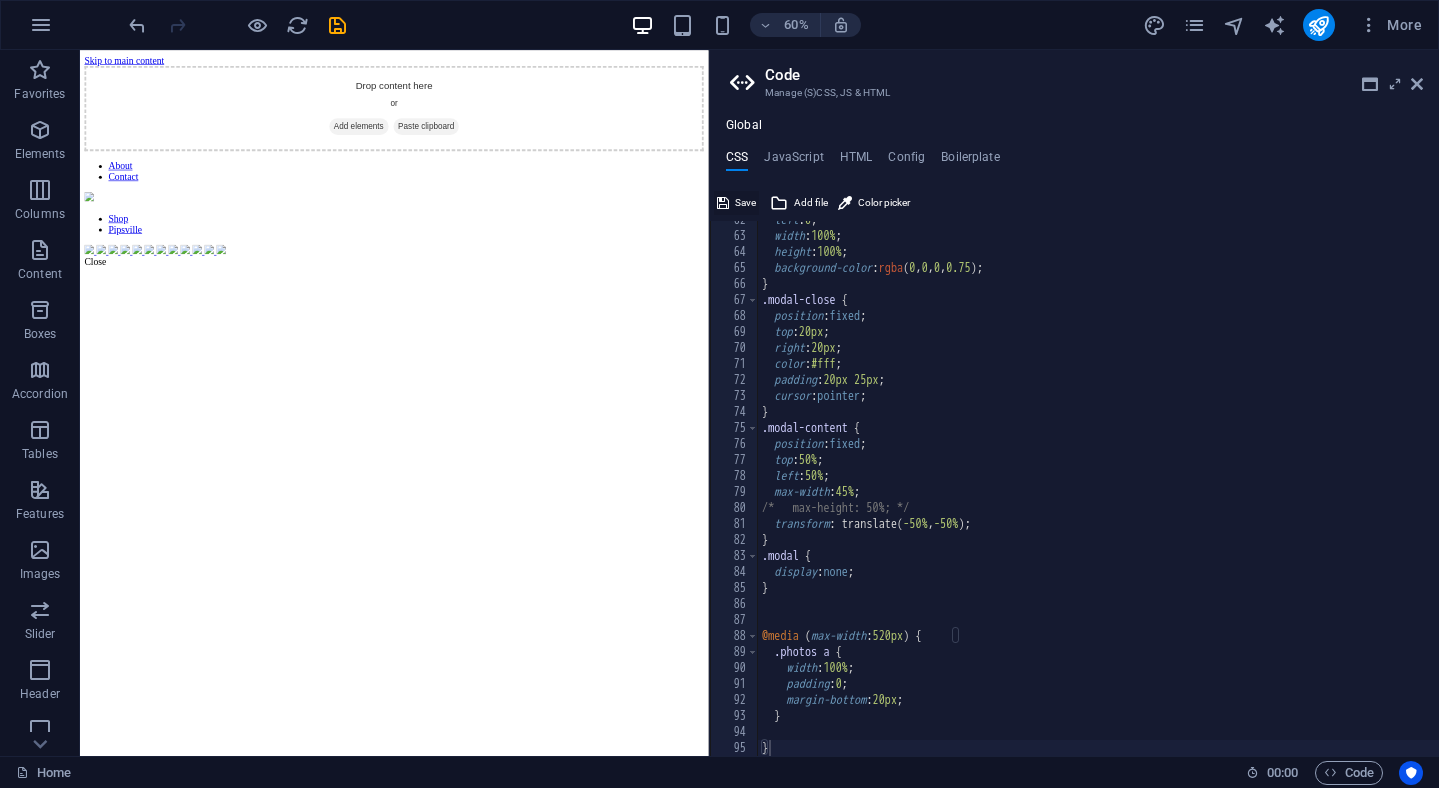 click at bounding box center (723, 203) 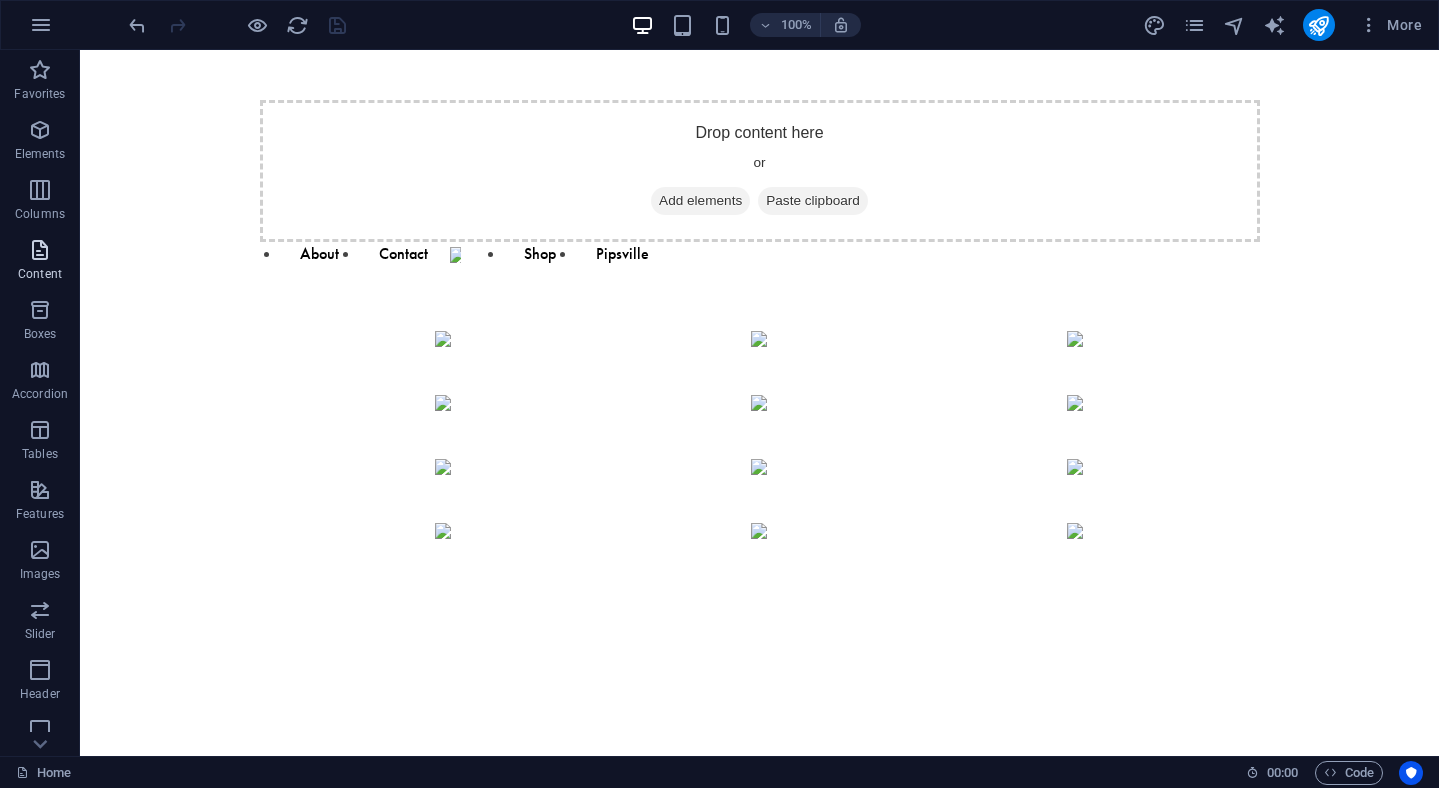 click on "Content" at bounding box center (40, 274) 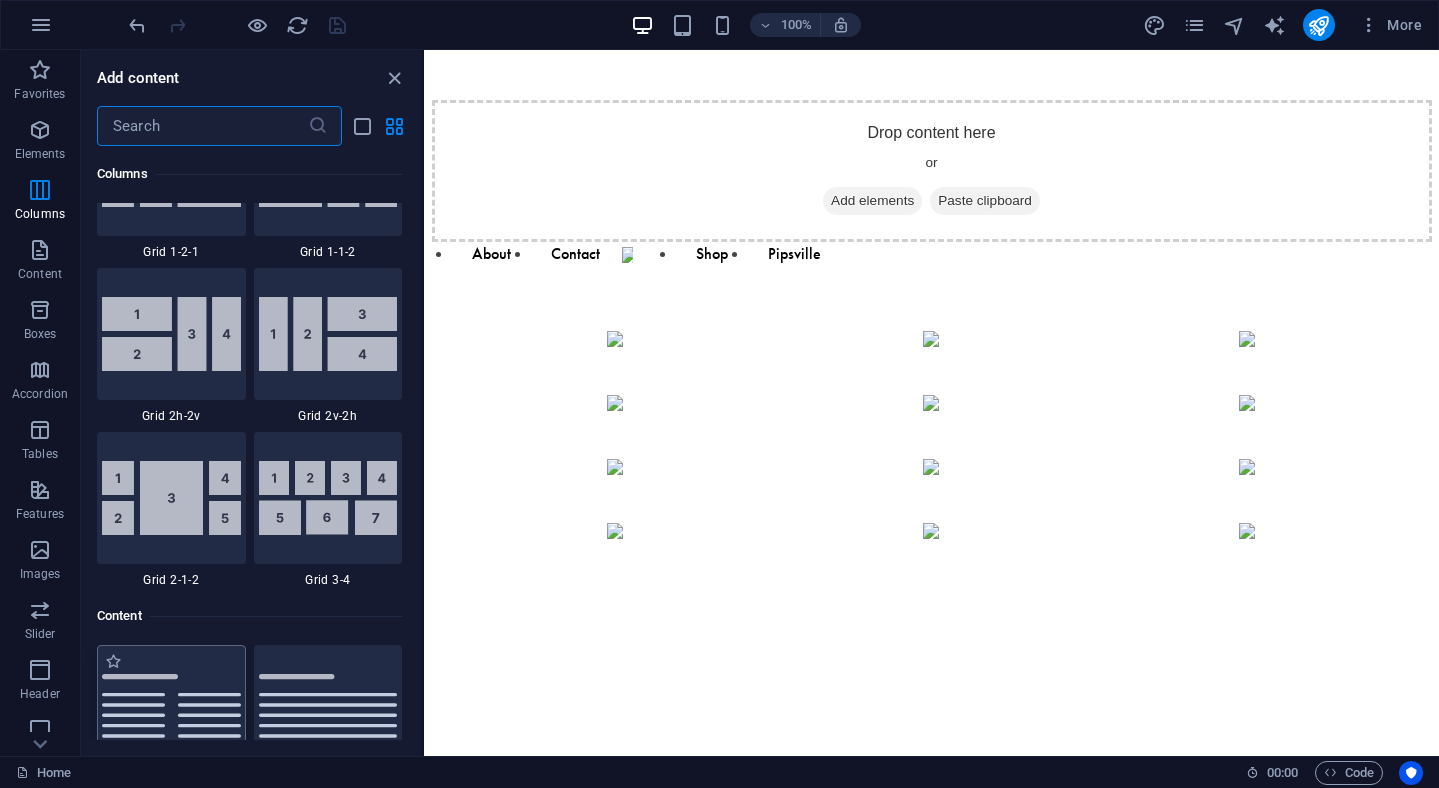scroll, scrollTop: 3039, scrollLeft: 0, axis: vertical 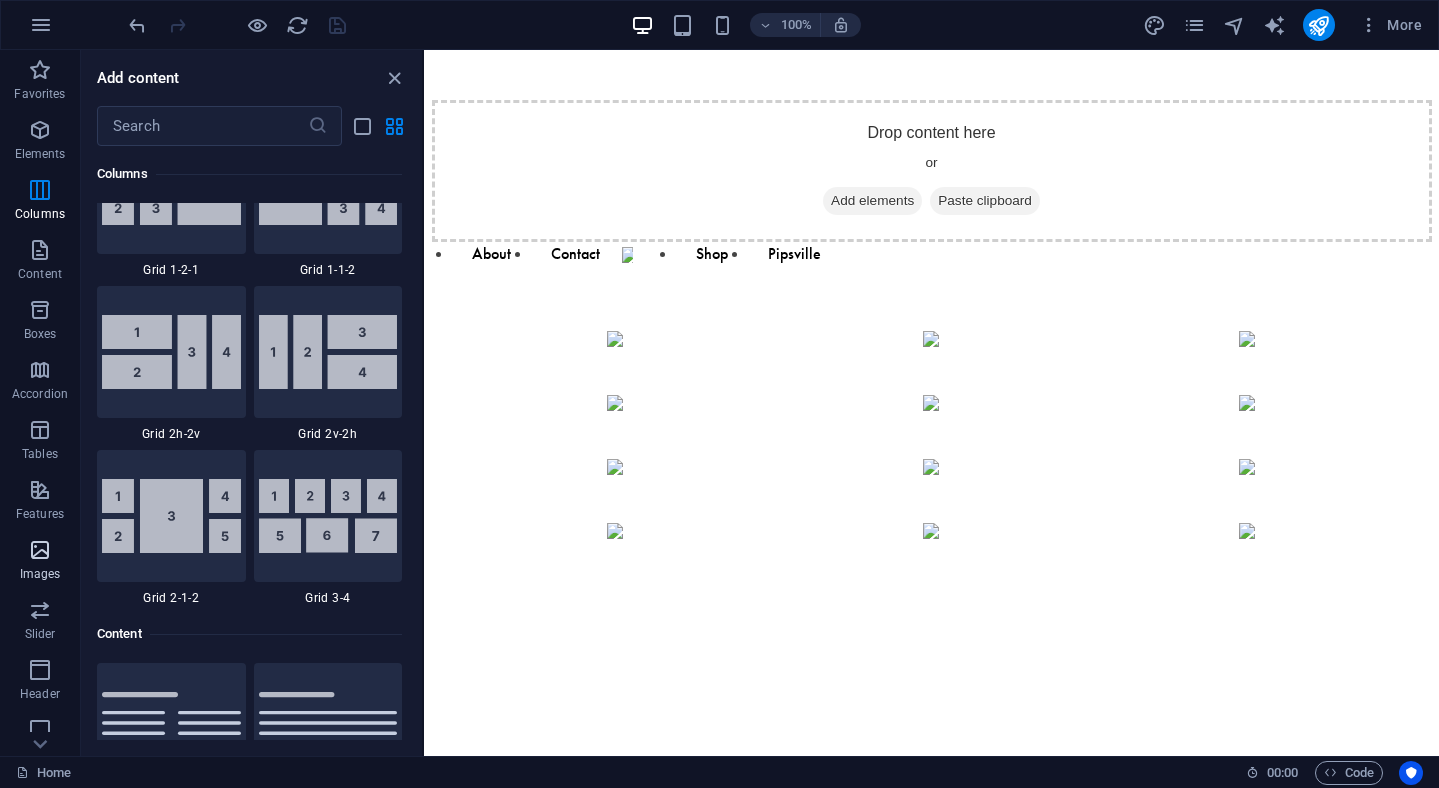click on "Images" at bounding box center (40, 574) 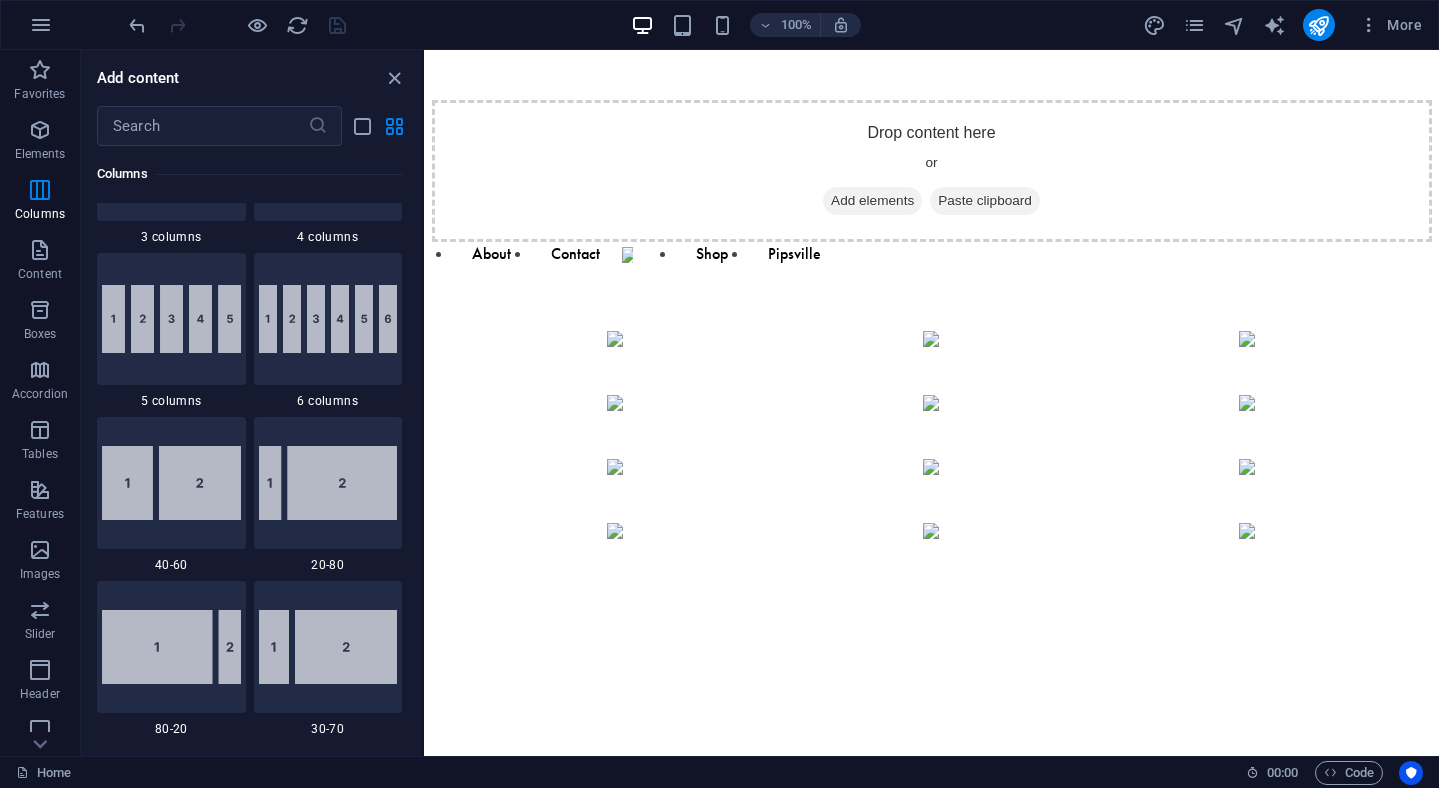 scroll, scrollTop: 1234, scrollLeft: 0, axis: vertical 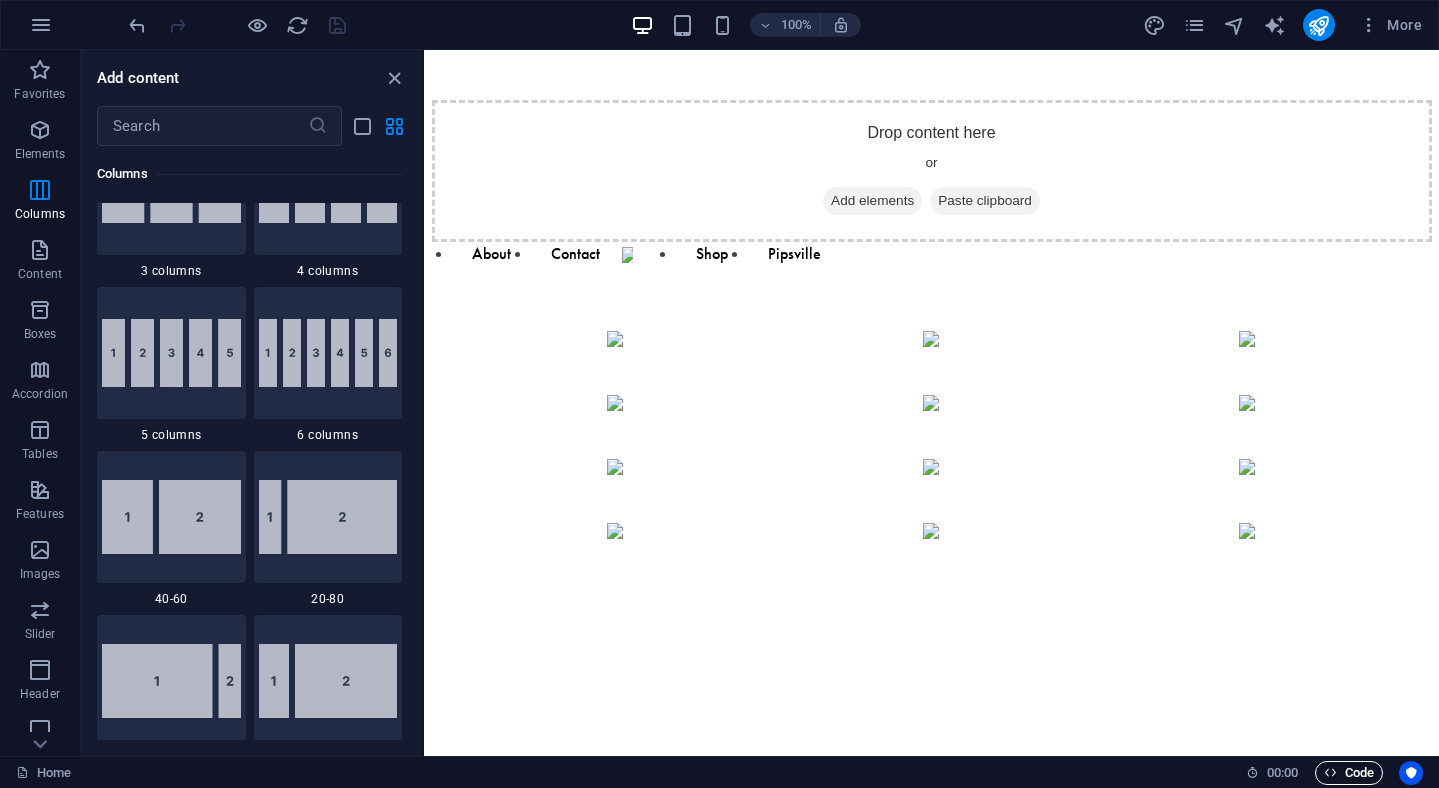 click on "Code" at bounding box center [1349, 773] 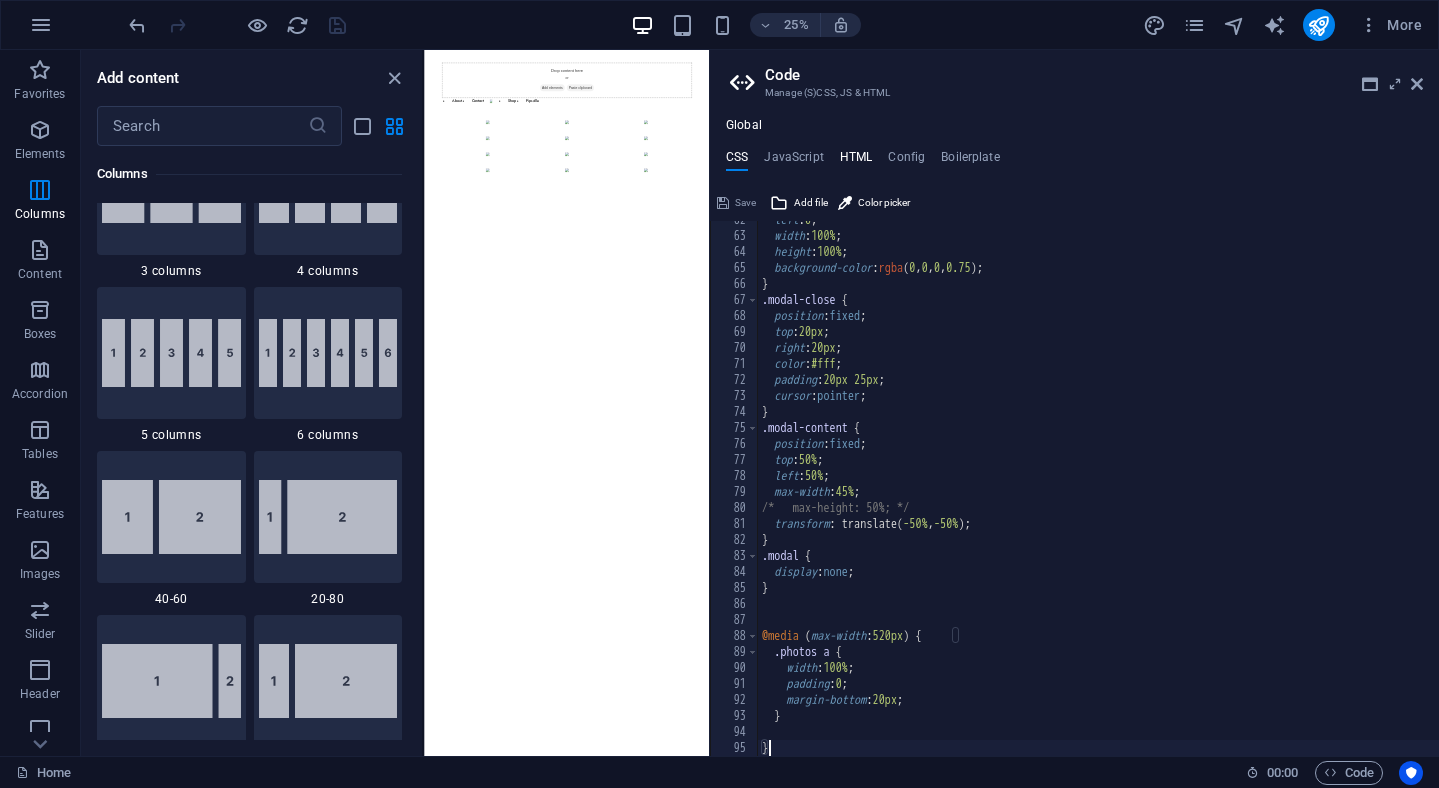 click on "HTML" at bounding box center [856, 161] 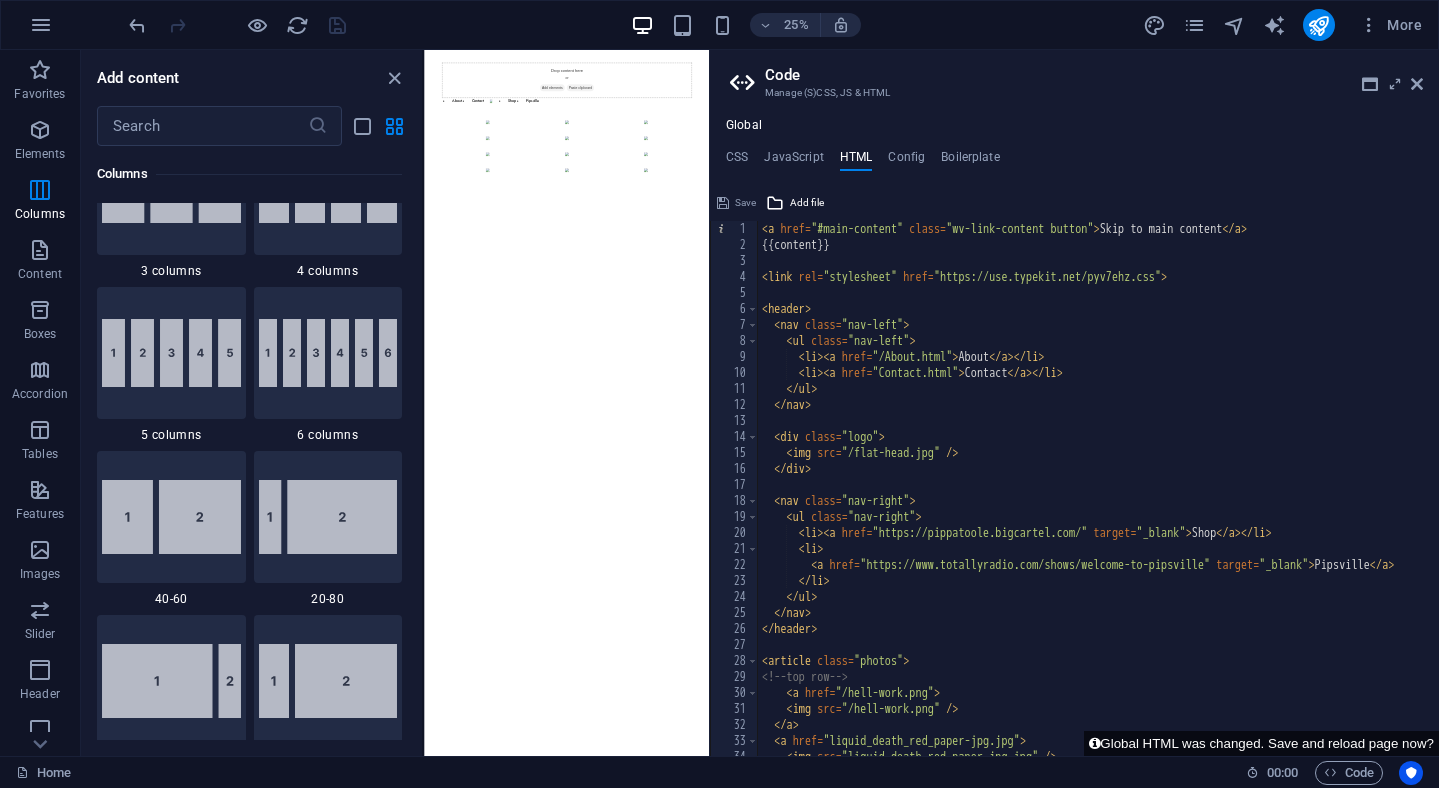 scroll, scrollTop: 0, scrollLeft: 1, axis: horizontal 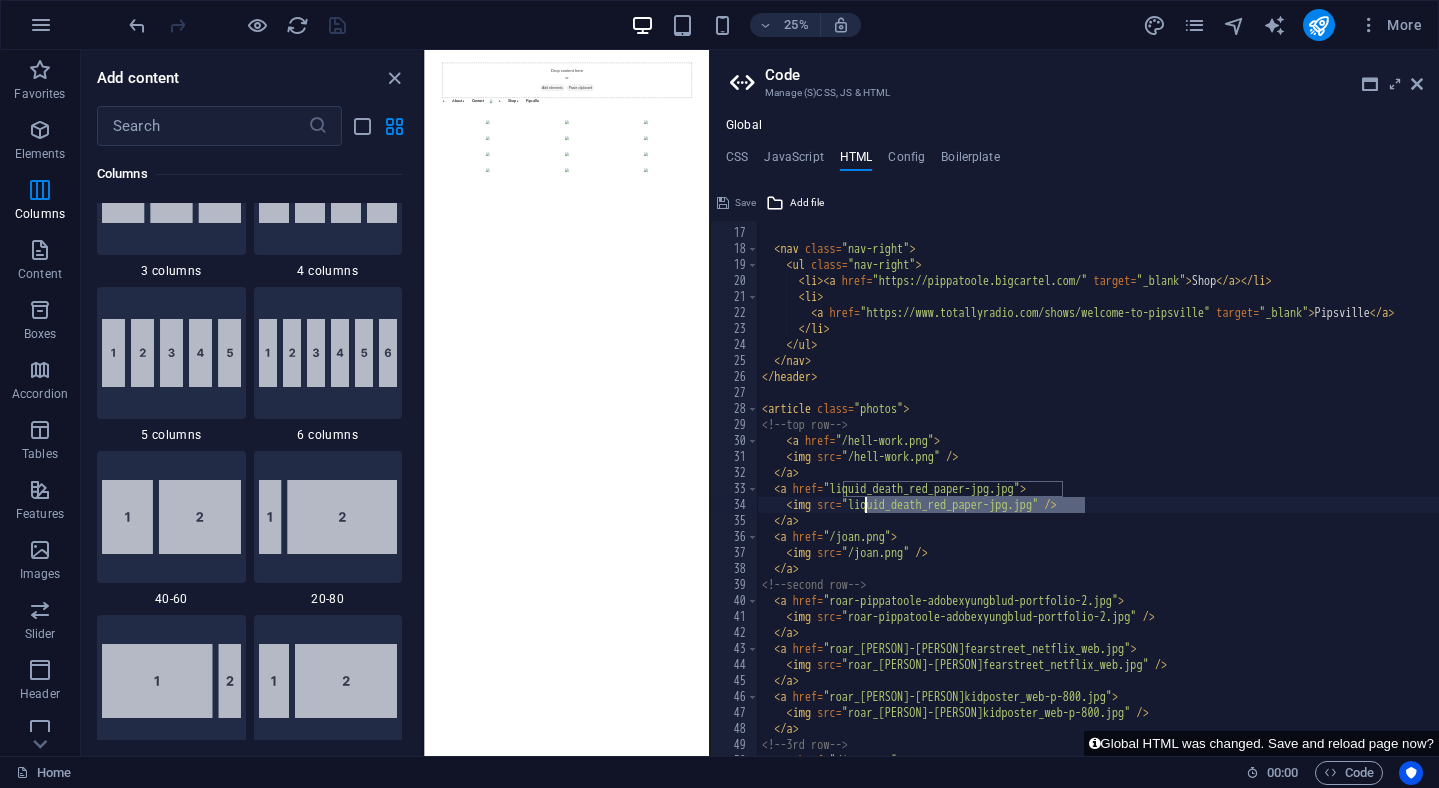drag, startPoint x: 1084, startPoint y: 508, endPoint x: 867, endPoint y: 507, distance: 217.0023 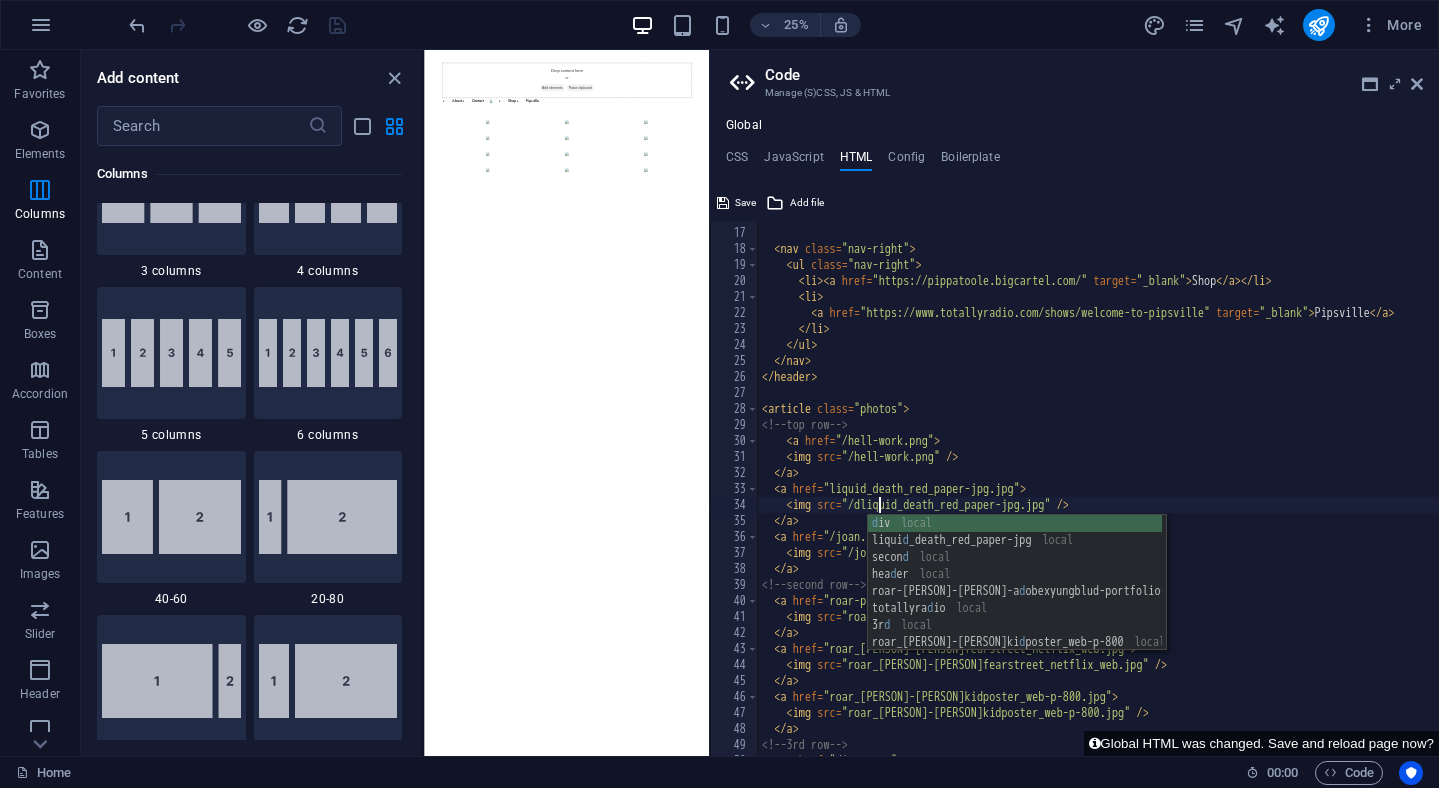 scroll, scrollTop: 0, scrollLeft: 10, axis: horizontal 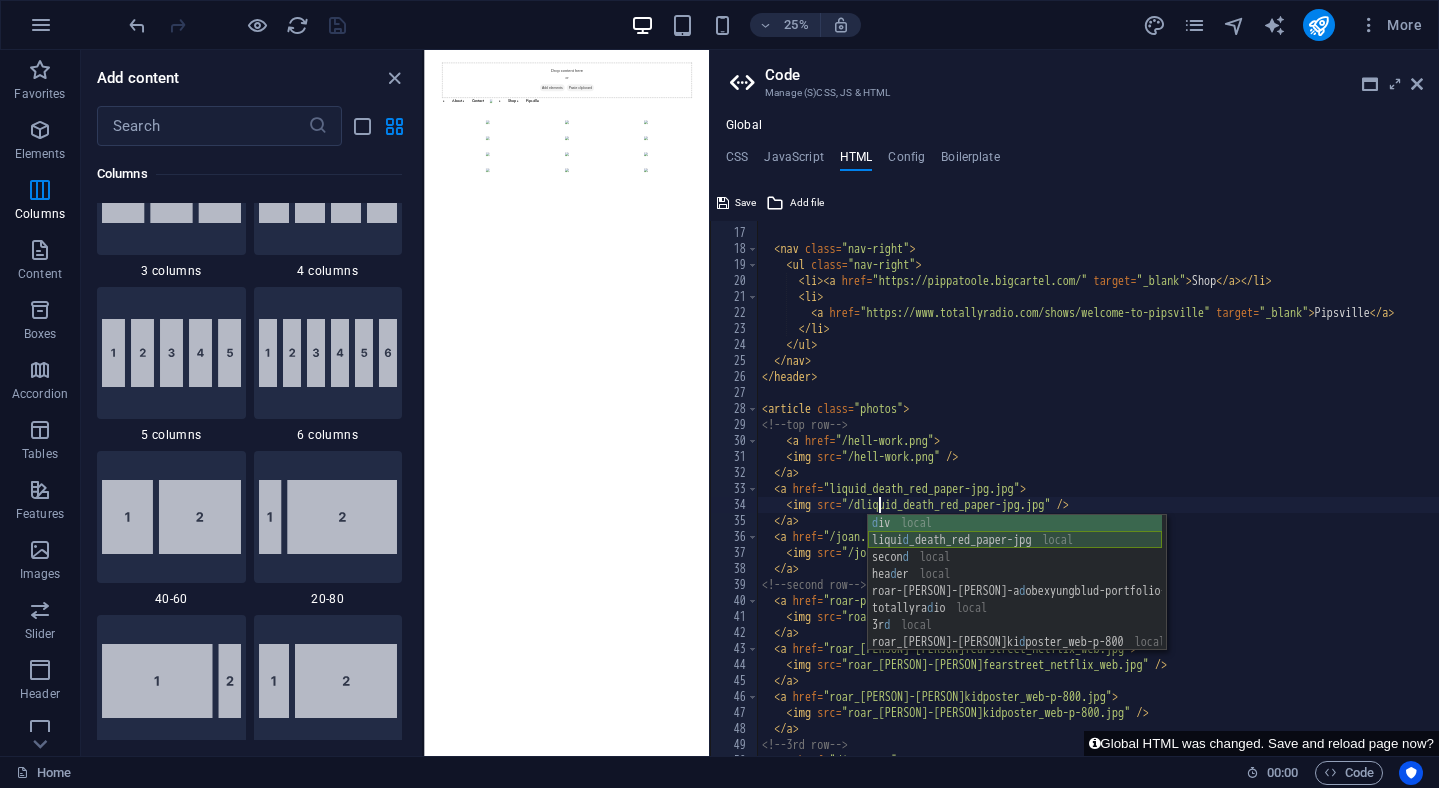 click on "d iv local liqui d _death_red_paper-jpg local secon d local hea d er local roar-[PERSON]-a d obexyungblud-portfolio-2 local totallyra d io local 3r d local roar_[PERSON]-[PERSON]ki d poster_web-p-800 local flat-hea d local" at bounding box center (1015, 600) 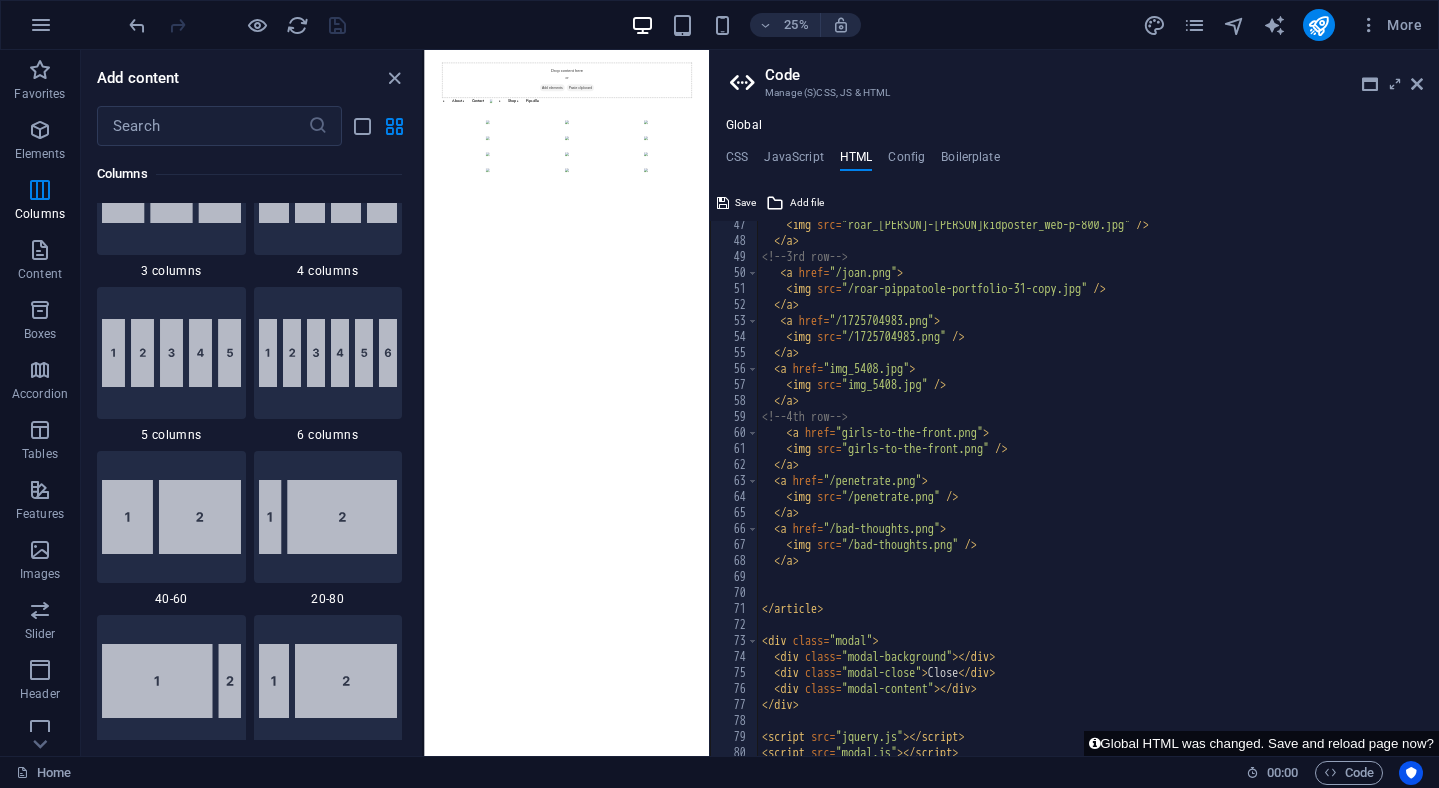 scroll, scrollTop: 598, scrollLeft: 0, axis: vertical 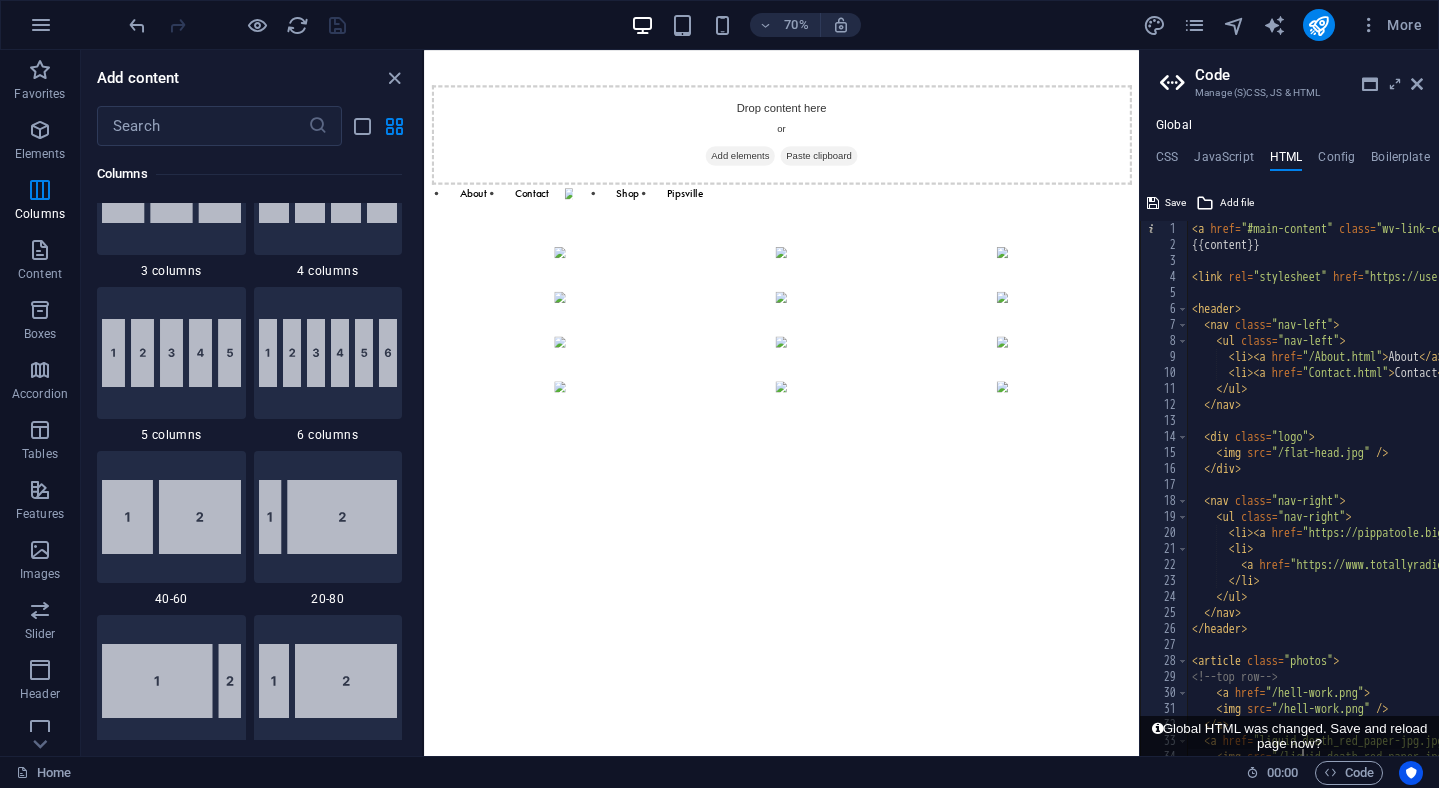 drag, startPoint x: 711, startPoint y: 288, endPoint x: 1250, endPoint y: 309, distance: 539.40894 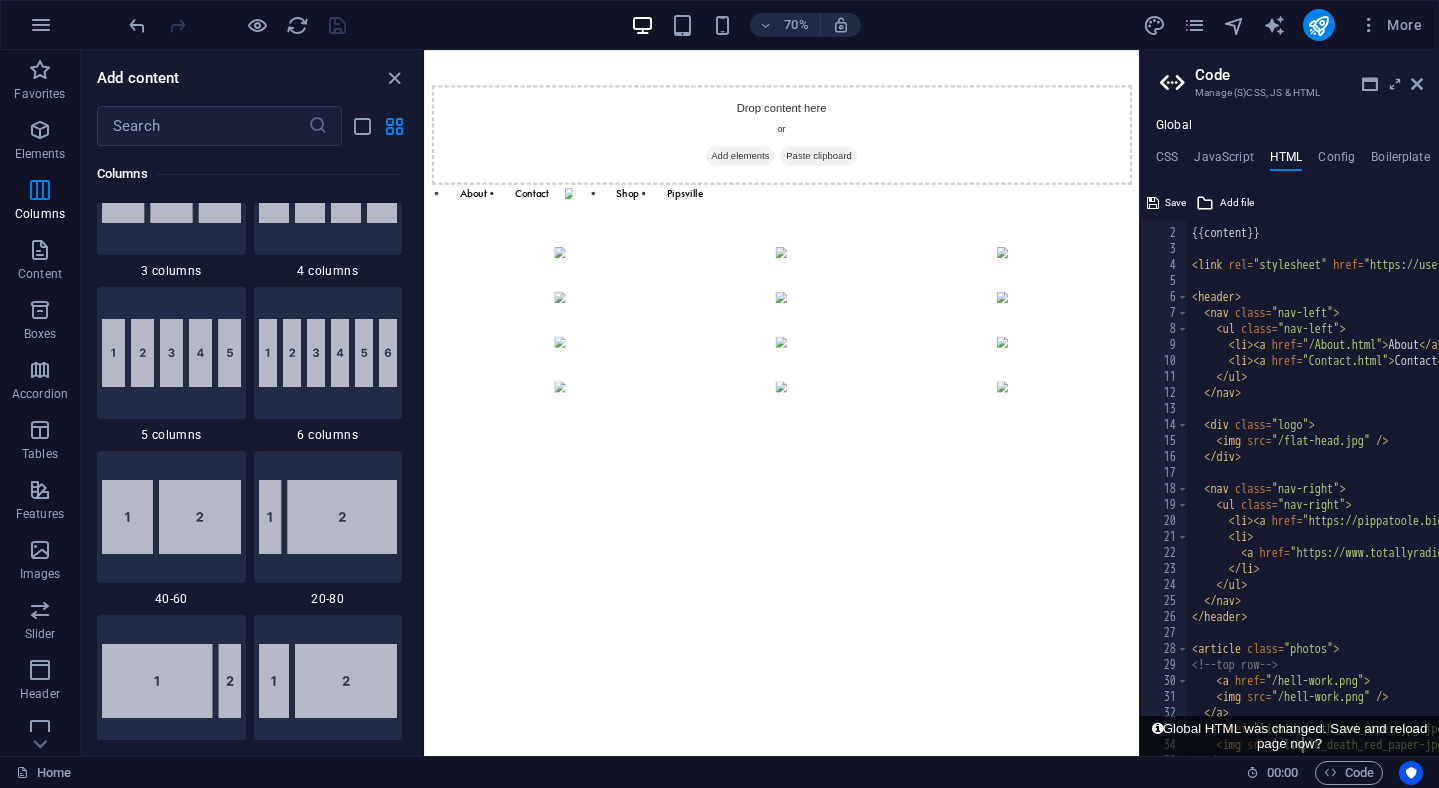scroll, scrollTop: 100, scrollLeft: 0, axis: vertical 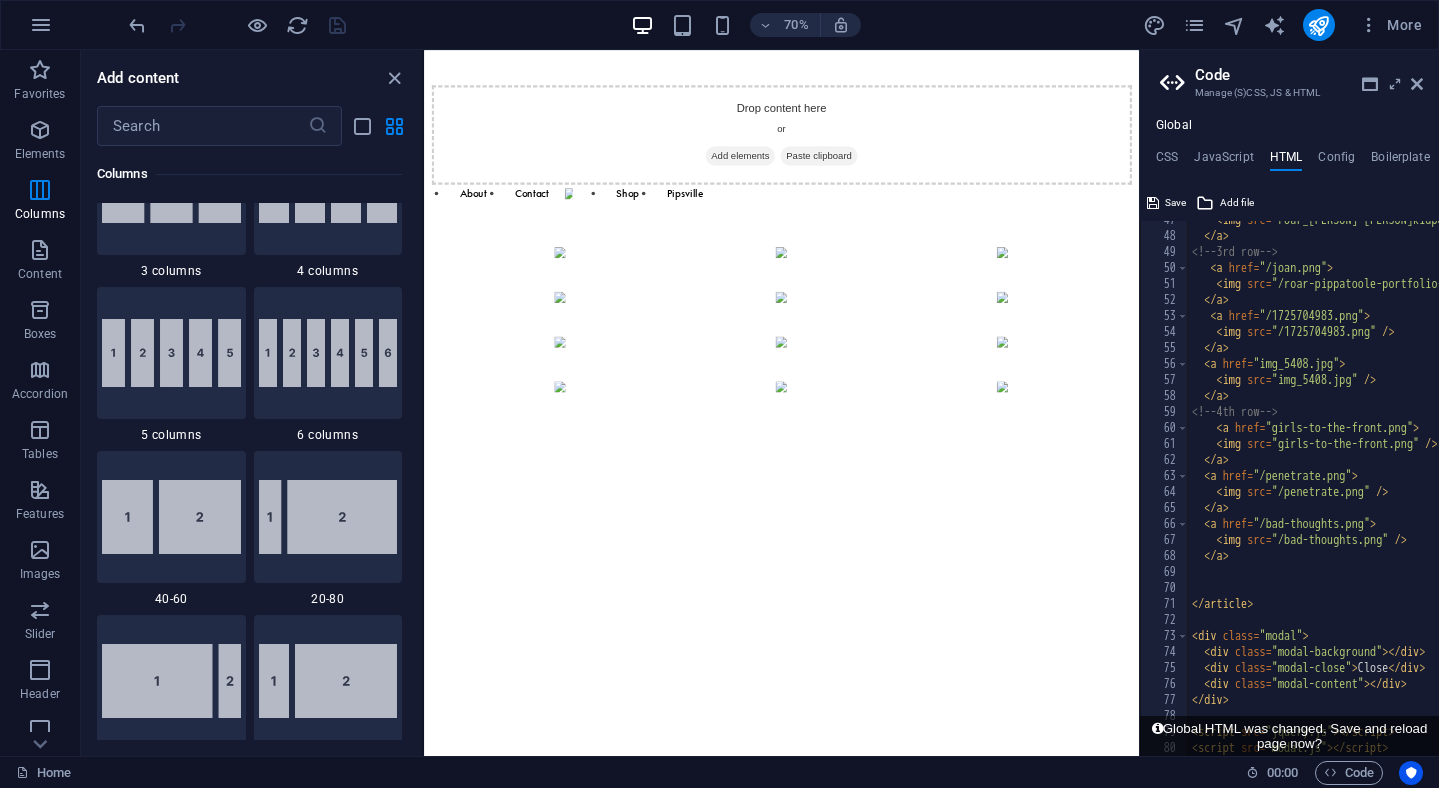 type on "<img src="/liquid_death_red_paper-jpg.jpg" />" 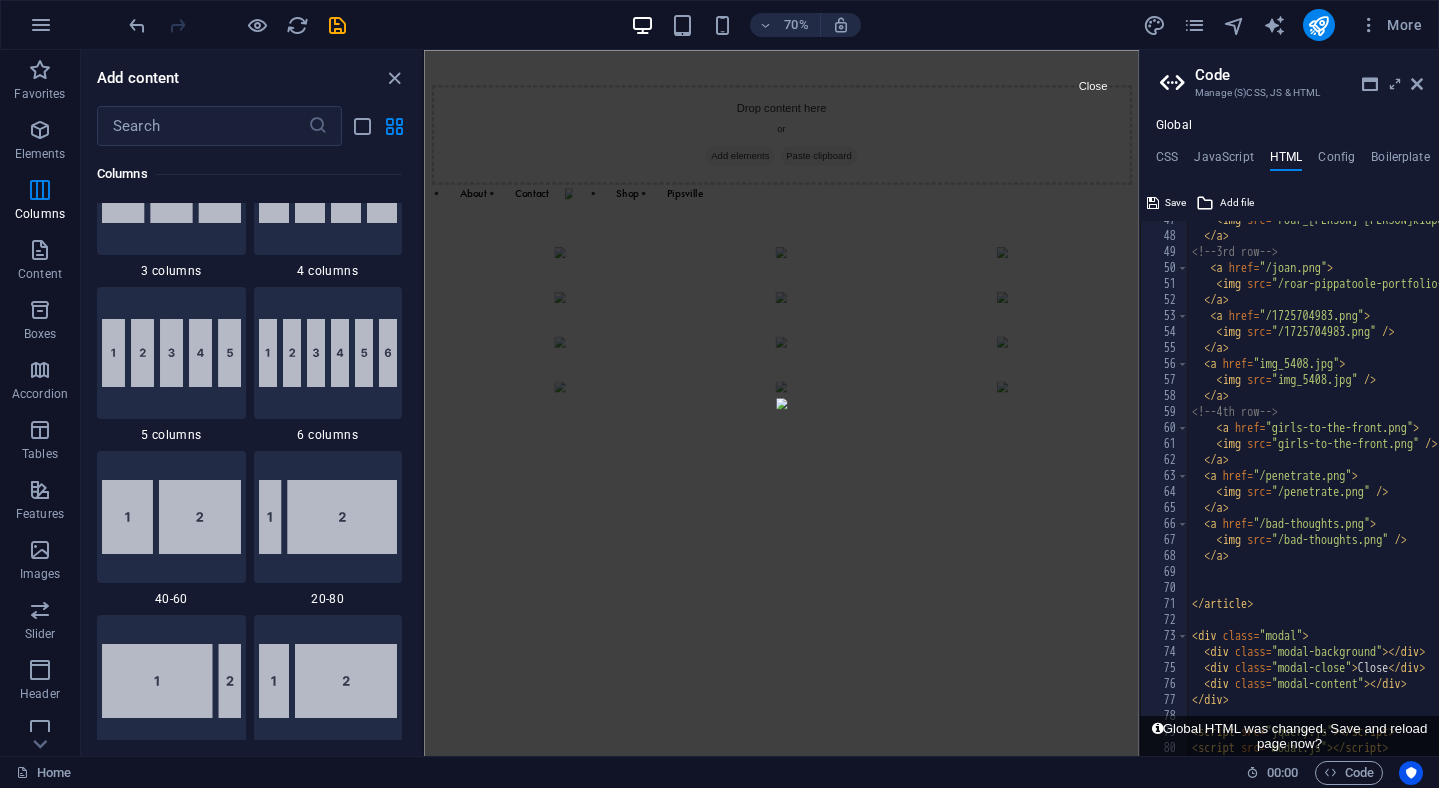 click on "Close" at bounding box center (1379, 102) 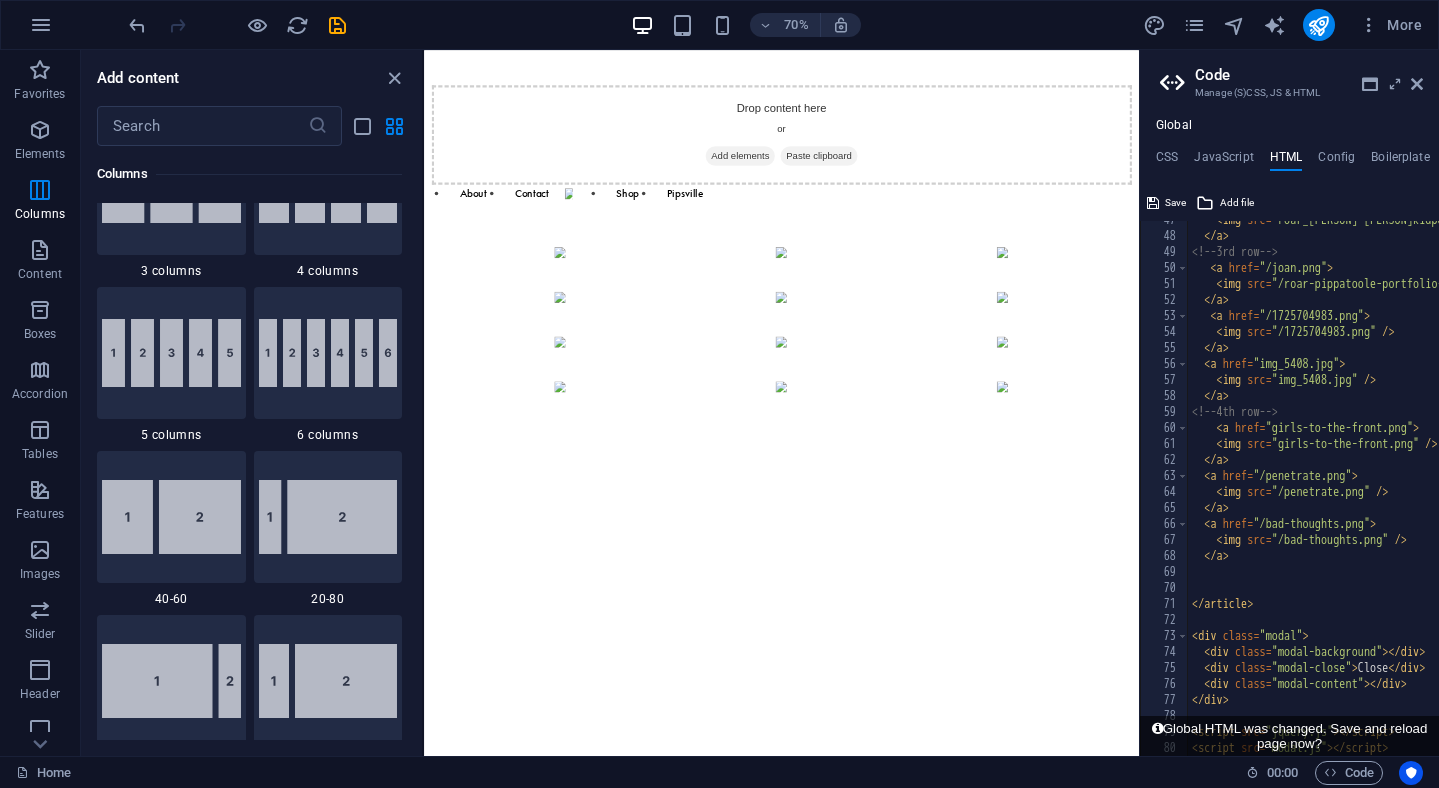 click at bounding box center [630, 255] 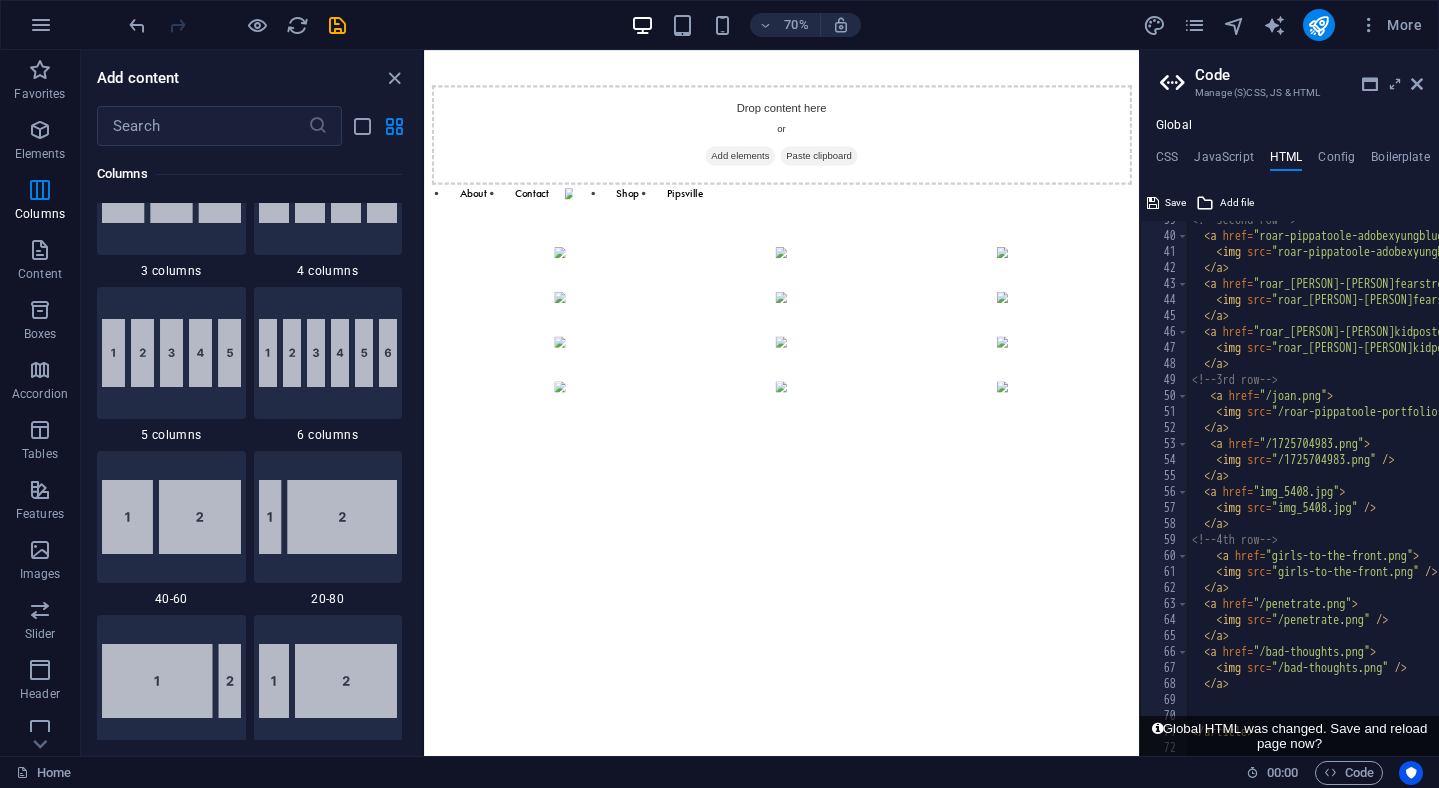 scroll, scrollTop: 463, scrollLeft: 0, axis: vertical 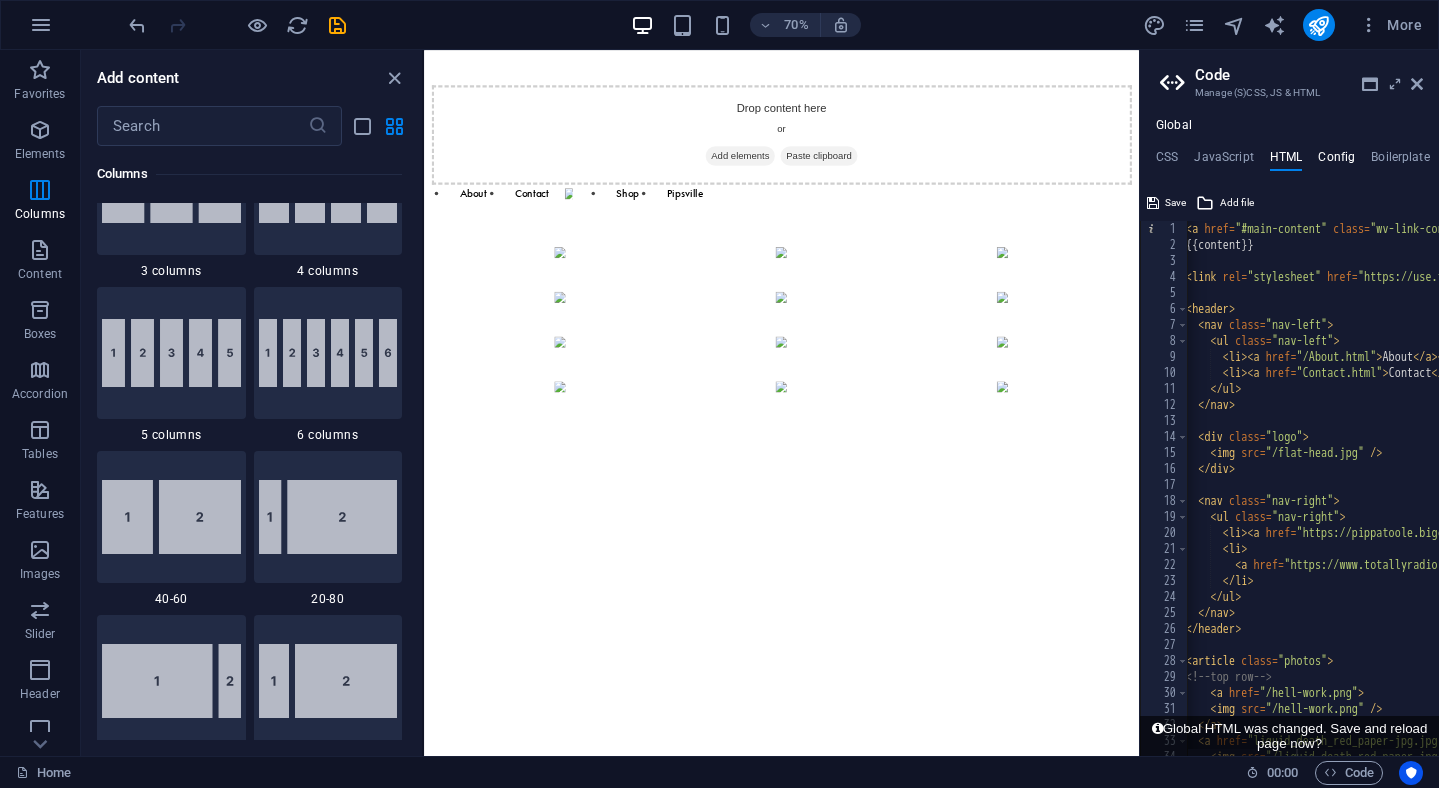 click on "Config" at bounding box center [1336, 161] 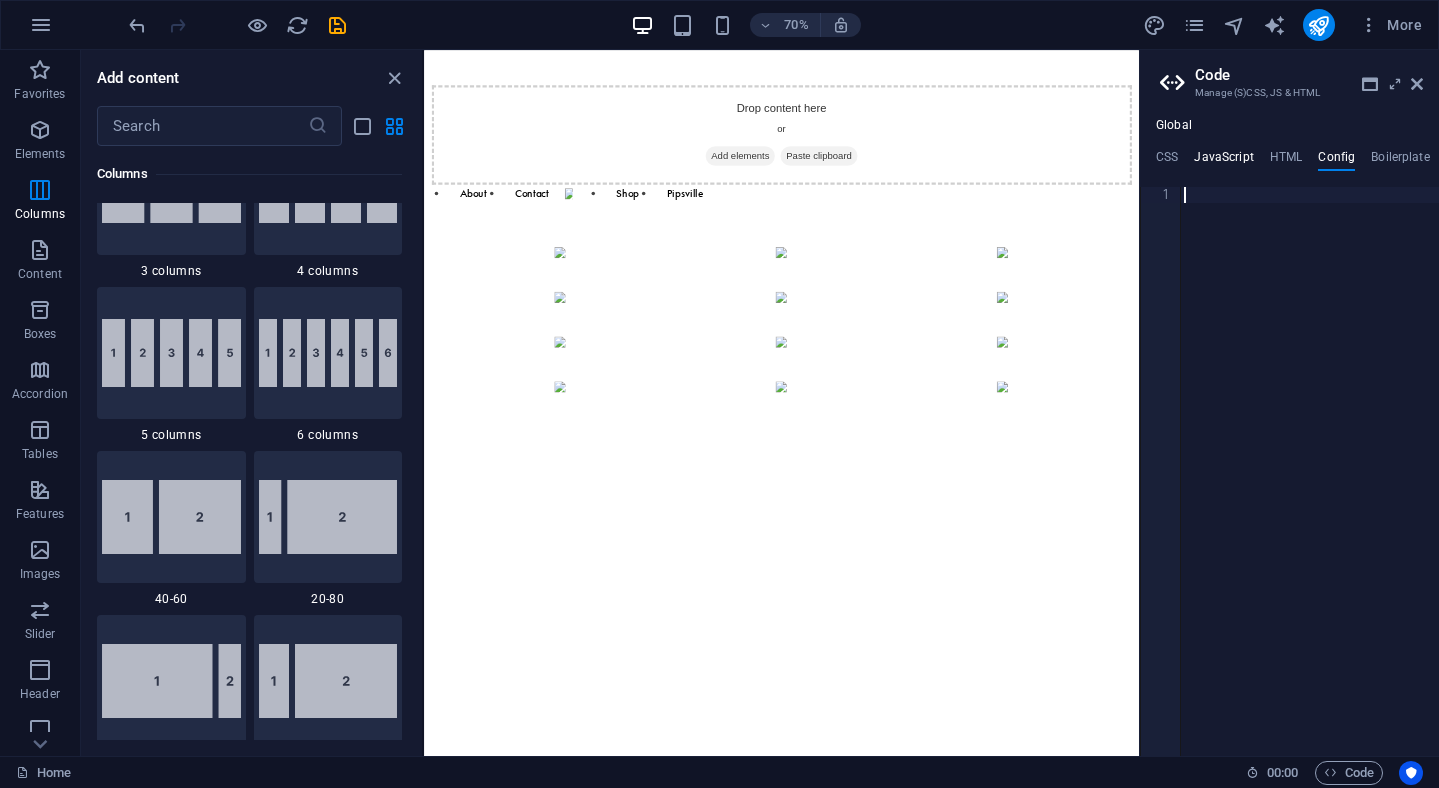 click on "JavaScript" at bounding box center [1223, 161] 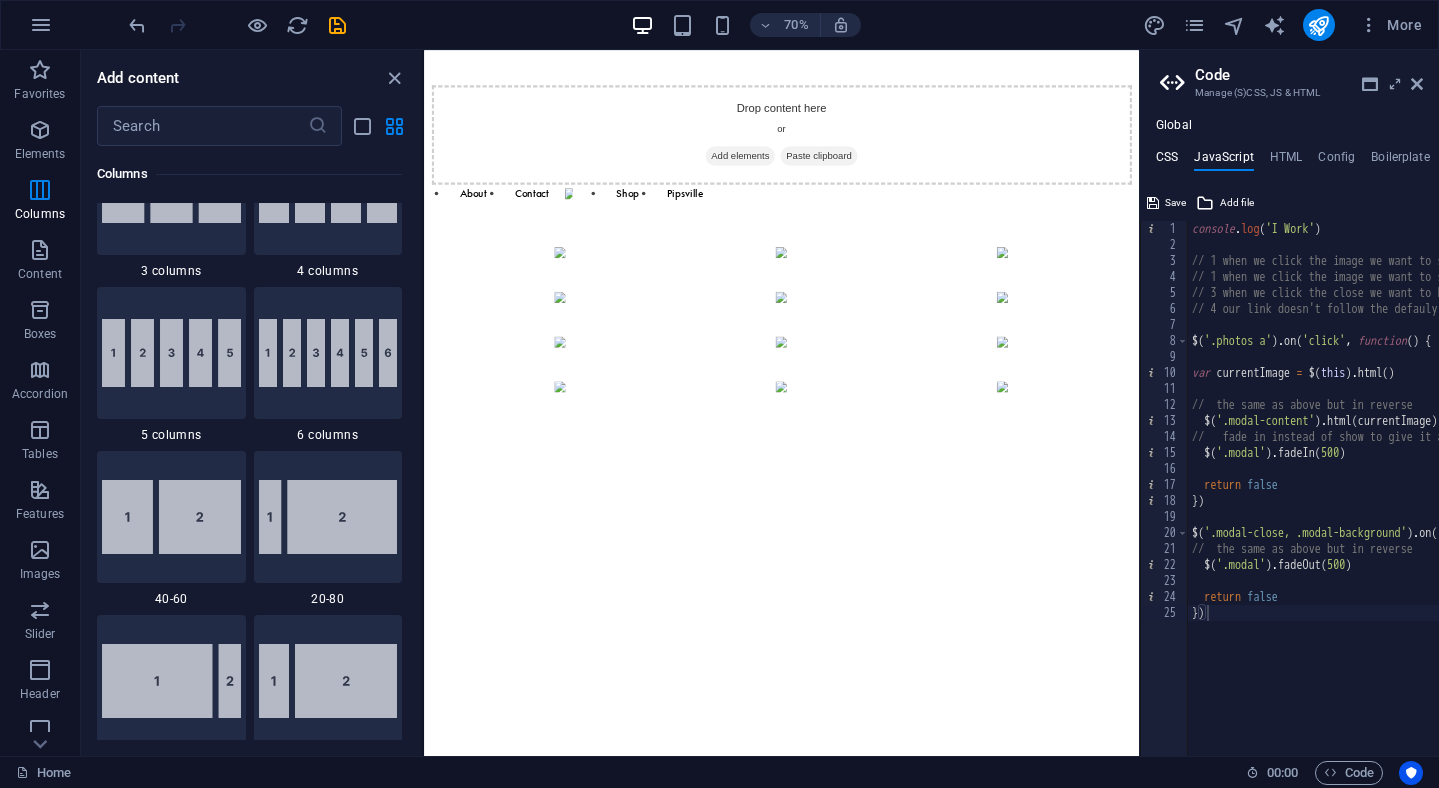 click on "CSS" at bounding box center [1167, 161] 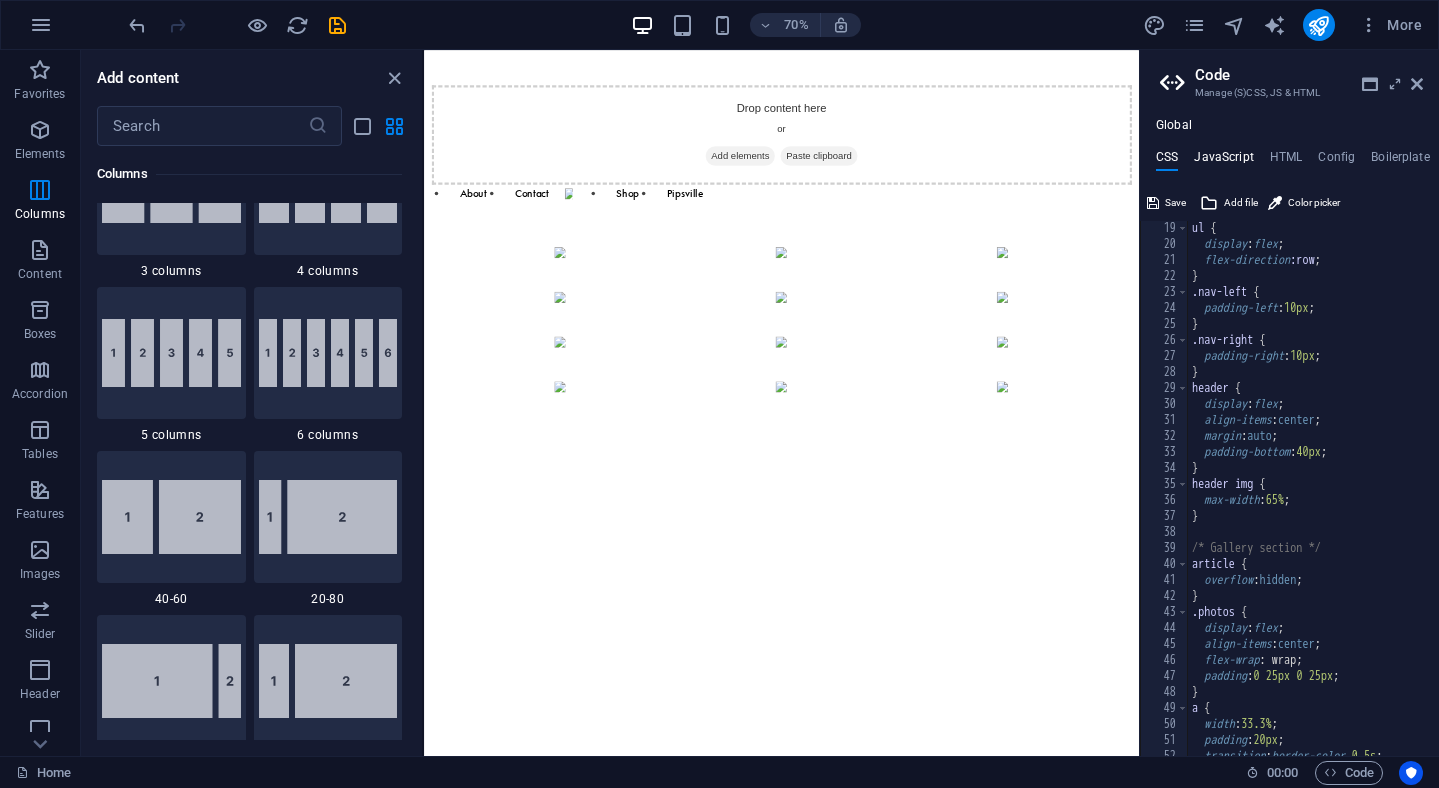 click on "JavaScript" at bounding box center [1223, 161] 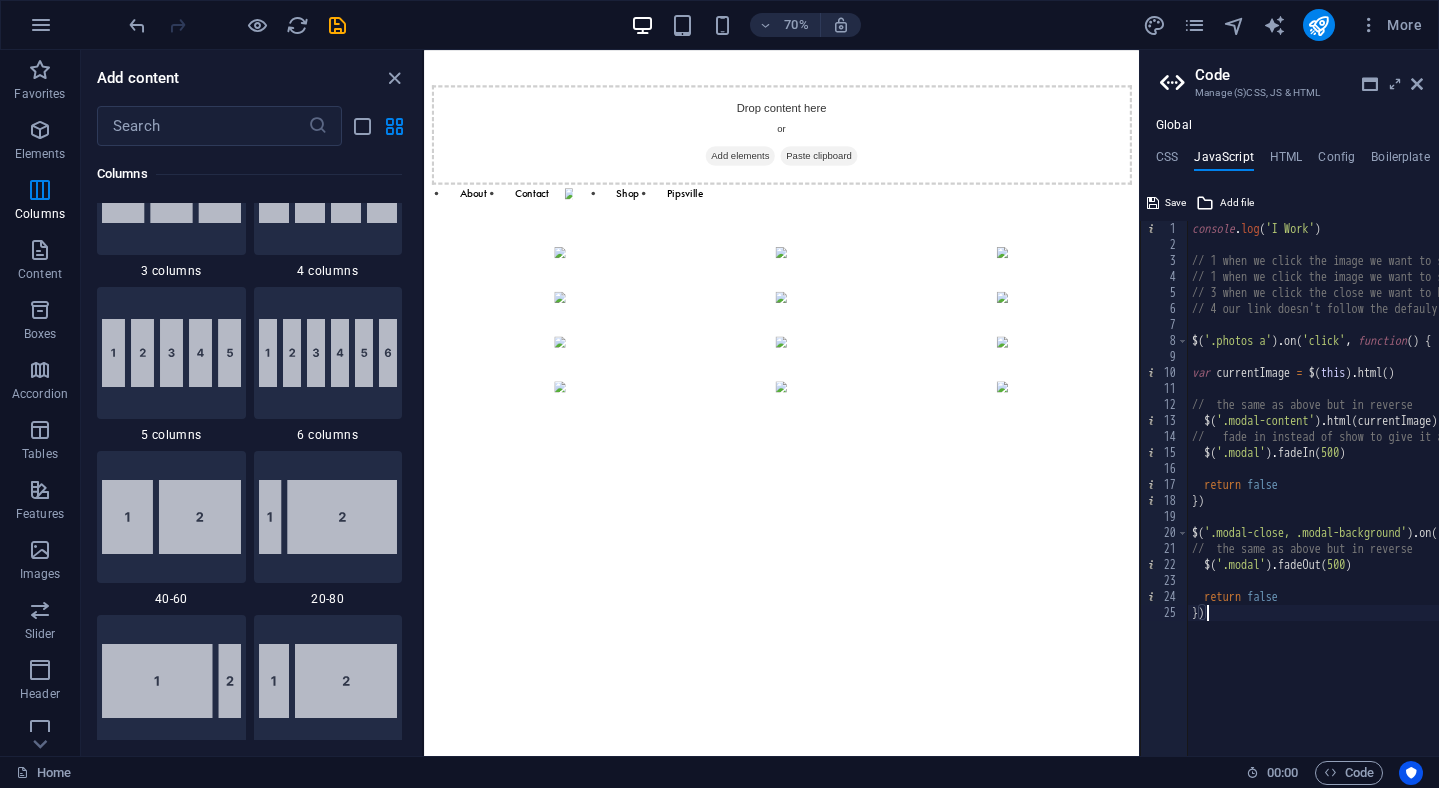 click on "console . log ( 'I Work' ) // 1 when we click the image we want to show the lightbox // 2 we also want to grab the image that's been clicked and show it in the modal // 3 when we click the close we want to hide the modal // 4 our link doesn't follow the defauly href (return false) $ ( '.photos a' ) . on ( 'click' ,   function ( )   {    var   currentImage   =   $ ( this ) . html ( )      //   here we grab modal and set the html to be the image we just clicked on    $ ( '.modal-content' ) . html ( currentImage ) //   fade in instead of show to give it a transition    $ ( '.modal' ) . fadeIn ( 500 )       return   false }) $ ( '.modal-close, .modal-background' ) . on ( 'click' ,   function ( )   { //  the same as above but in reverse    $ ( '.modal' ) . fadeOut ( 500 )       return   false })" at bounding box center (1485, 504) 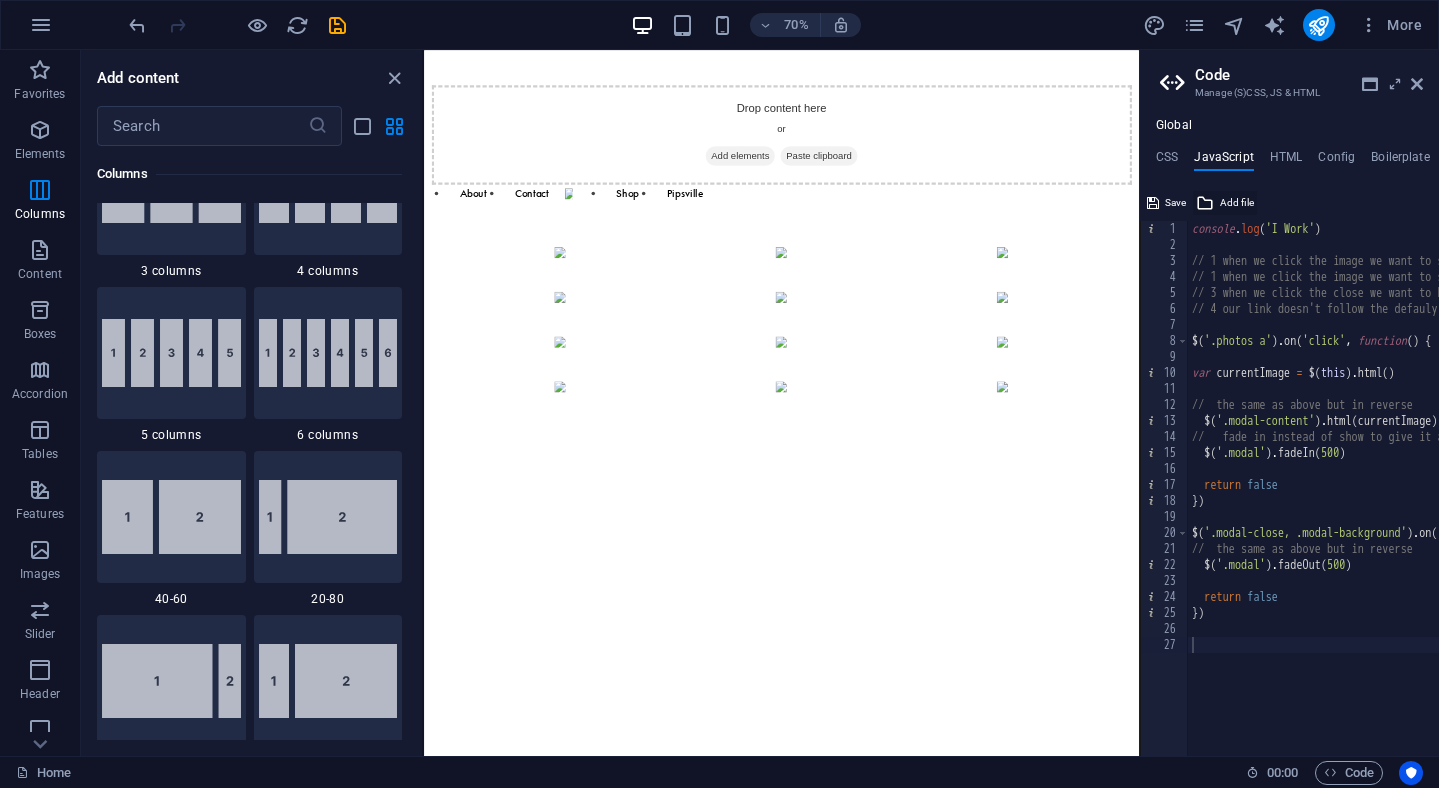 click at bounding box center (1205, 203) 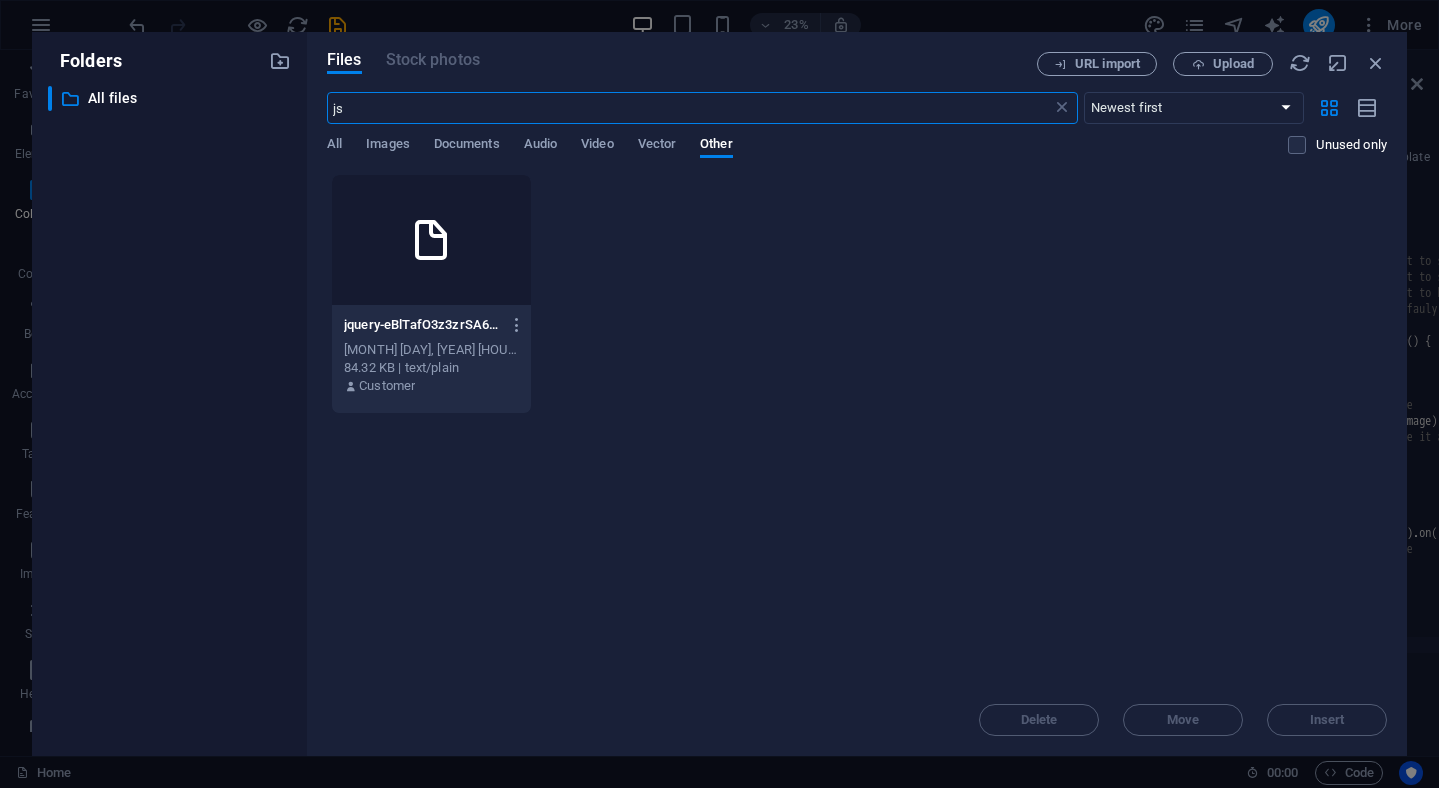 click at bounding box center [431, 240] 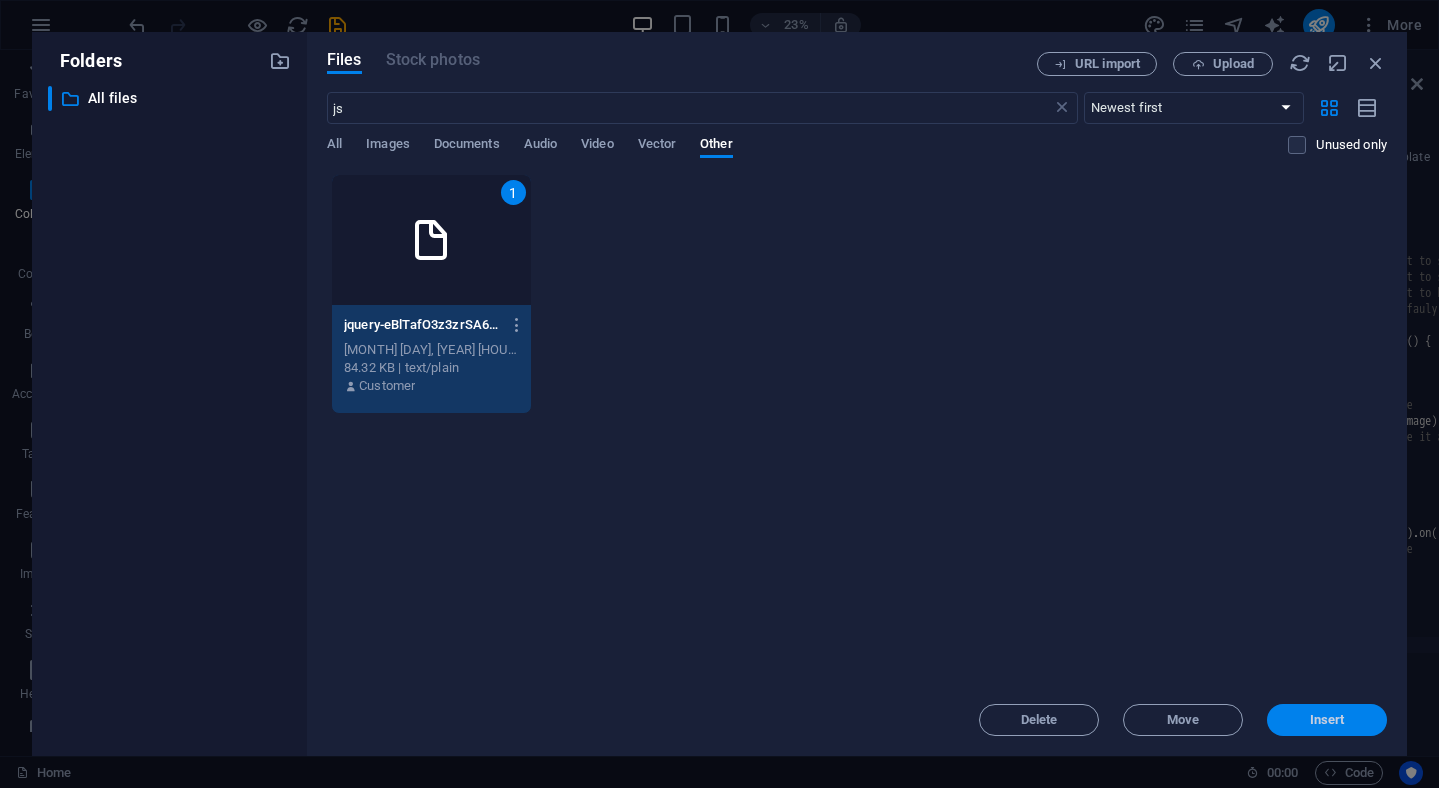 click on "Insert" at bounding box center (1327, 720) 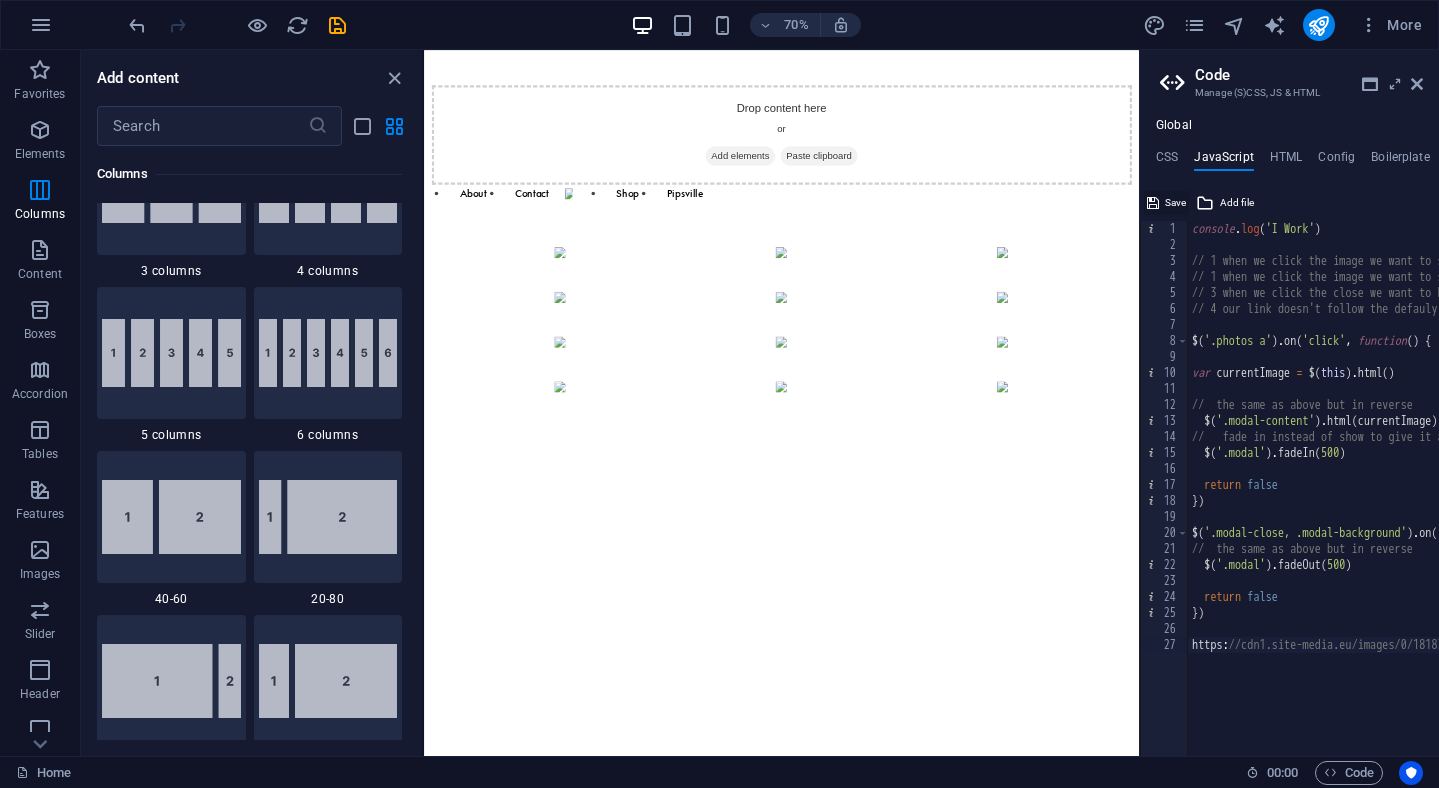 click on "Save" at bounding box center [1166, 203] 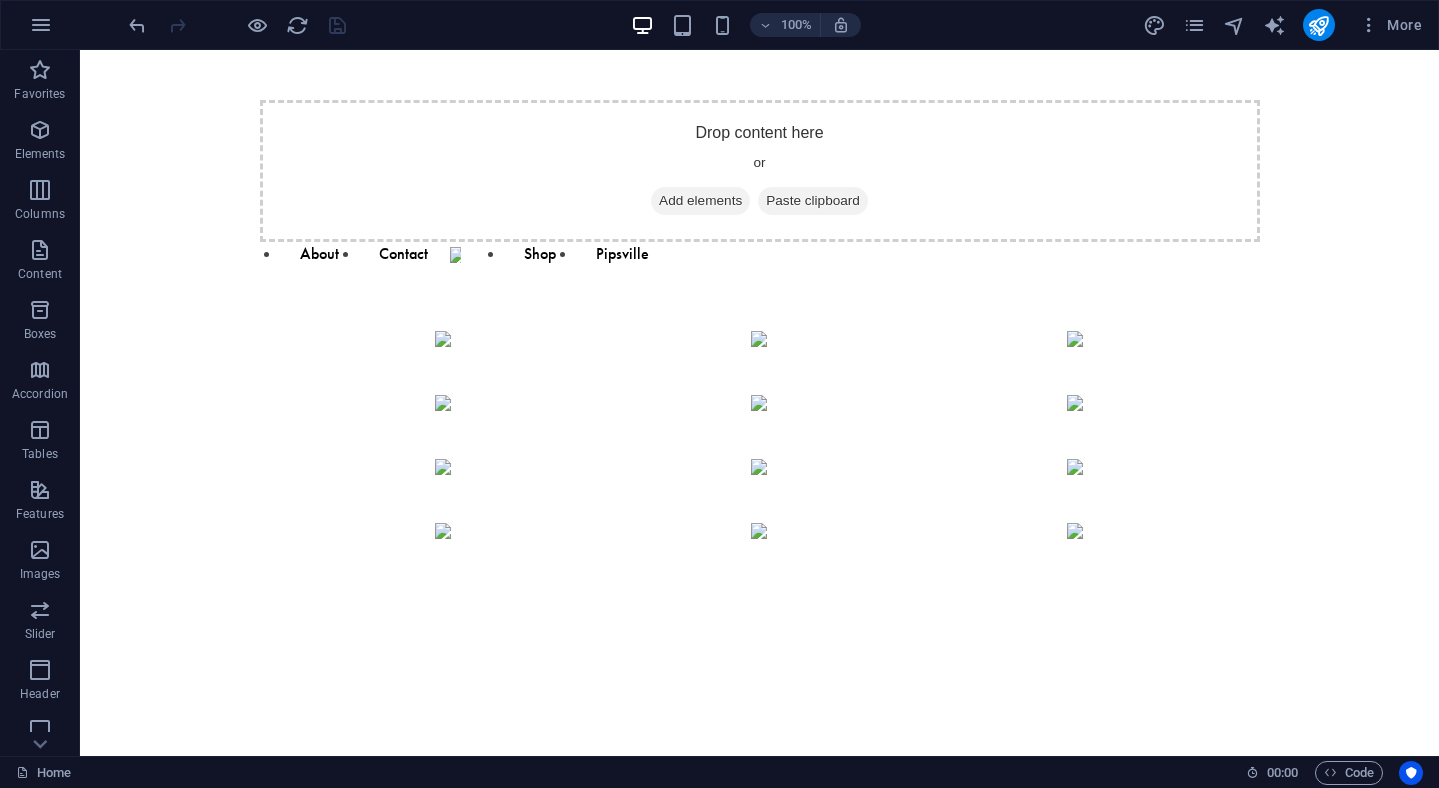 click at bounding box center (759, 339) 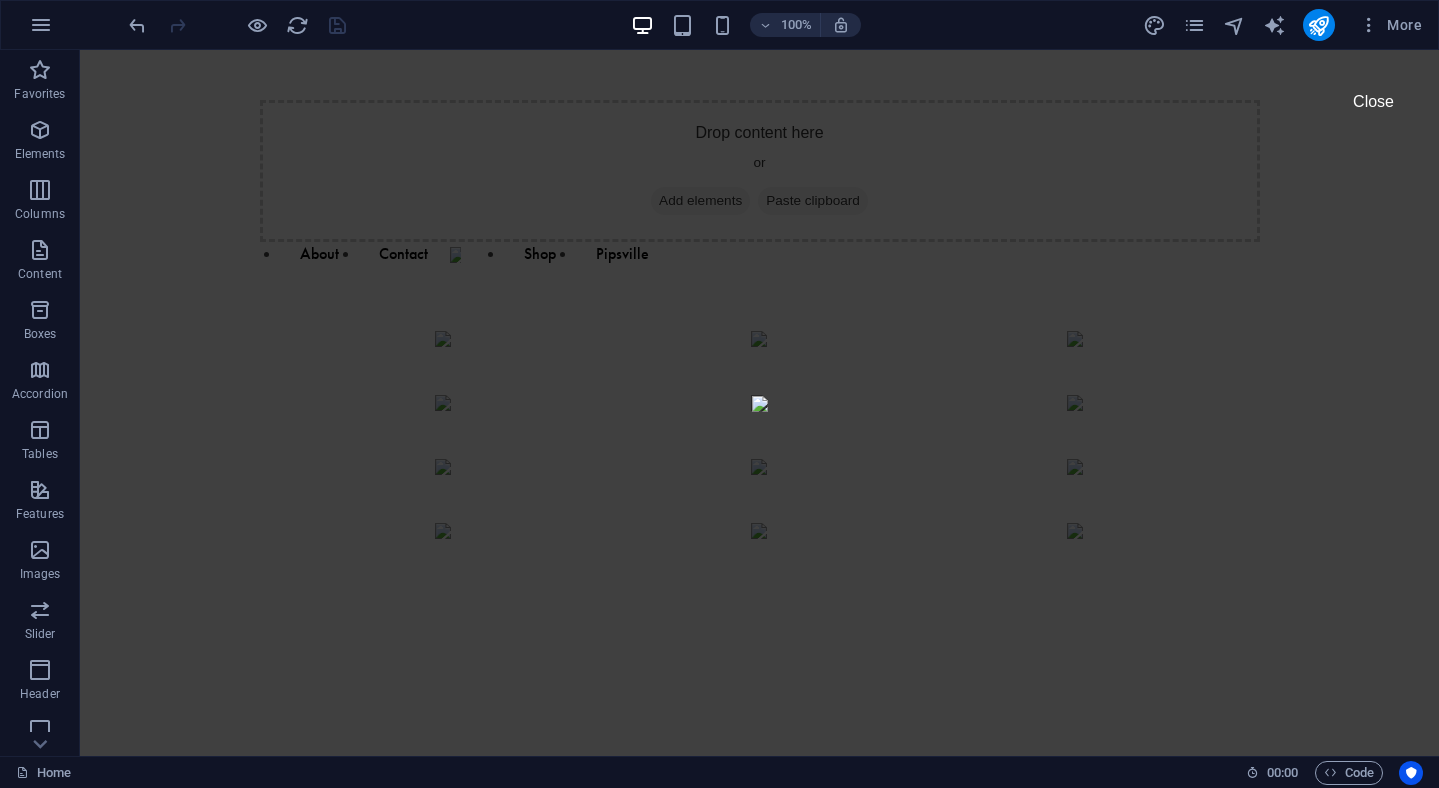 click at bounding box center (760, 404) 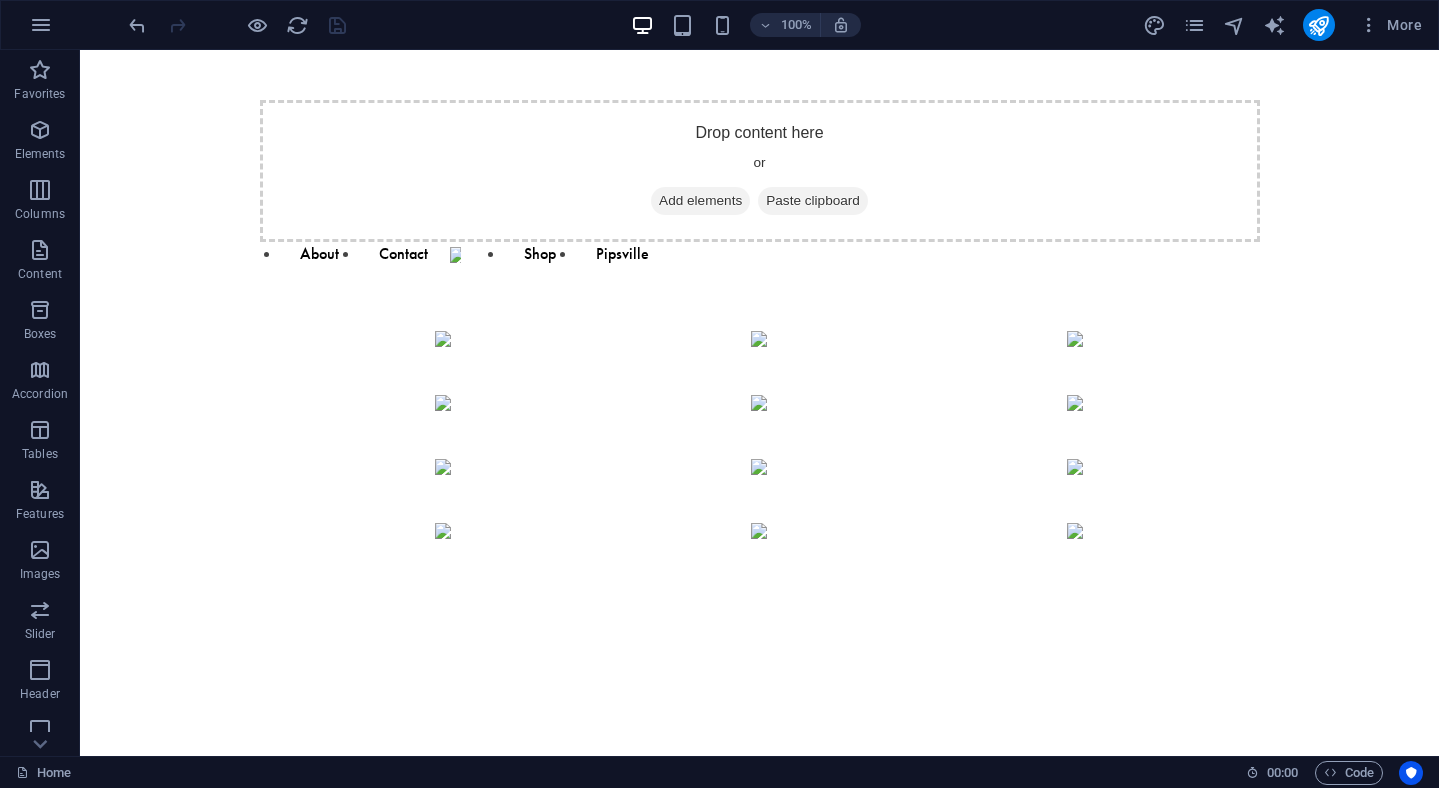 click at bounding box center (443, 338) 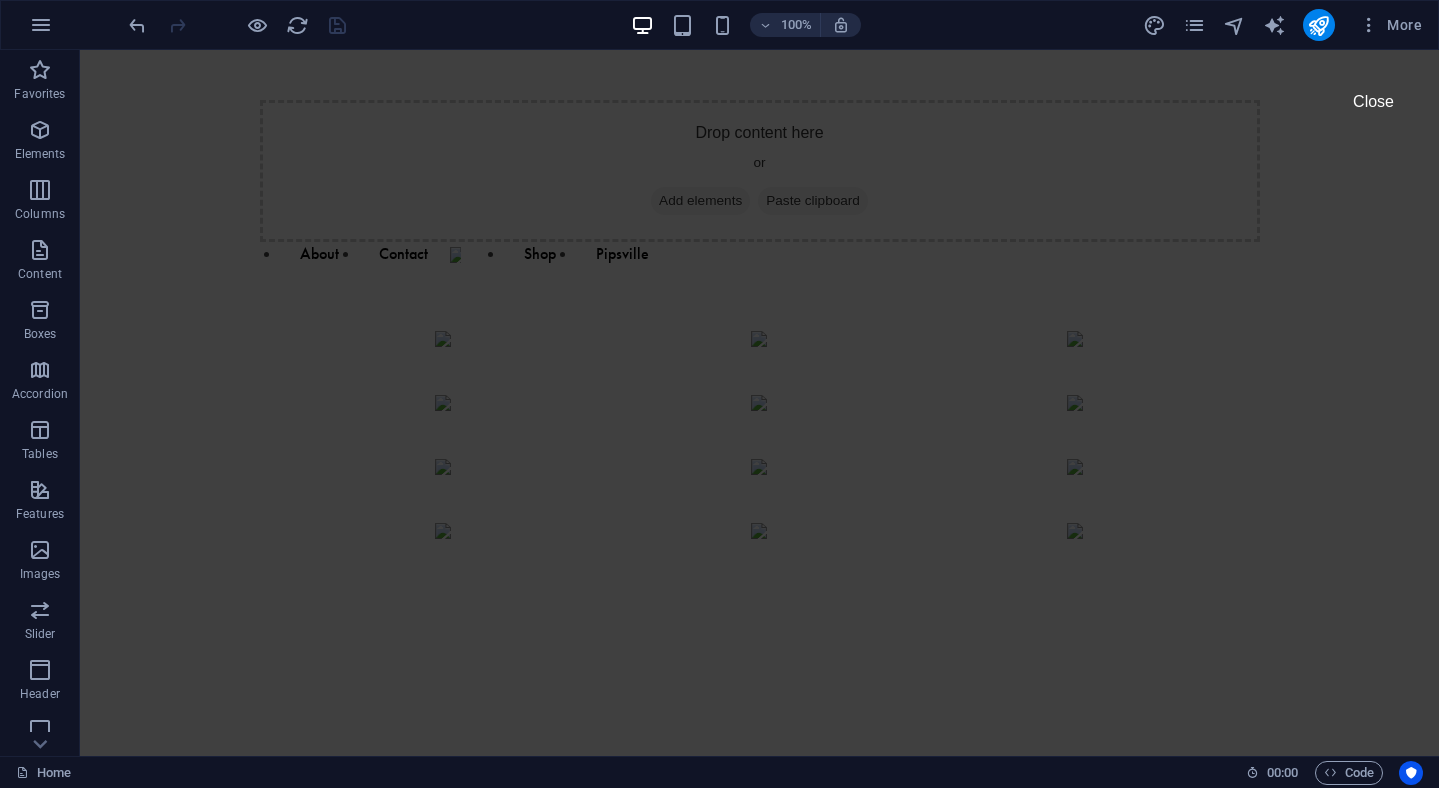 click on "Close" at bounding box center (1373, 102) 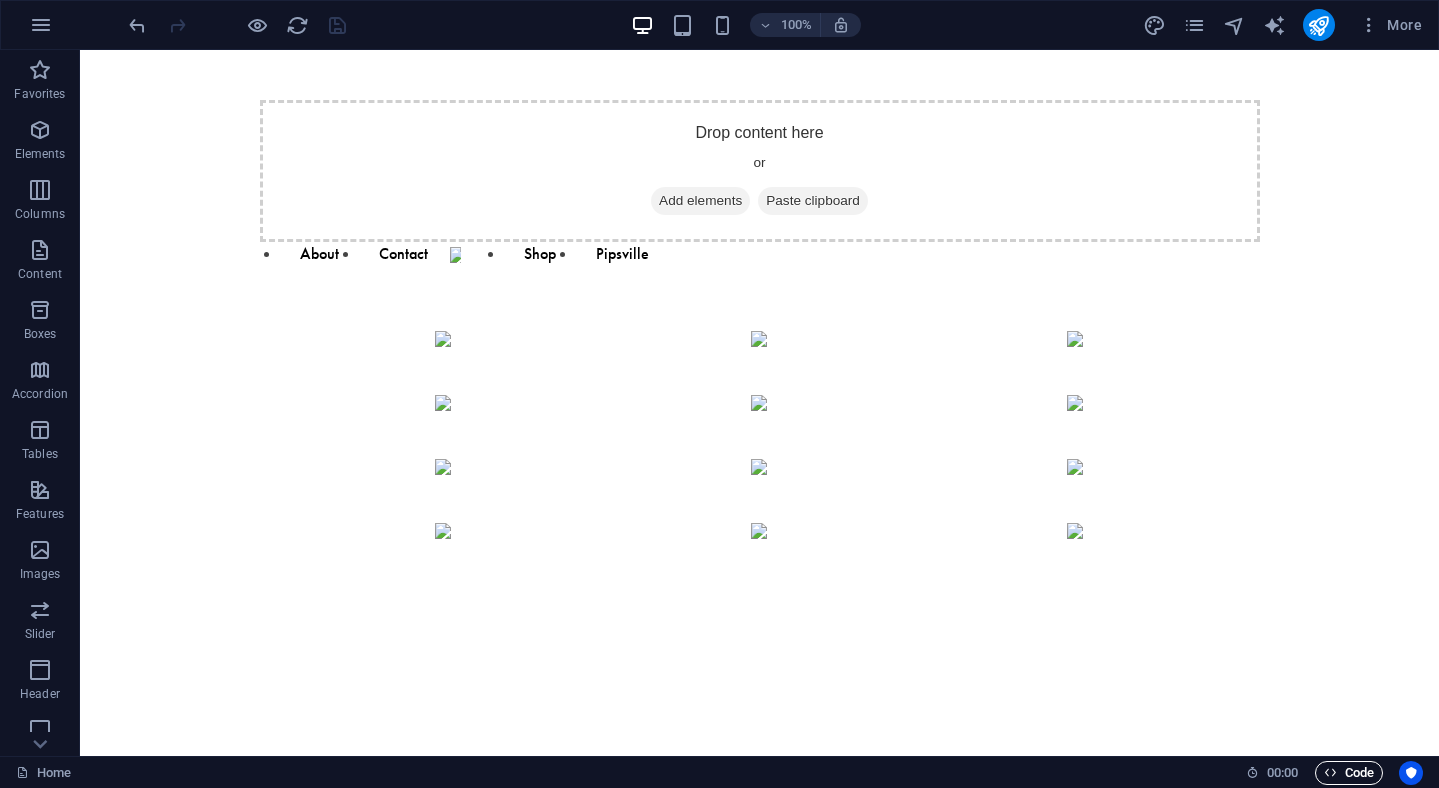 click on "Code" at bounding box center [1349, 773] 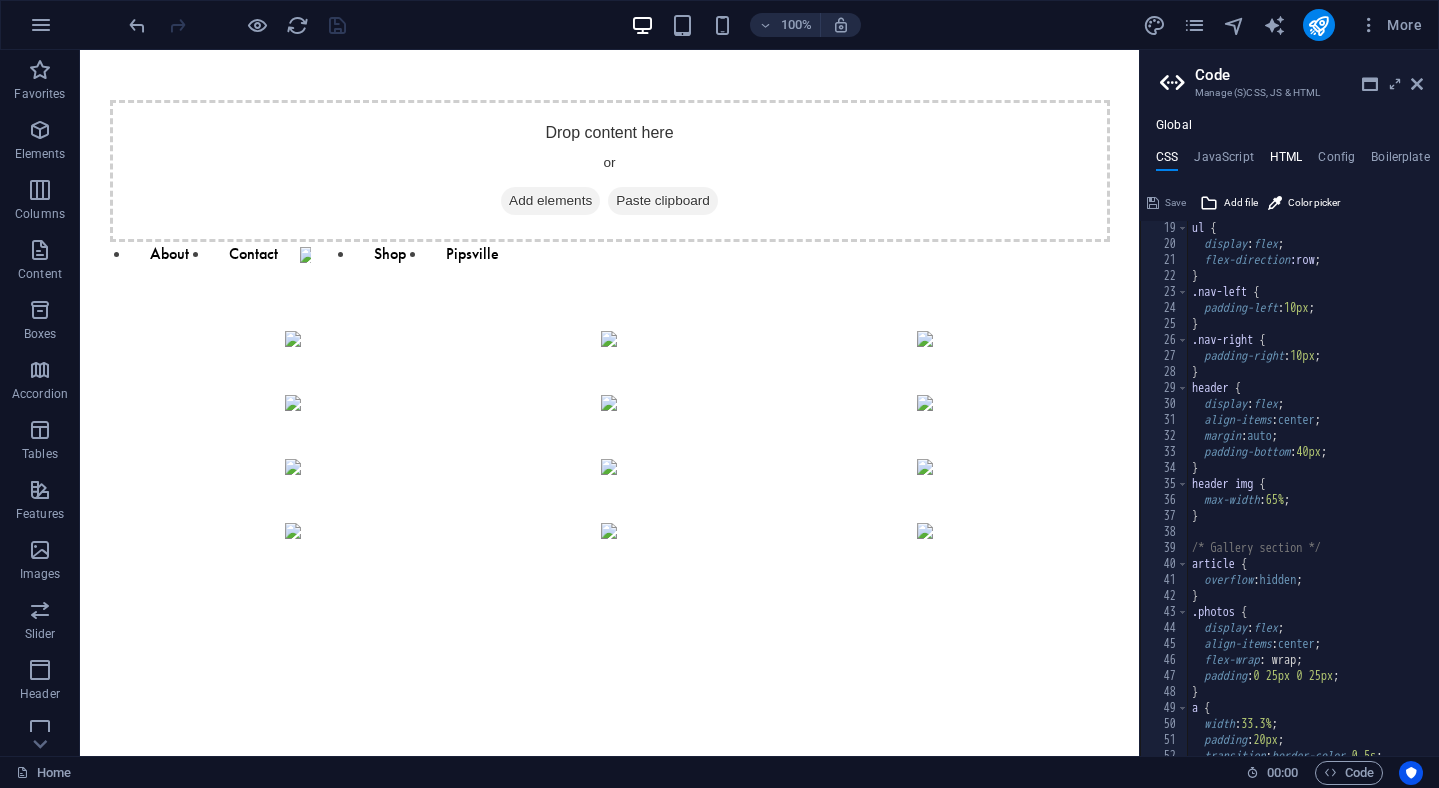click on "HTML" at bounding box center [1286, 161] 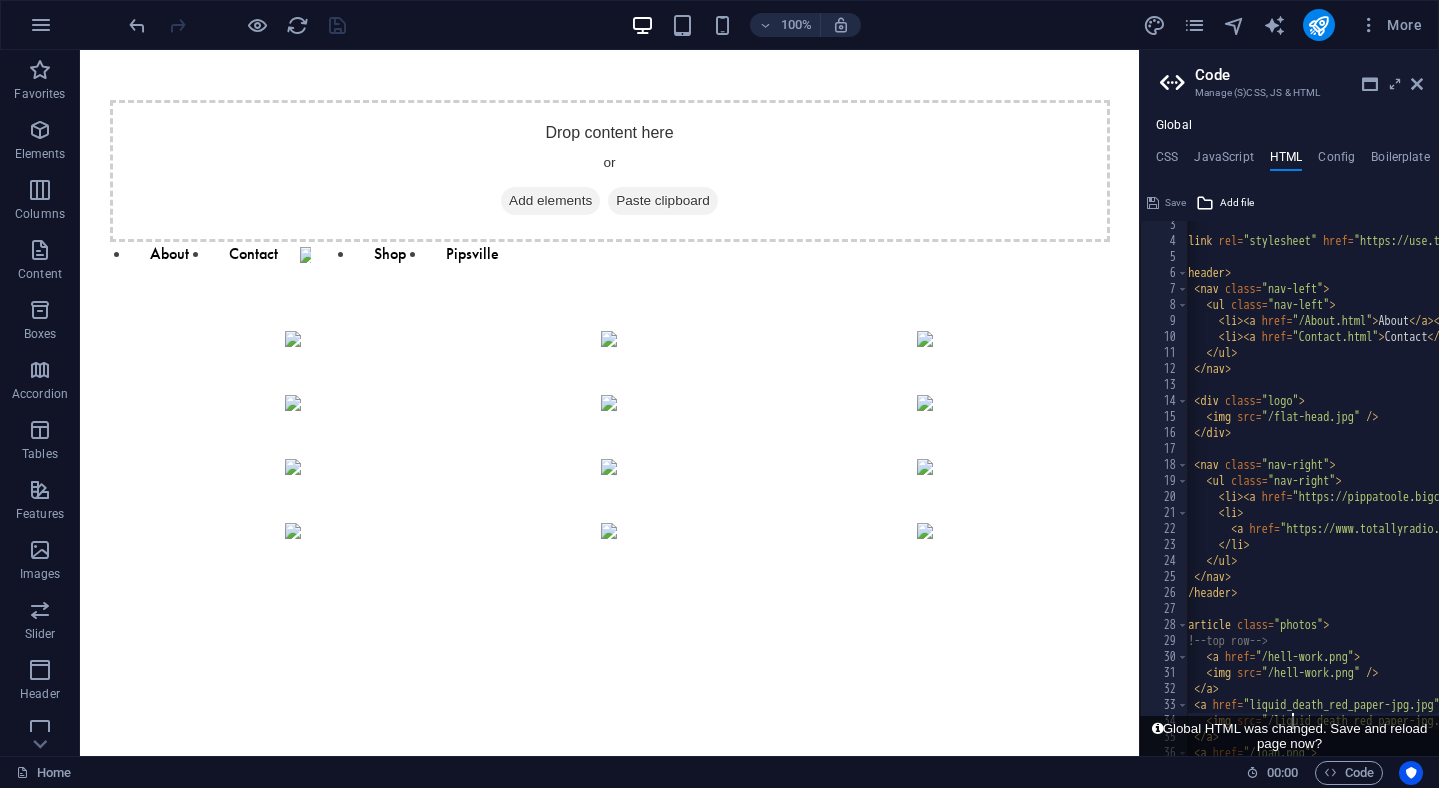 scroll, scrollTop: 212, scrollLeft: 0, axis: vertical 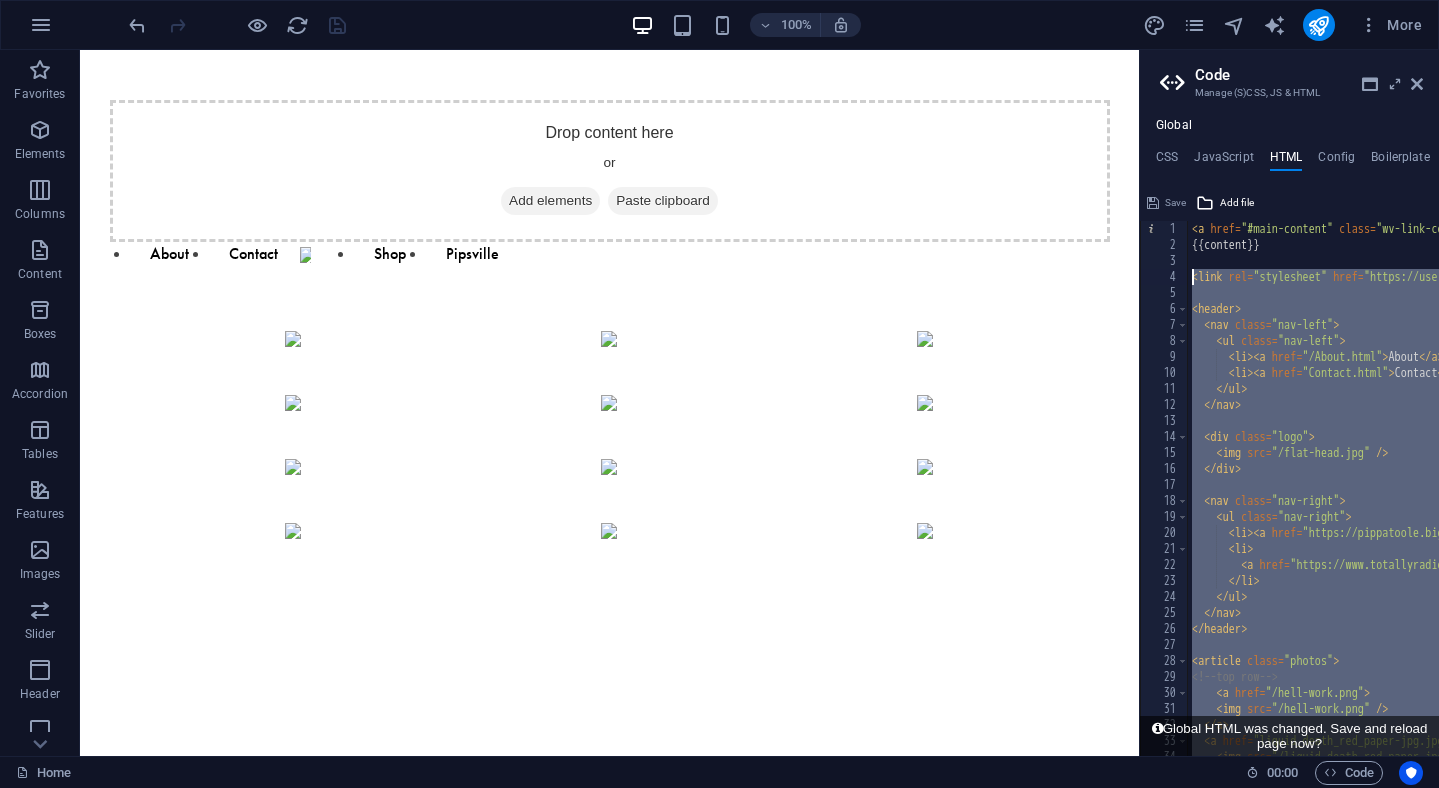drag, startPoint x: 1249, startPoint y: 700, endPoint x: 1177, endPoint y: 280, distance: 426.12674 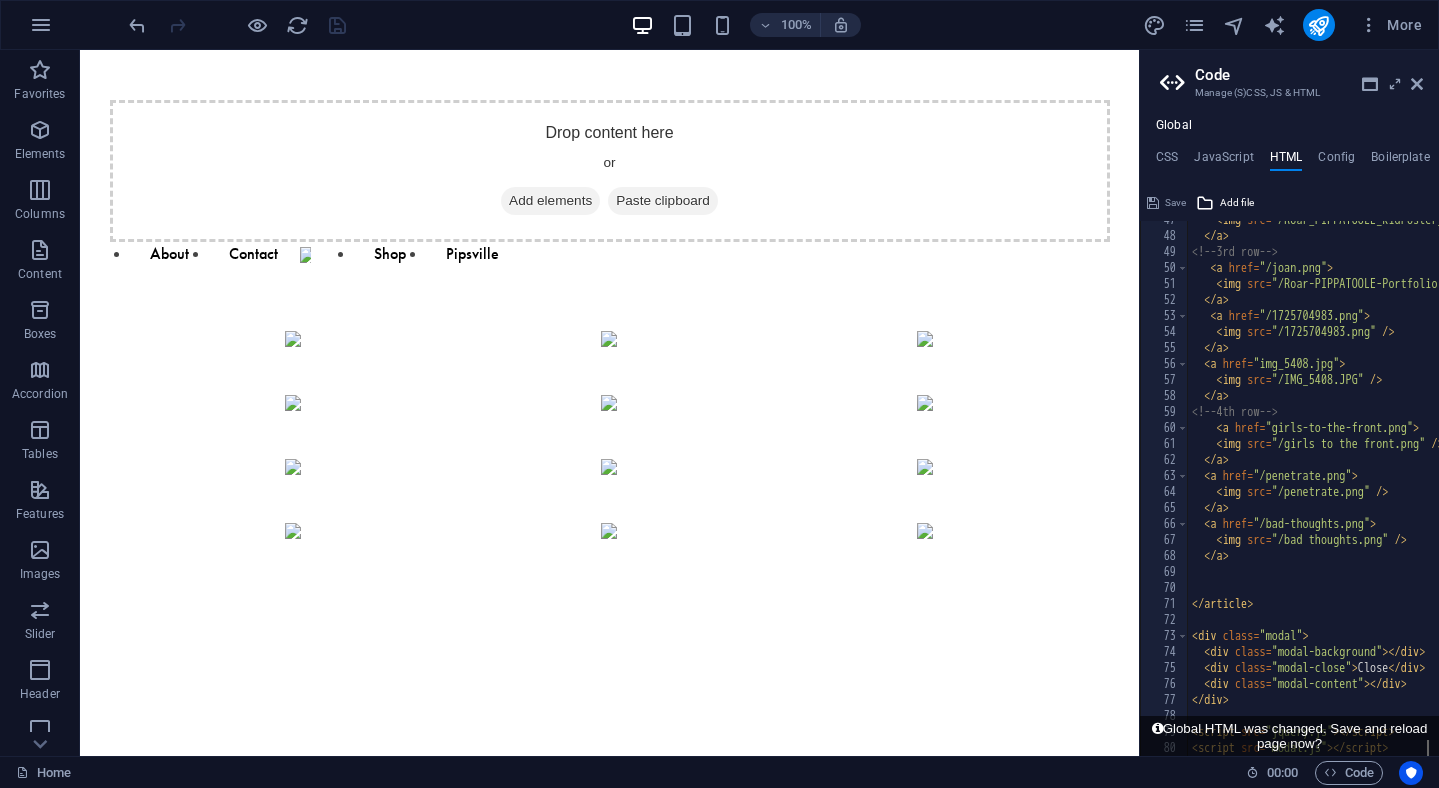 scroll, scrollTop: 745, scrollLeft: 0, axis: vertical 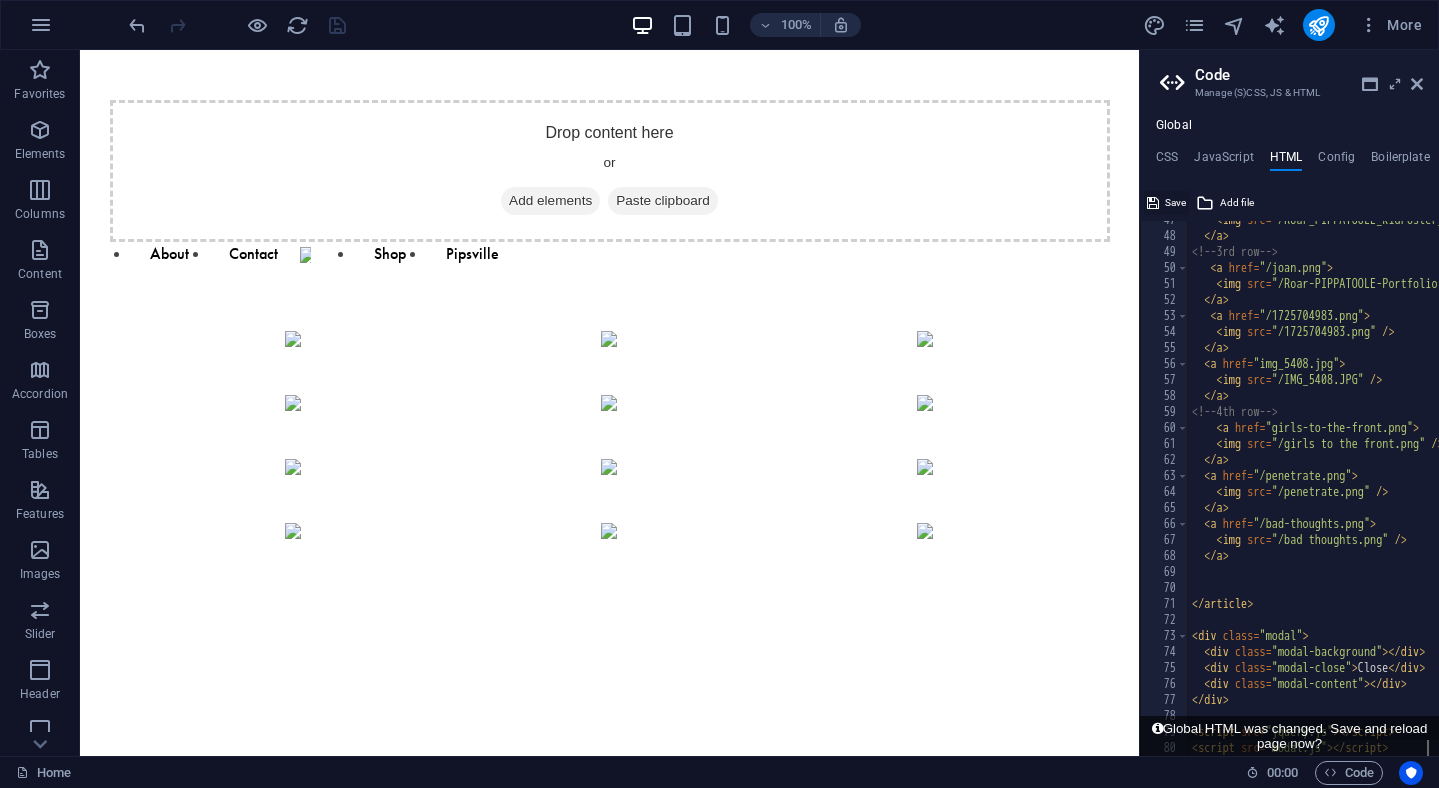 click on "Save" at bounding box center [1166, 203] 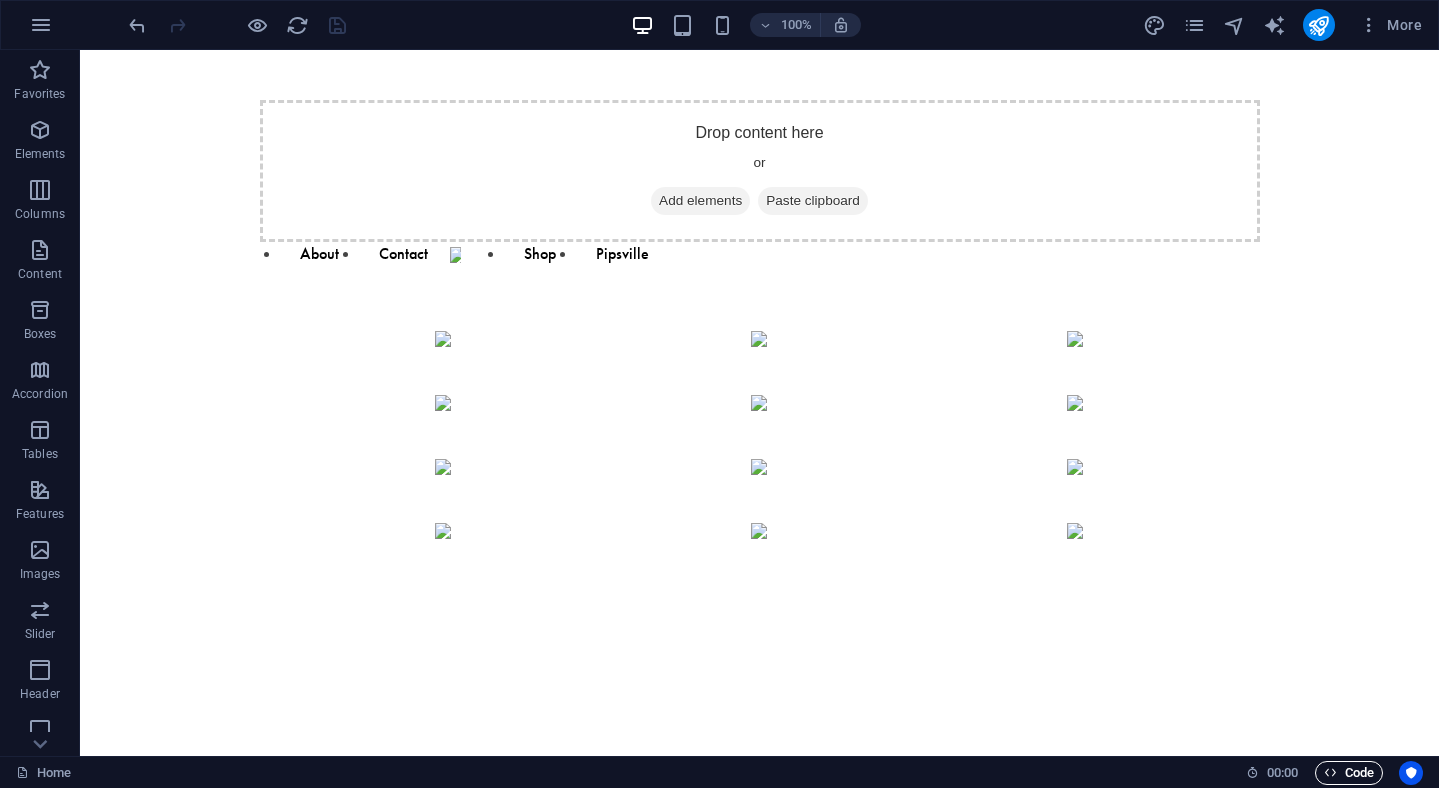 click on "Code" at bounding box center [1349, 773] 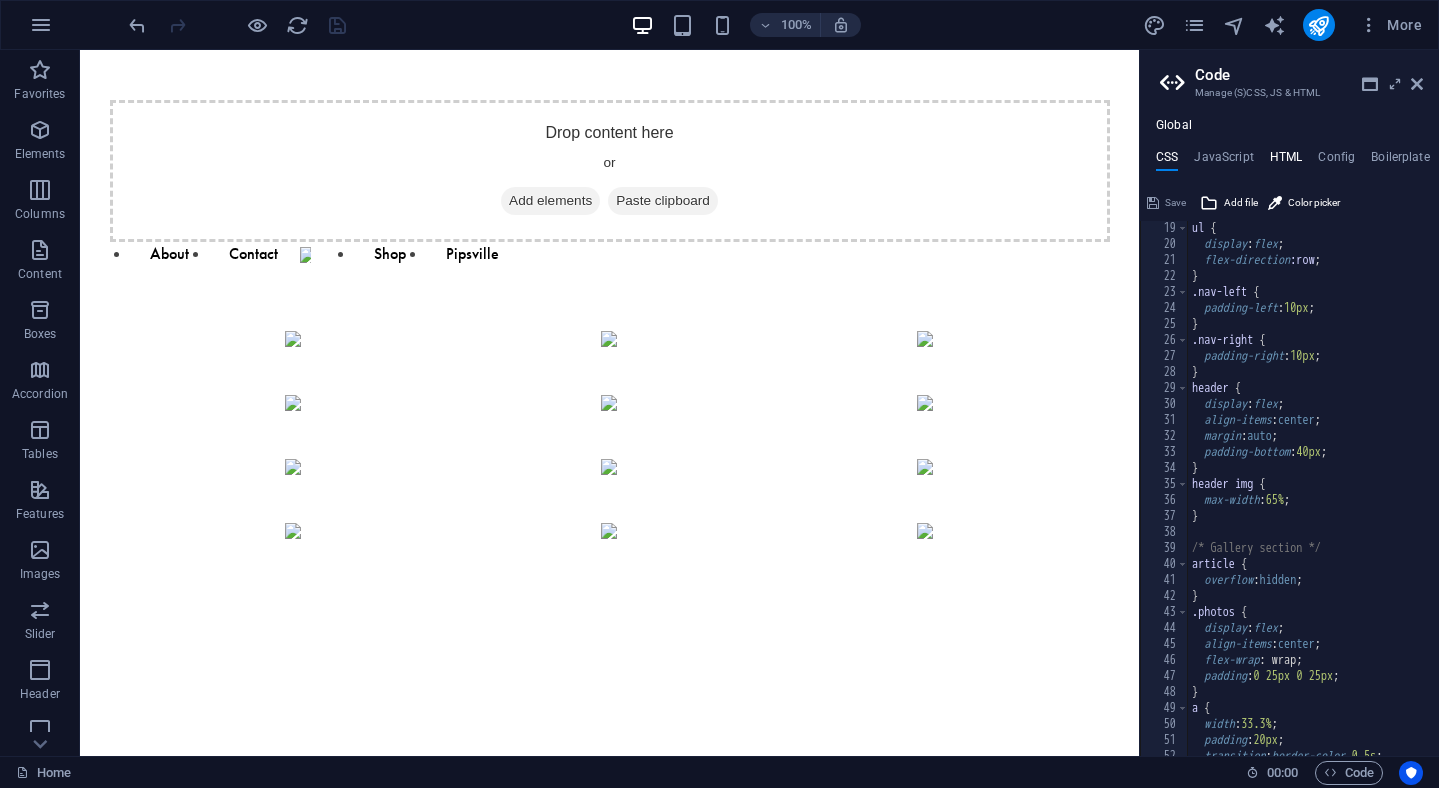 click on "HTML" at bounding box center (1286, 161) 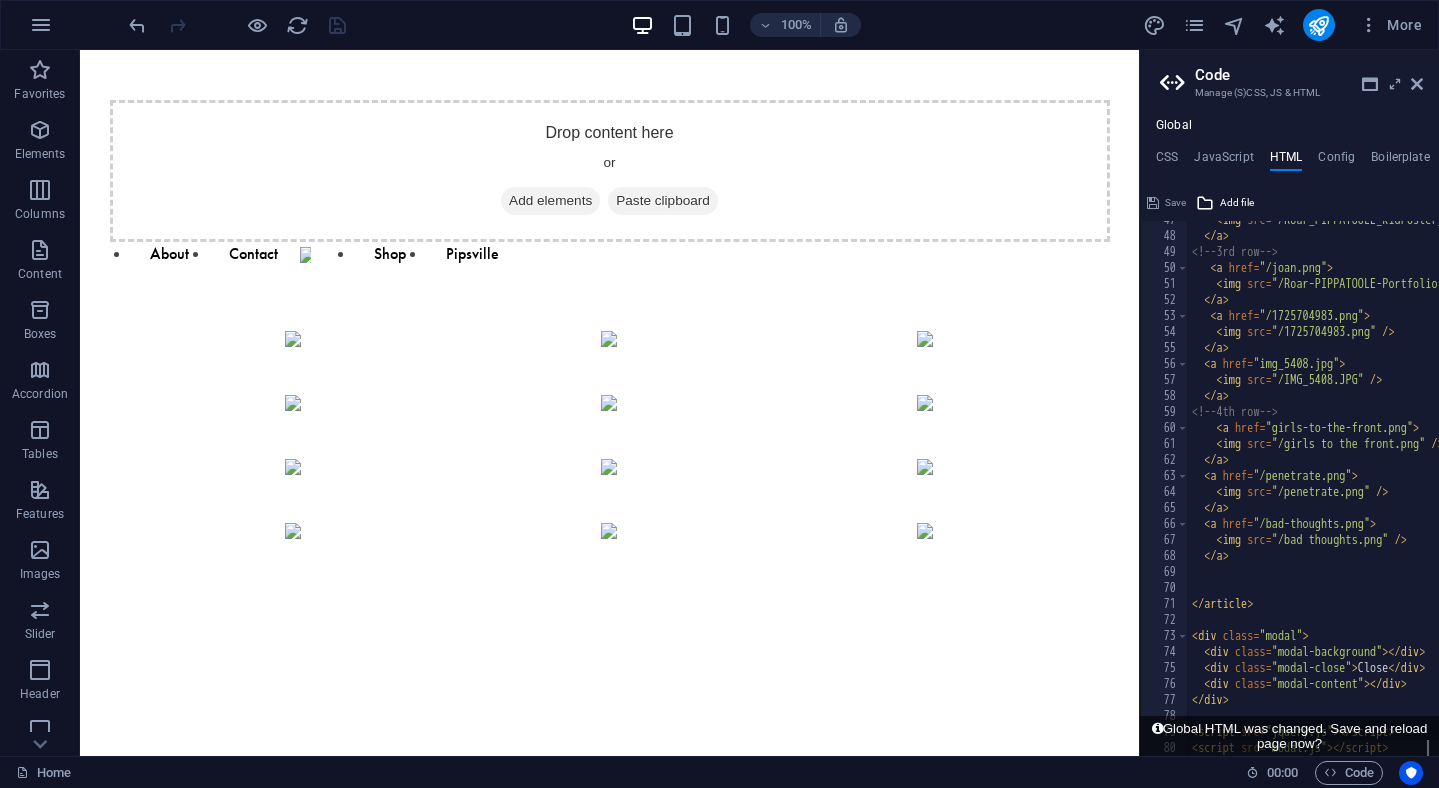 click on "<img src="/Roar_PIPPATOOLE_KidPoster_WEB-p-800.jpg" /> </a> <!--  3rd row   --> <a href="joan.png"> <img src="/Roar-PIPPATOOLE-Portfolio 31 copy.jpg" /> </a> <a href="1725704983.png"> <img src="/1725704983.png" /> </a> <a href="img_5408.jpg"> <img src="/IMG_5408.JPG" /> </a> <!--  4th row  --> <a href="girls-to-the-front.png"> <img src="/girls to the front.png" /> </a> <a href="penetrate.png"> <img src="/penetrate.png" /> </a> <a href="bad-thoughts.png"> <img src="/bad thoughts.png" /> </a> </article> <div class="modal"> <div class="modal-background"> </div> <div class="modal-close"> Close </div> <div class="modal-content"> </div> </div> <script src="jquery.js"> </script> <script src="modal.js"> </script>" at bounding box center [1570, 495] 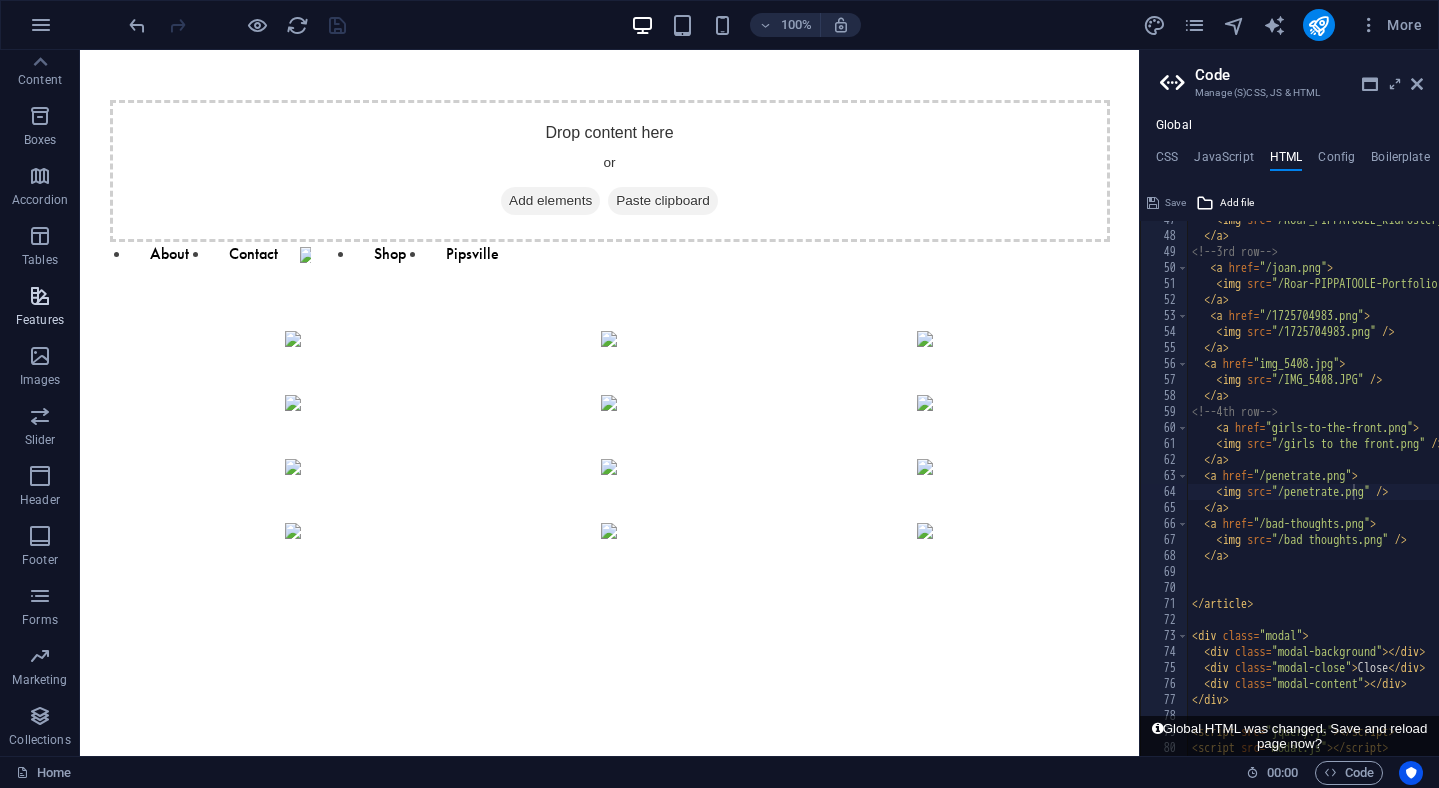 scroll, scrollTop: 0, scrollLeft: 0, axis: both 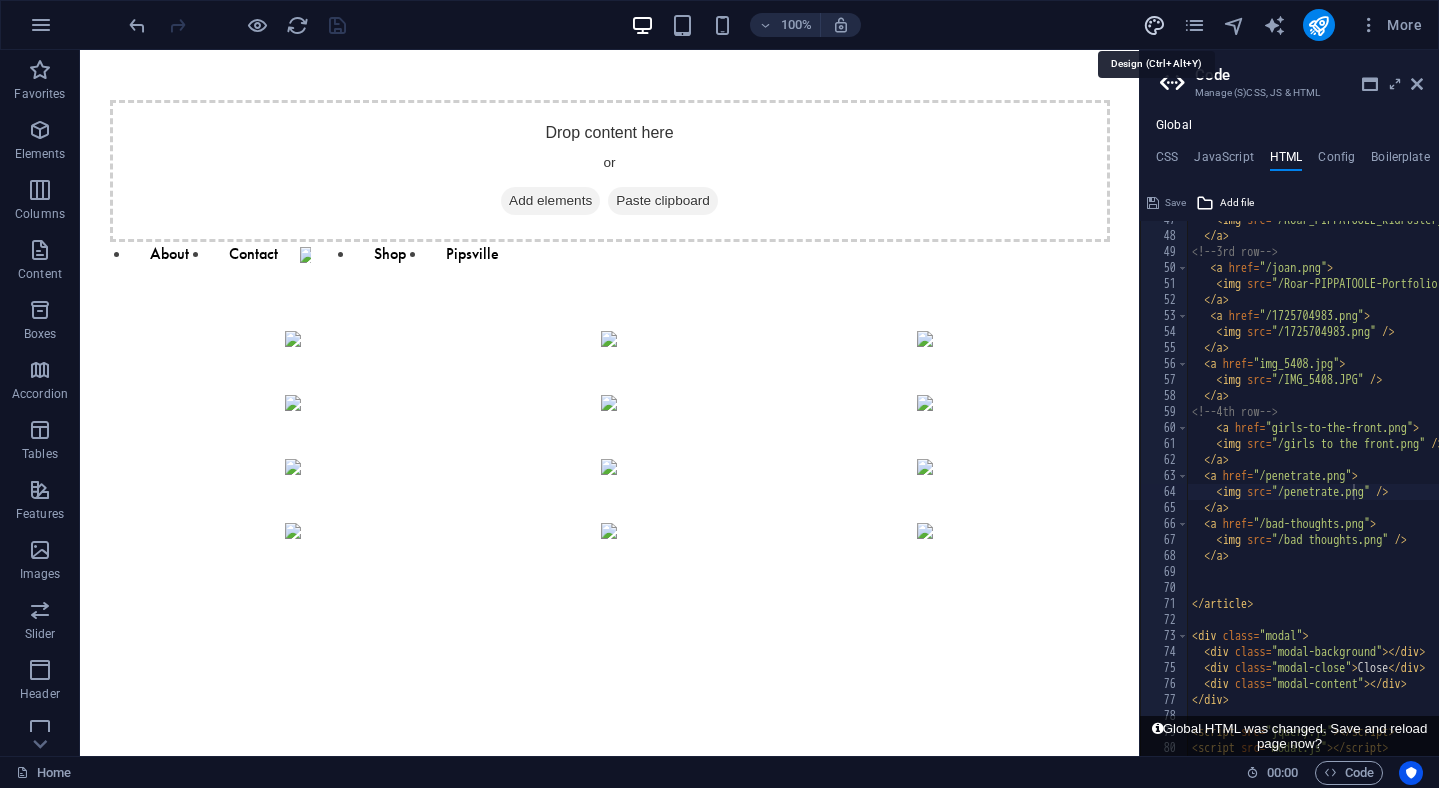 click at bounding box center [1154, 25] 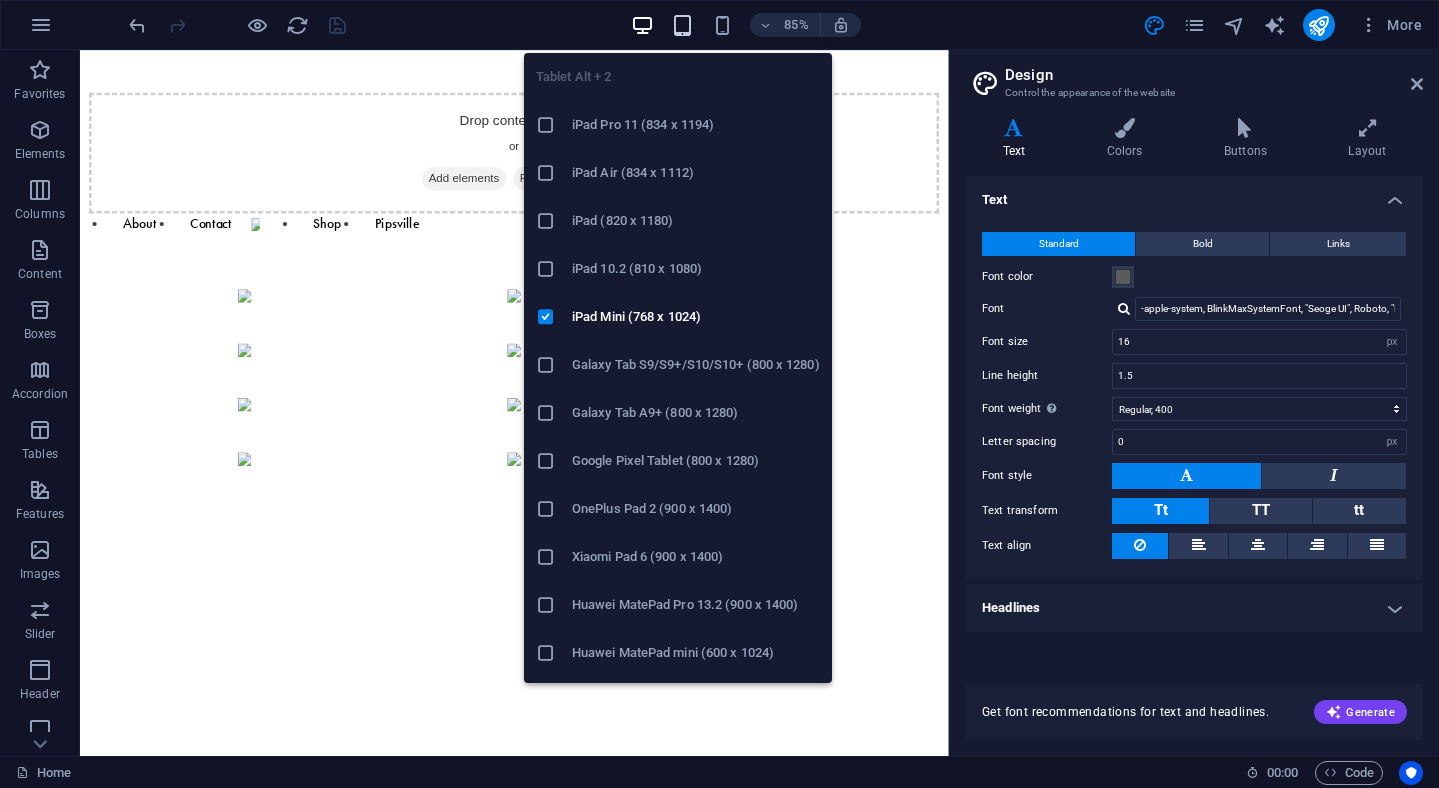 click at bounding box center [682, 25] 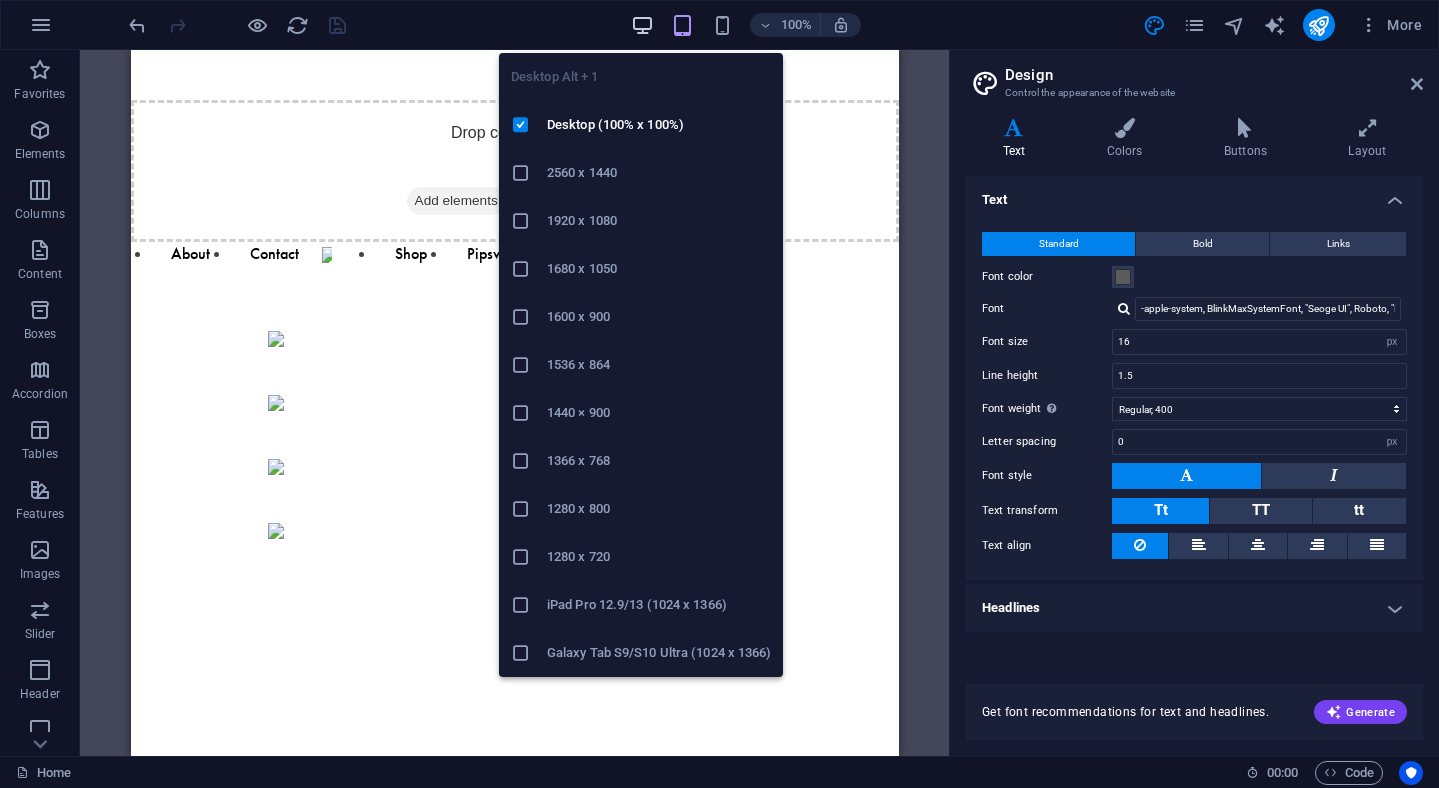 click at bounding box center (642, 25) 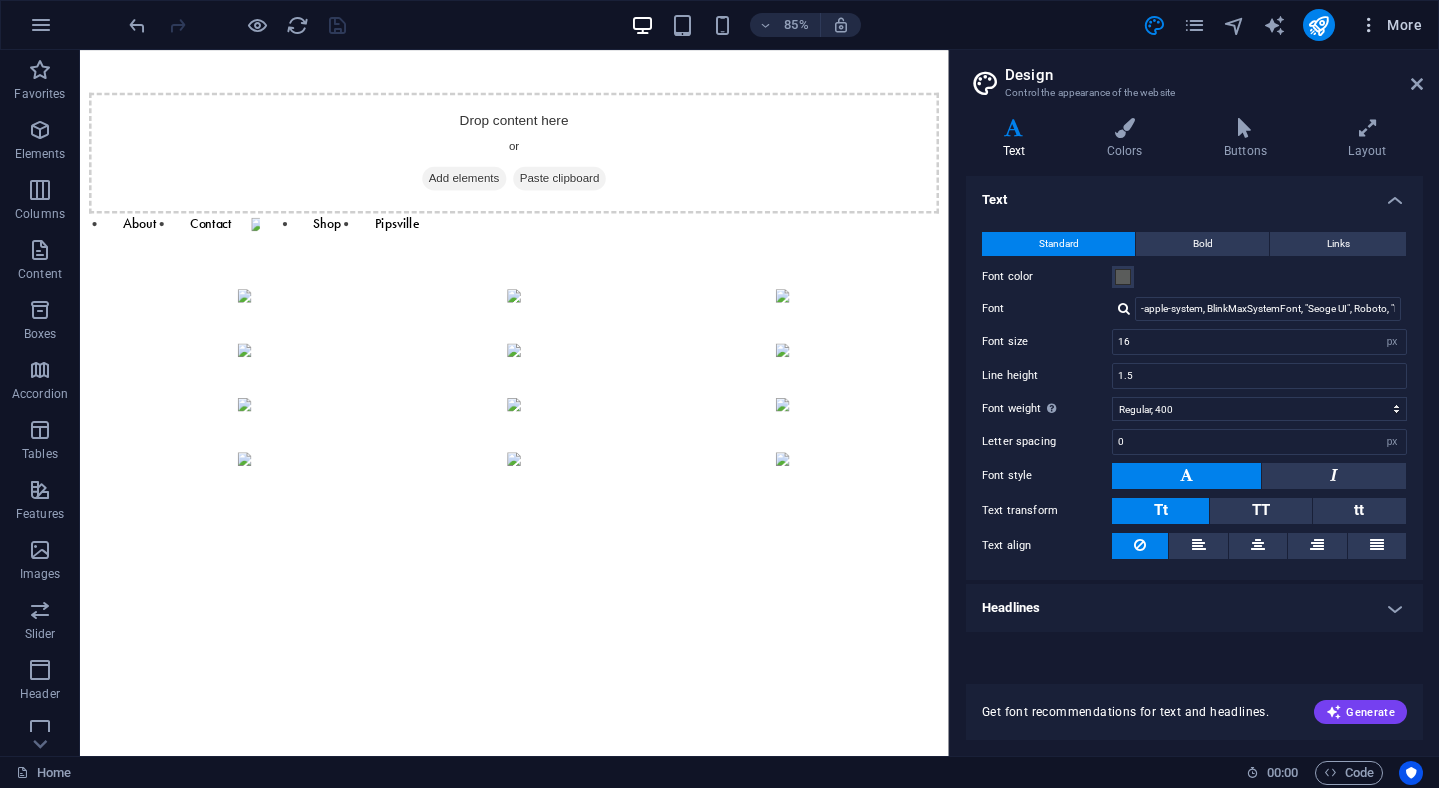 click at bounding box center [1369, 25] 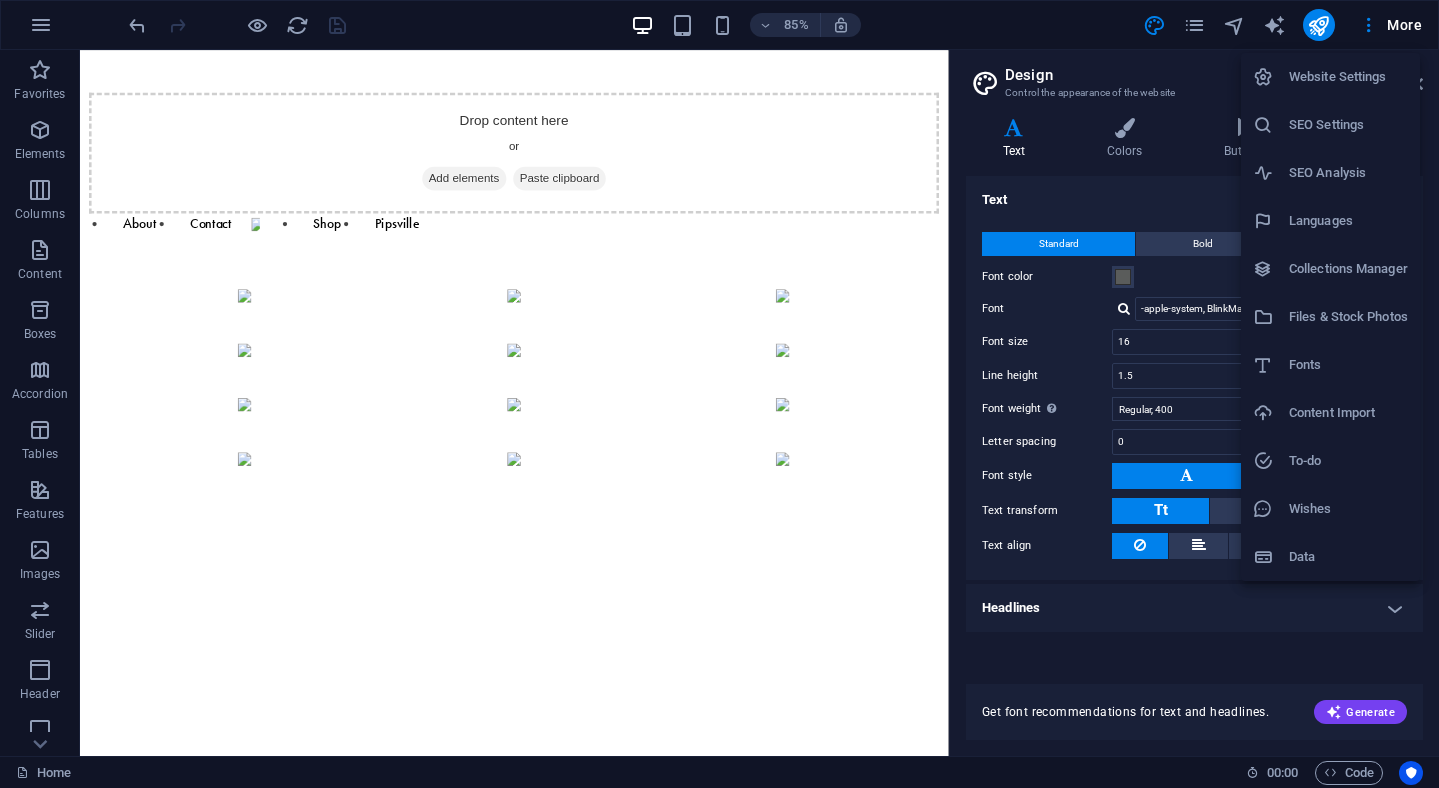 click on "Content Import" at bounding box center [1348, 413] 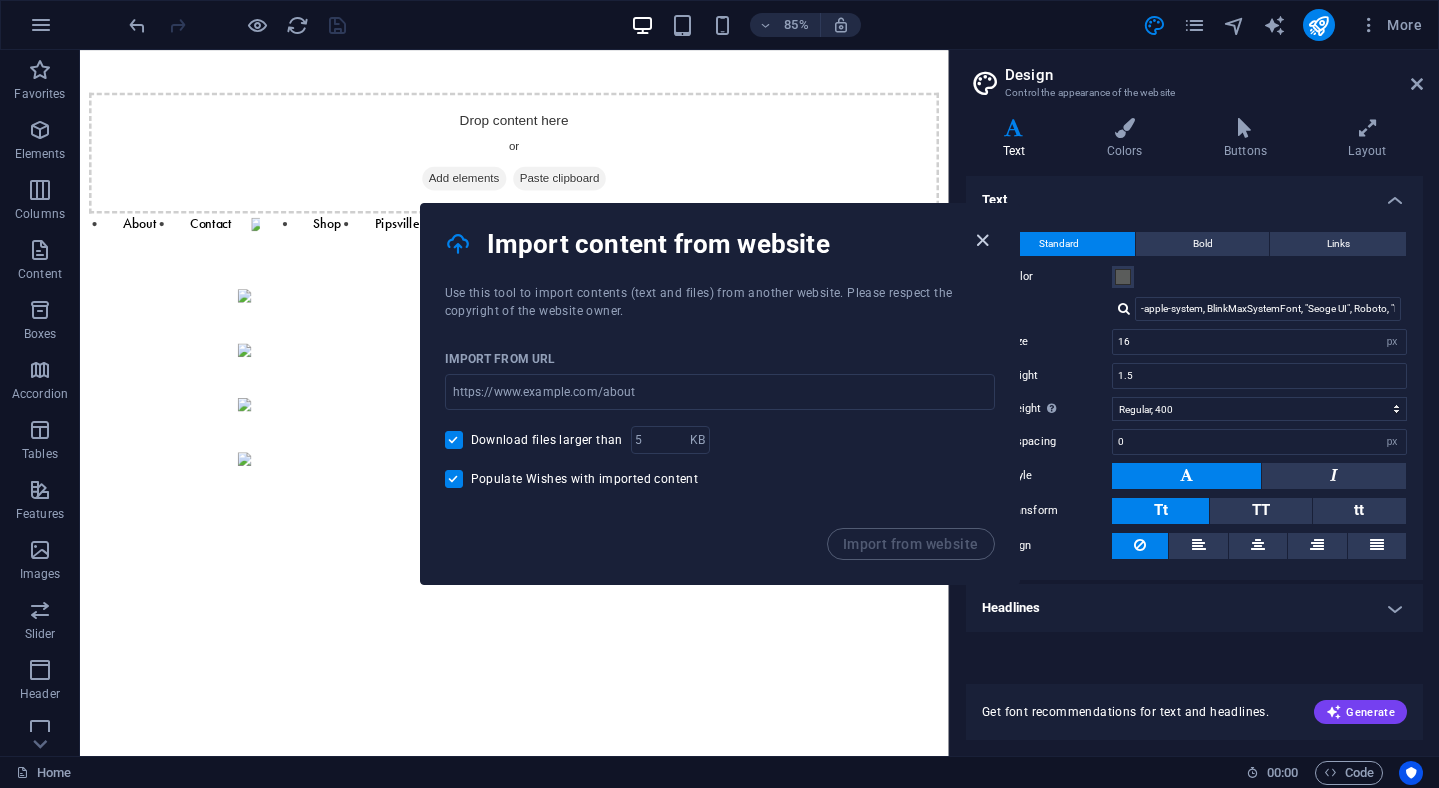 click at bounding box center (982, 240) 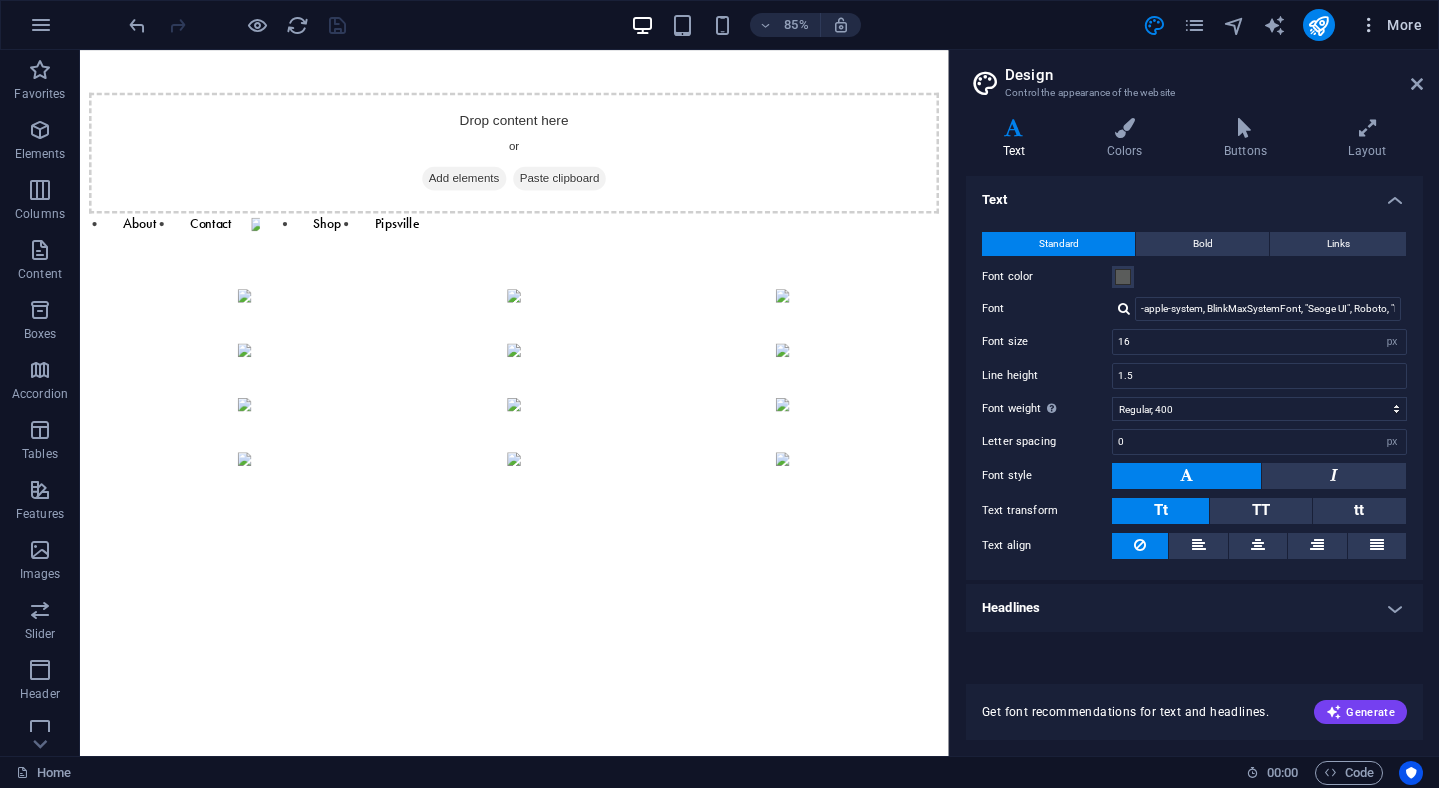 click at bounding box center [1369, 25] 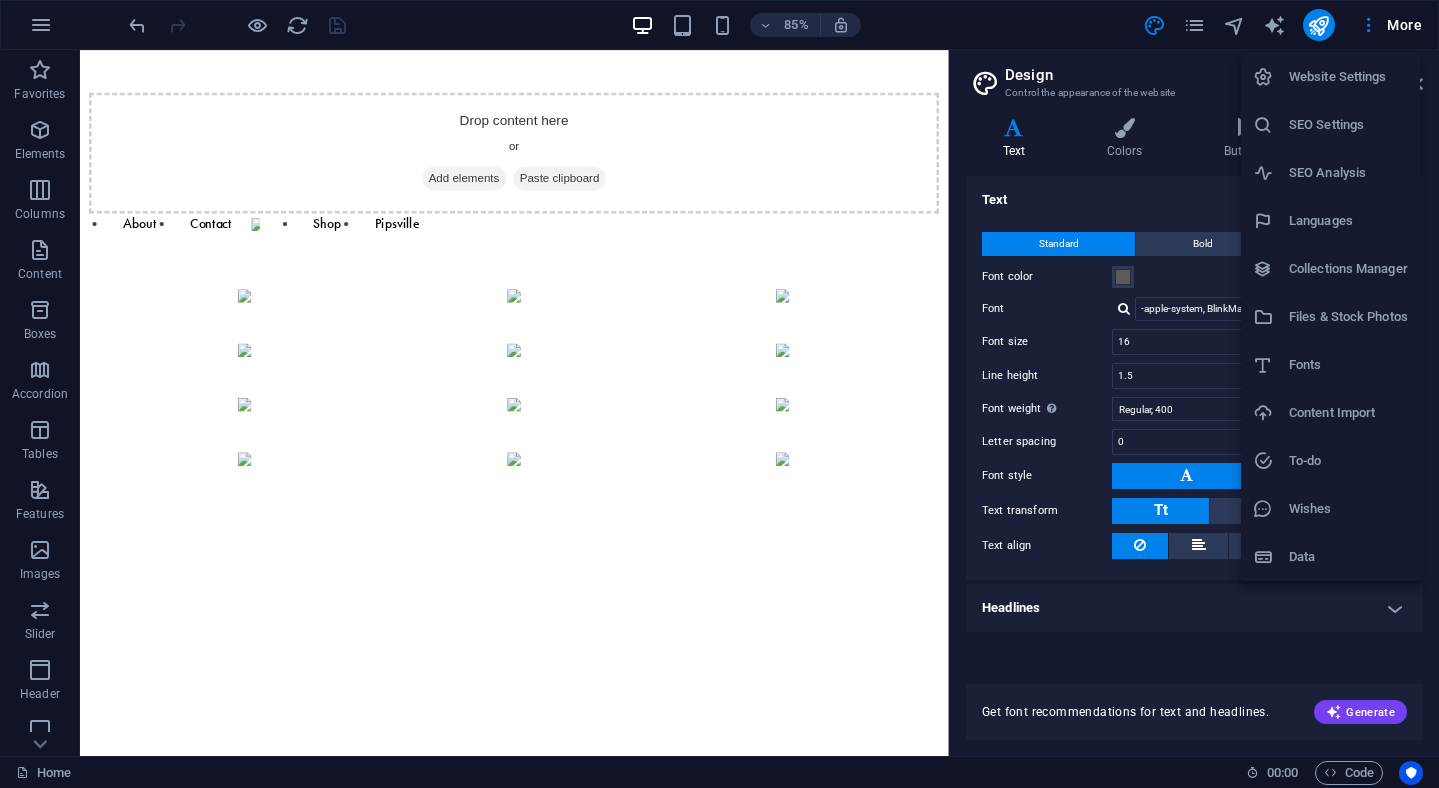 click on "Files & Stock Photos" at bounding box center (1348, 317) 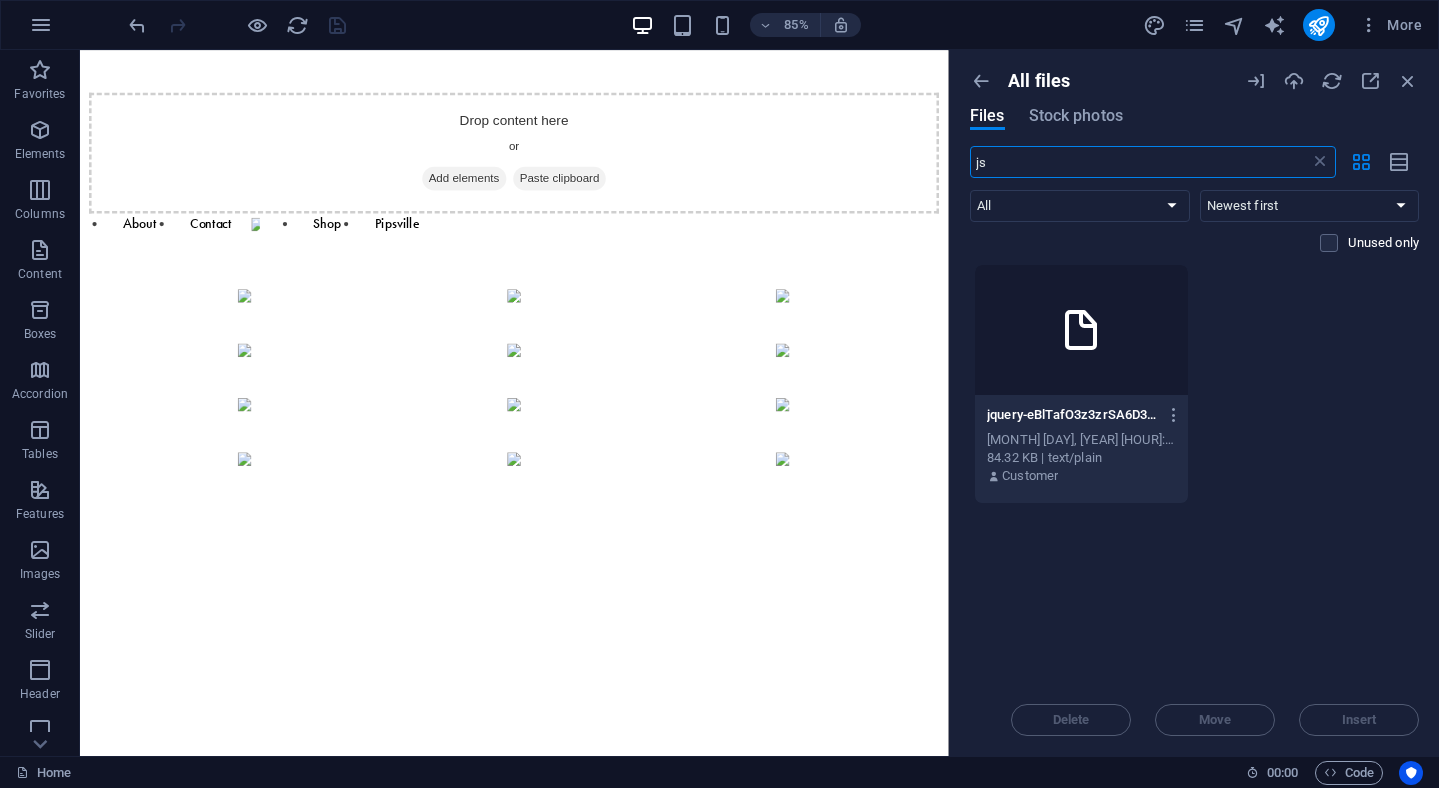 click on "Drop files here to upload them instantly jquery-eBlTafO3z3zrSA6D3QermA.js jquery-eBlTafO3z3zrSA6D3QermA.js [MONTH] [DAY], [YEAR] [HOUR]:[MINUTE] [AM/PM] 84.32 KB | text/plain Customer" at bounding box center (1194, 474) 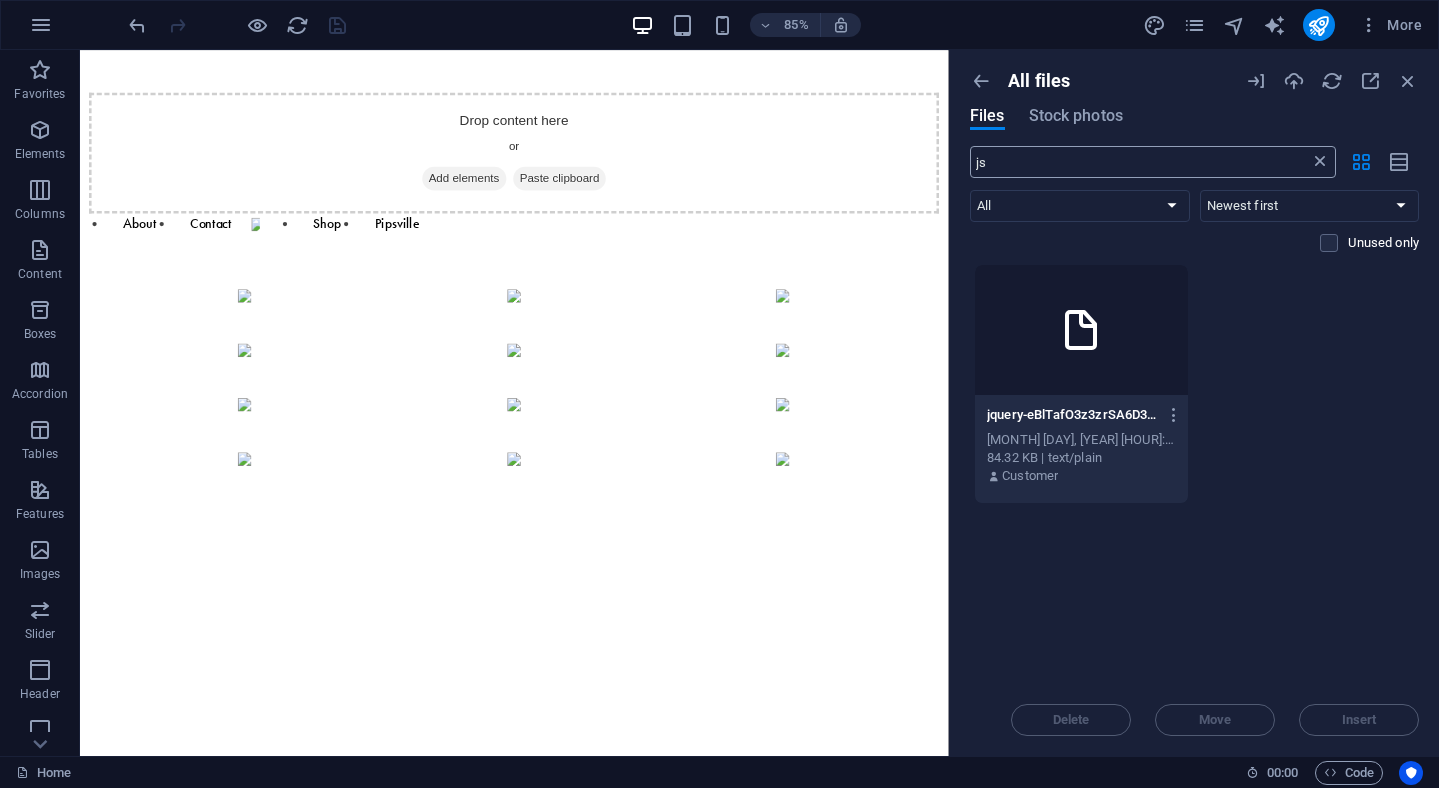 click at bounding box center (1320, 162) 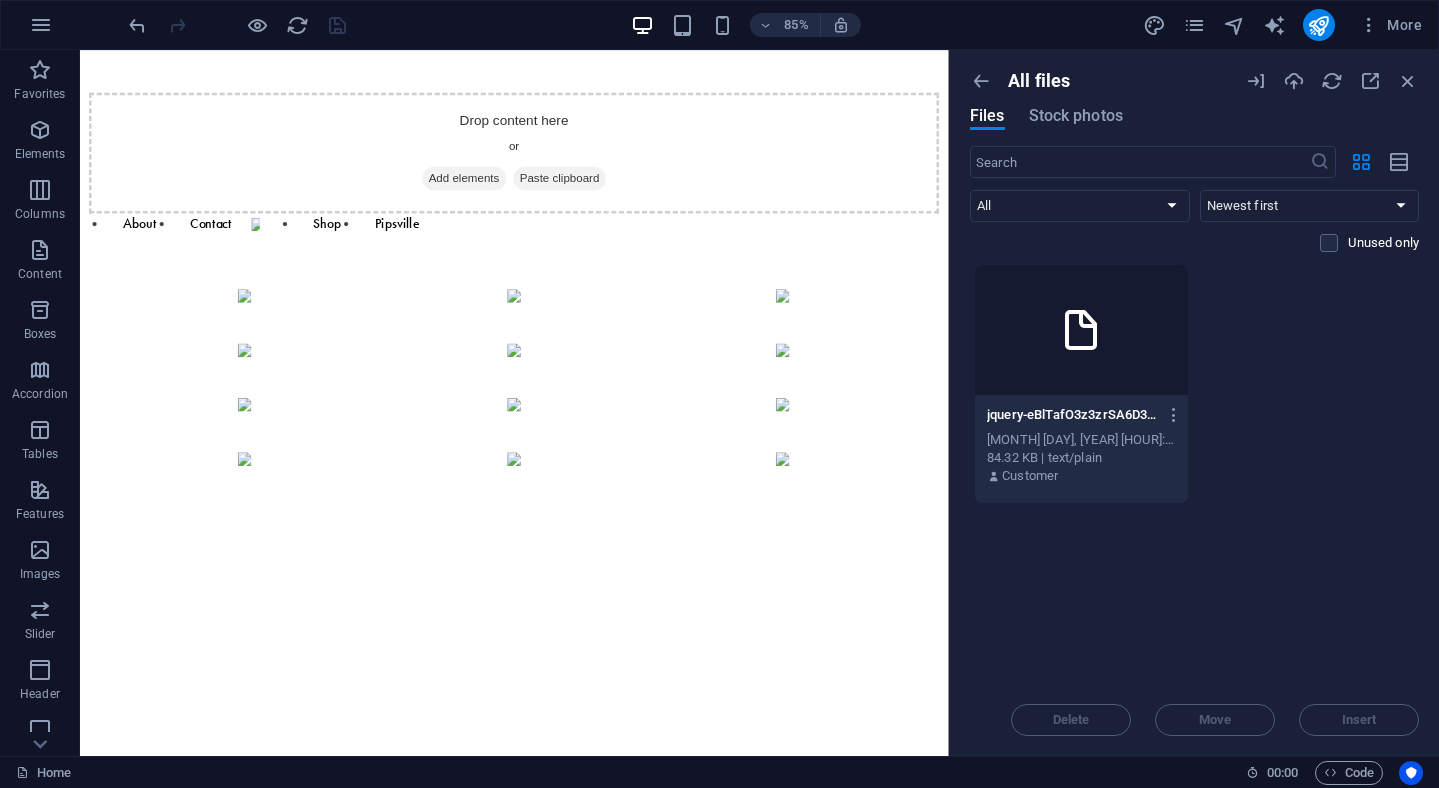 click on "Drop files here to upload them instantly jquery-eBlTafO3z3zrSA6D3QermA.js jquery-eBlTafO3z3zrSA6D3QermA.js [MONTH] [DAY], [YEAR] [HOUR]:[MINUTE] [AM/PM] 84.32 KB | text/plain Customer" at bounding box center [1194, 474] 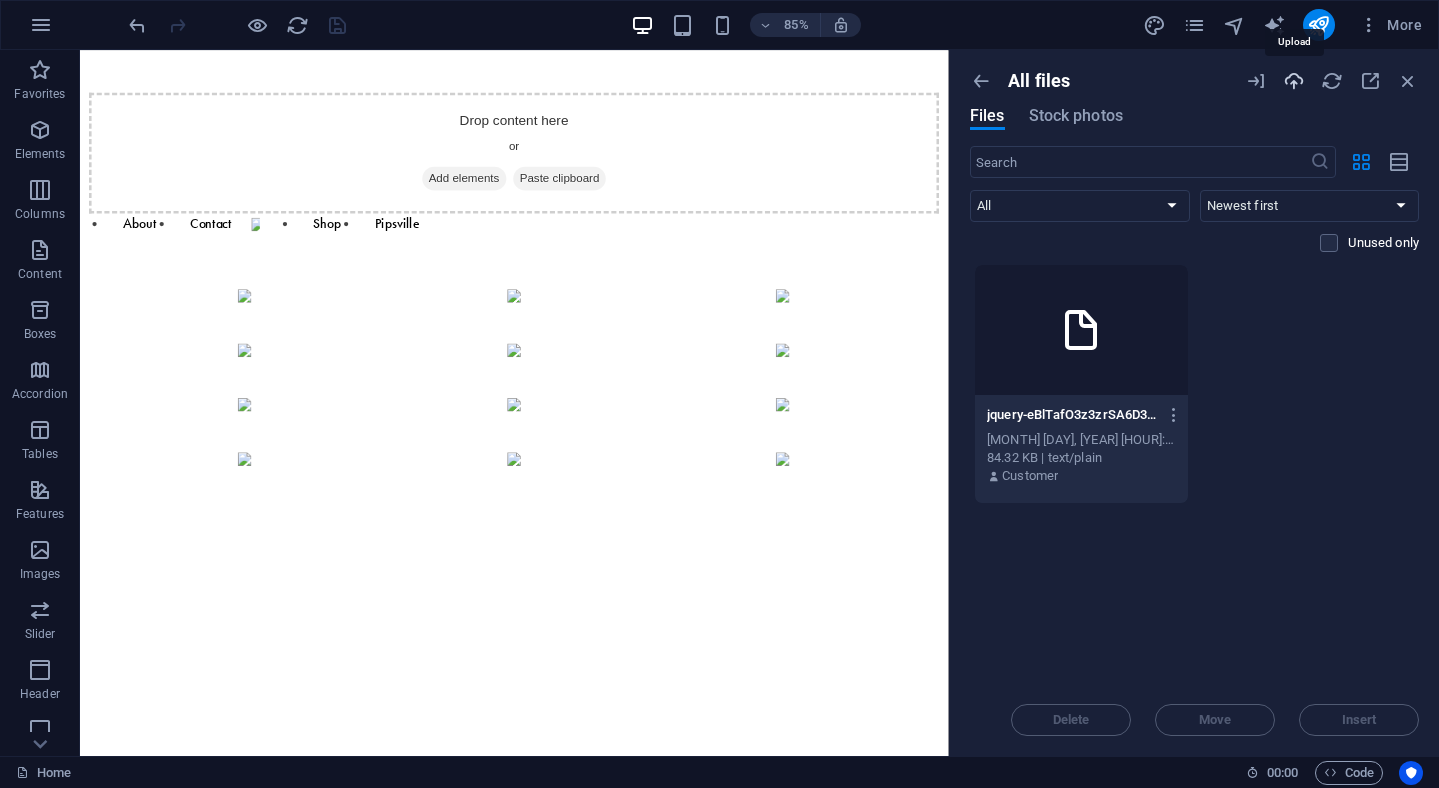 click at bounding box center (1294, 81) 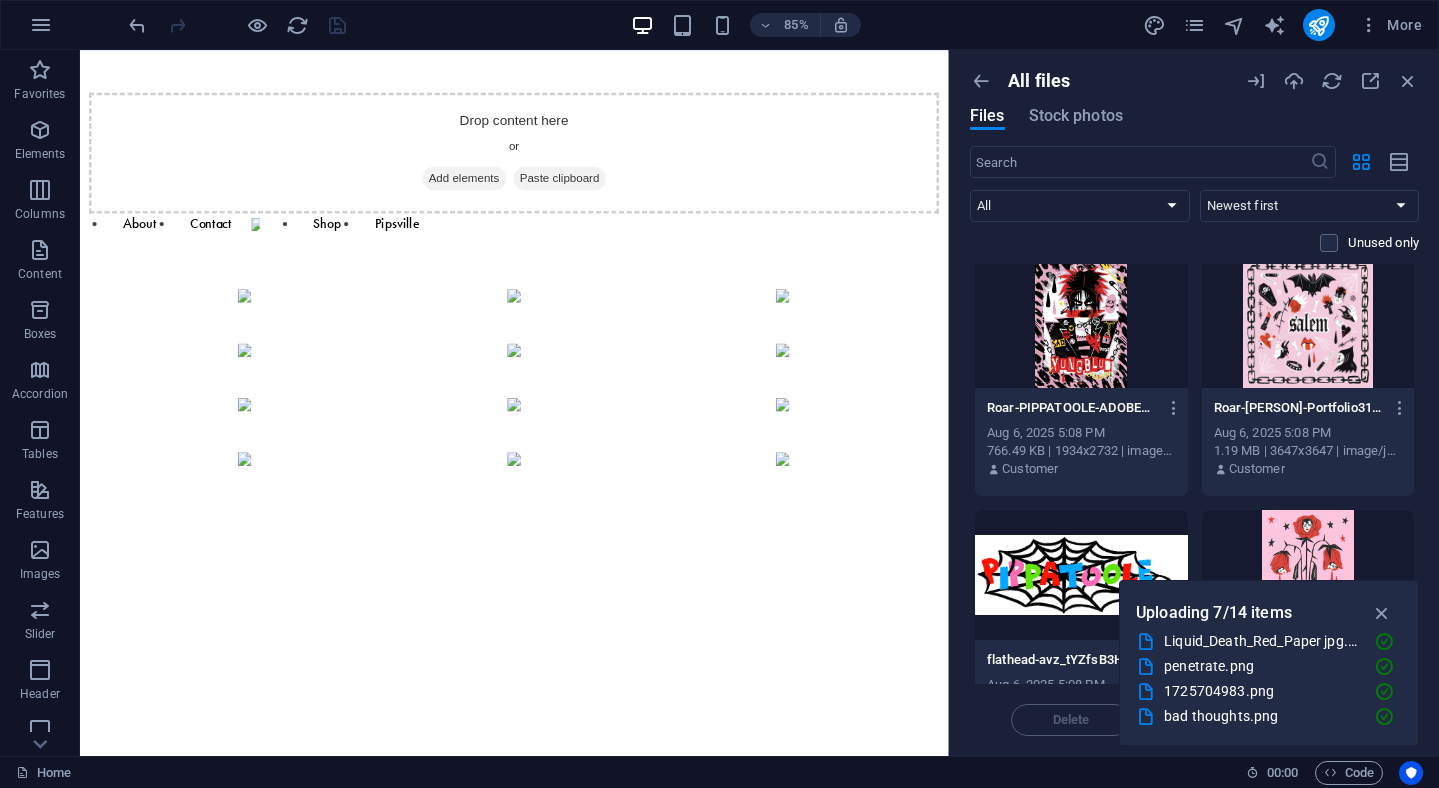 scroll, scrollTop: 0, scrollLeft: 0, axis: both 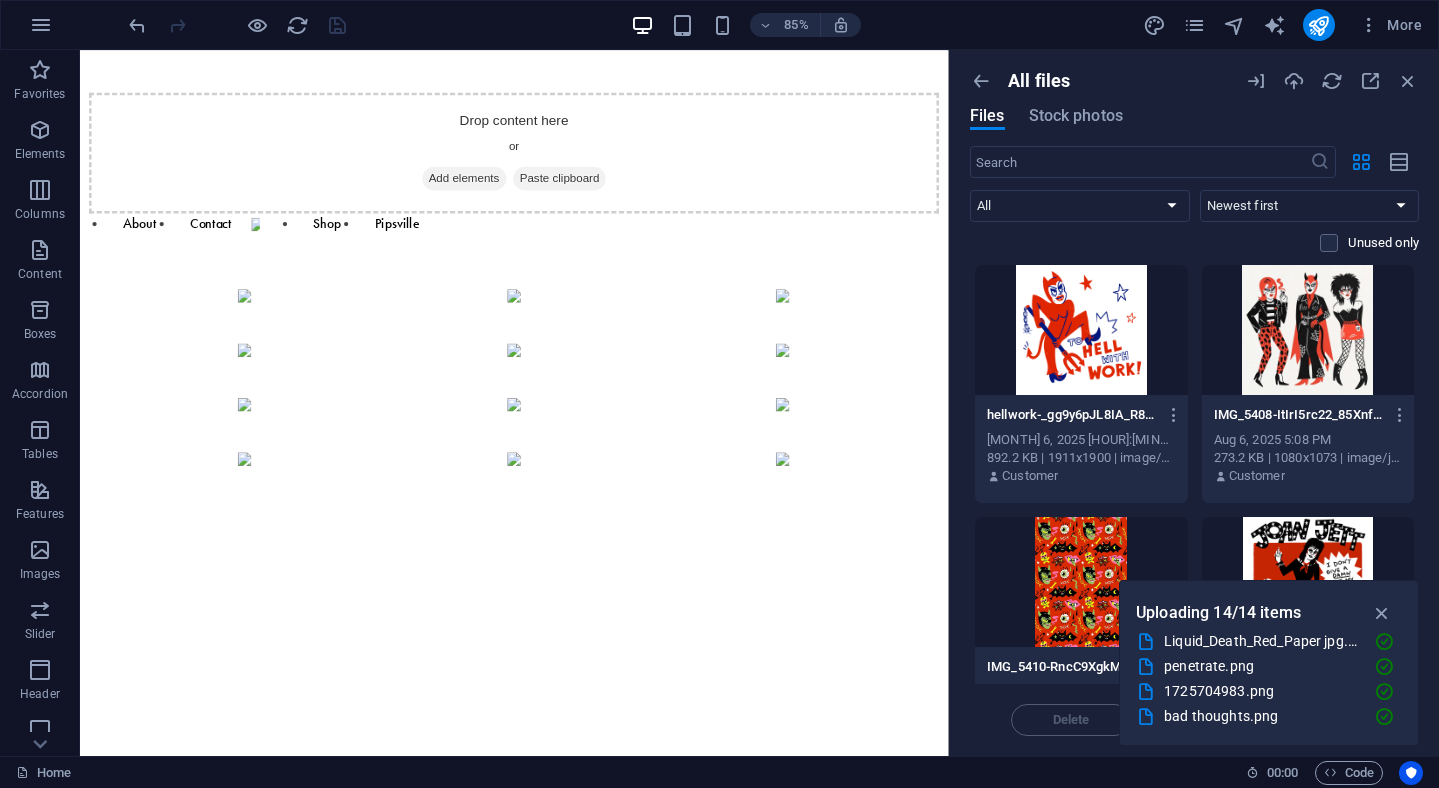 click at bounding box center [1081, 330] 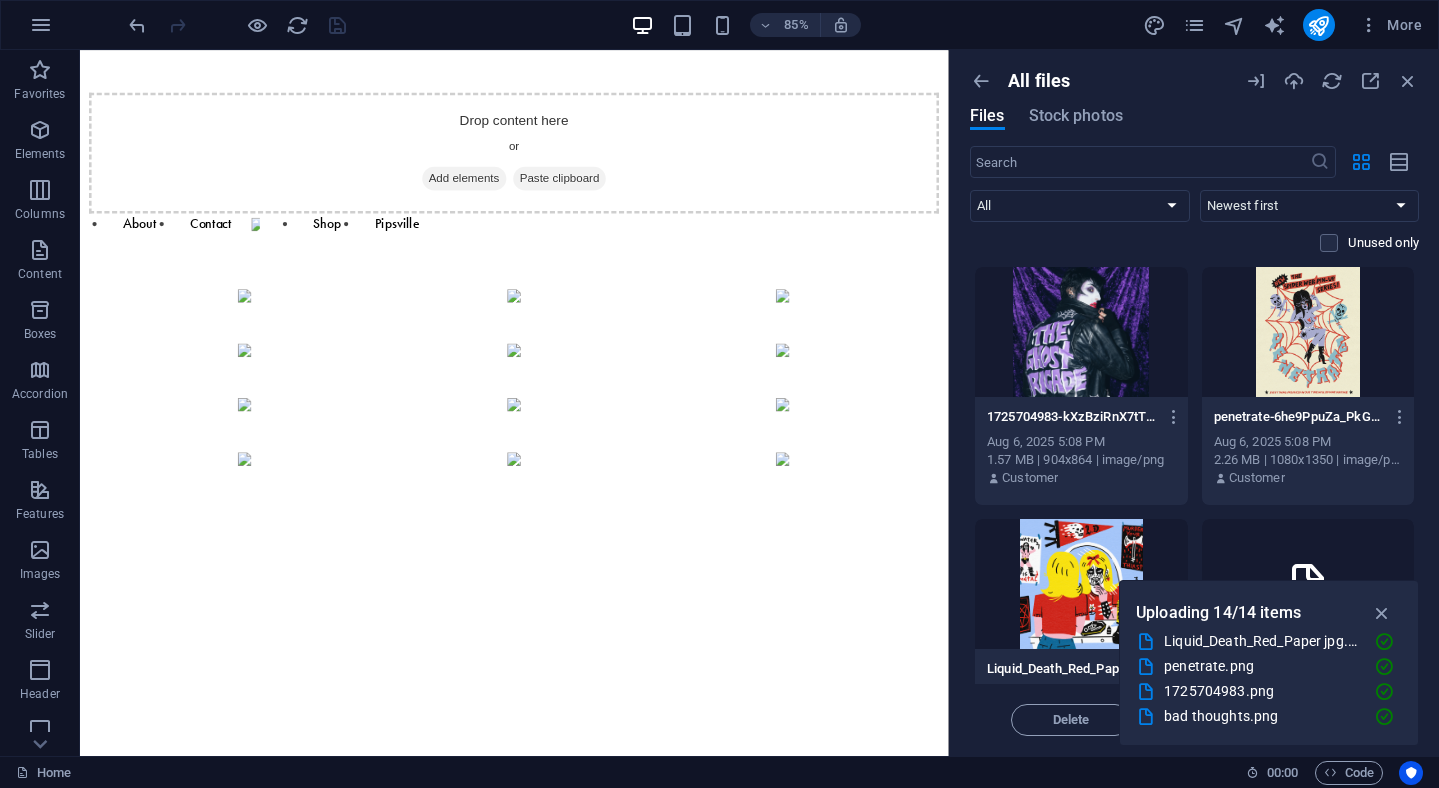 scroll, scrollTop: 1332, scrollLeft: 0, axis: vertical 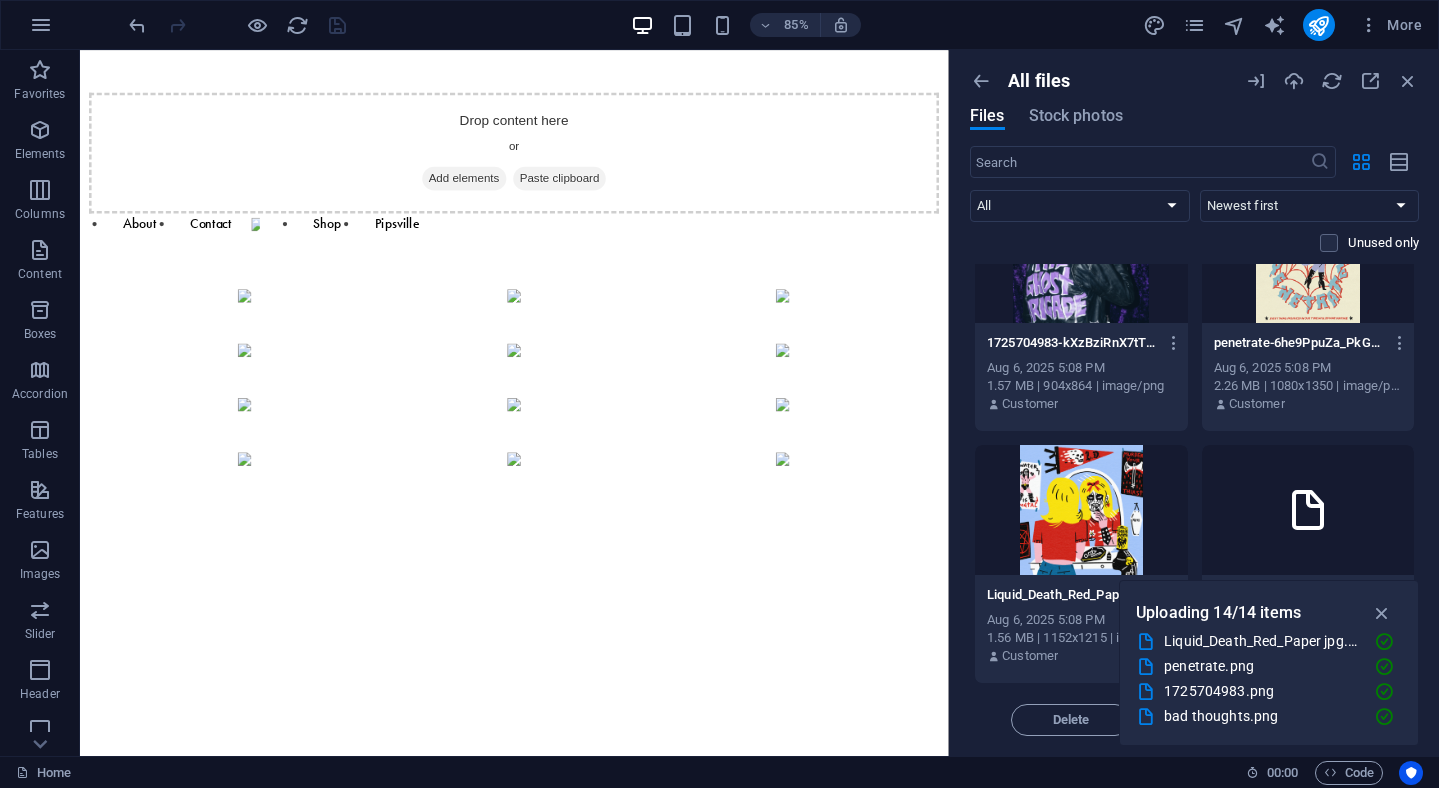 click at bounding box center [1081, 510] 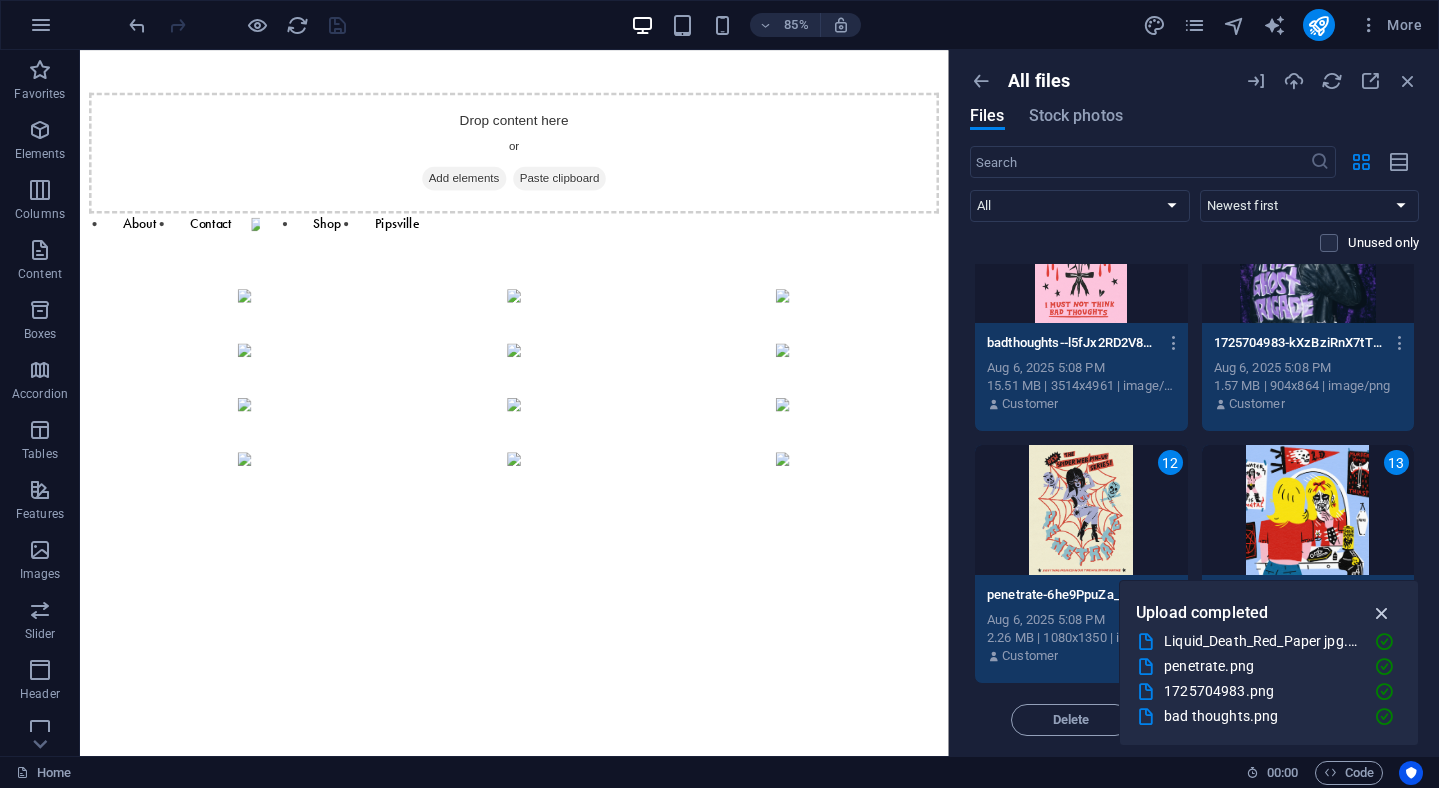 click at bounding box center (1382, 613) 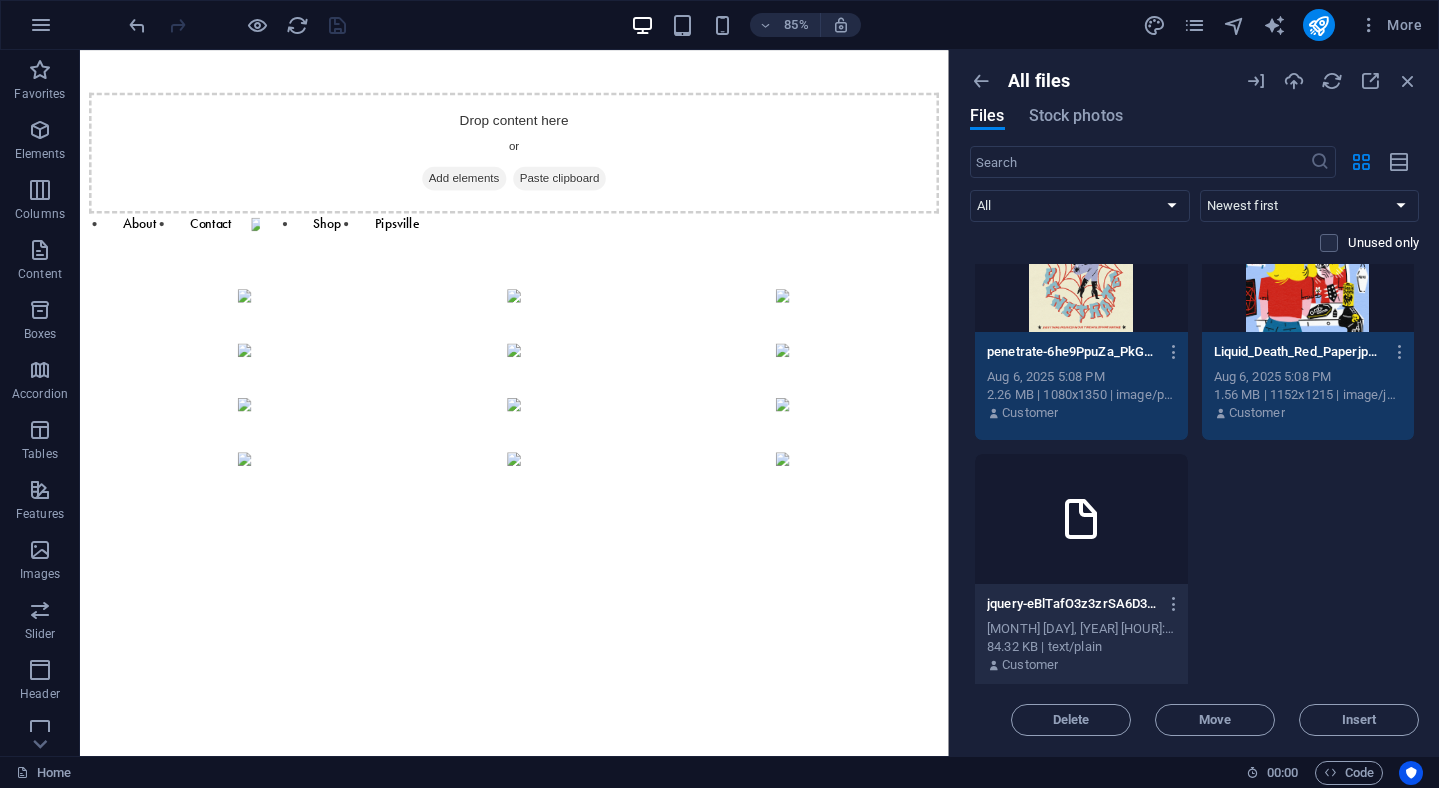 scroll, scrollTop: 1584, scrollLeft: 0, axis: vertical 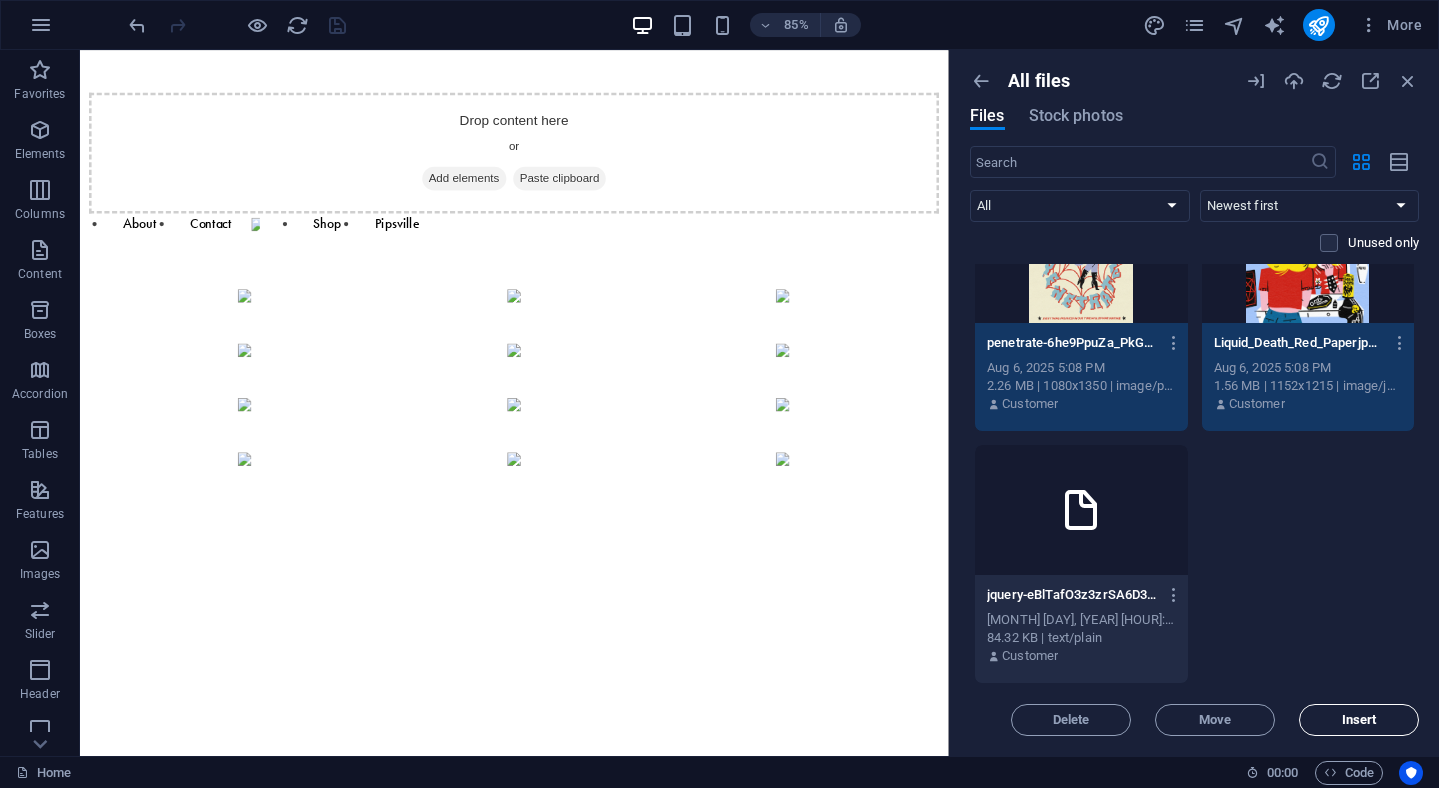 click on "Insert" at bounding box center [1359, 720] 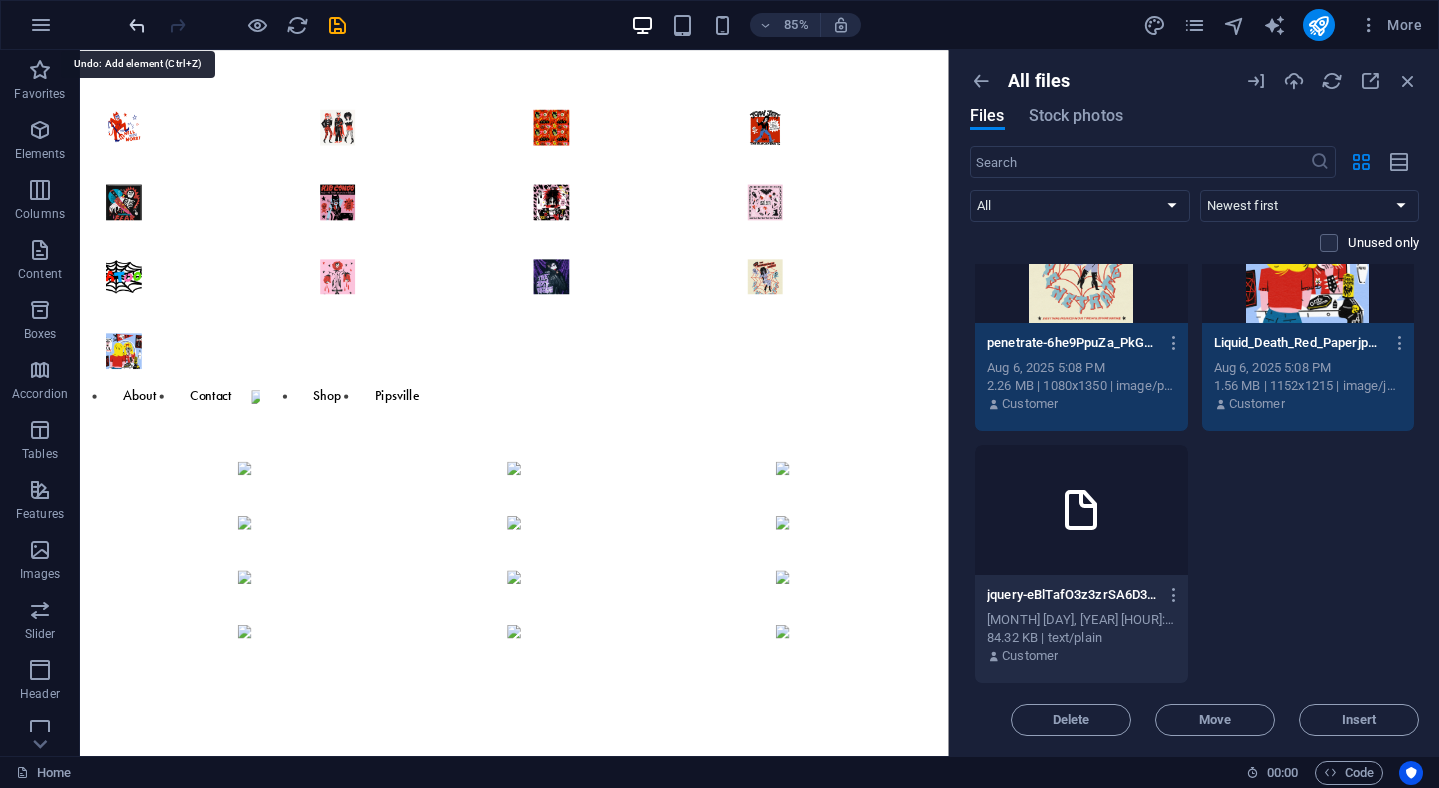 click at bounding box center (137, 25) 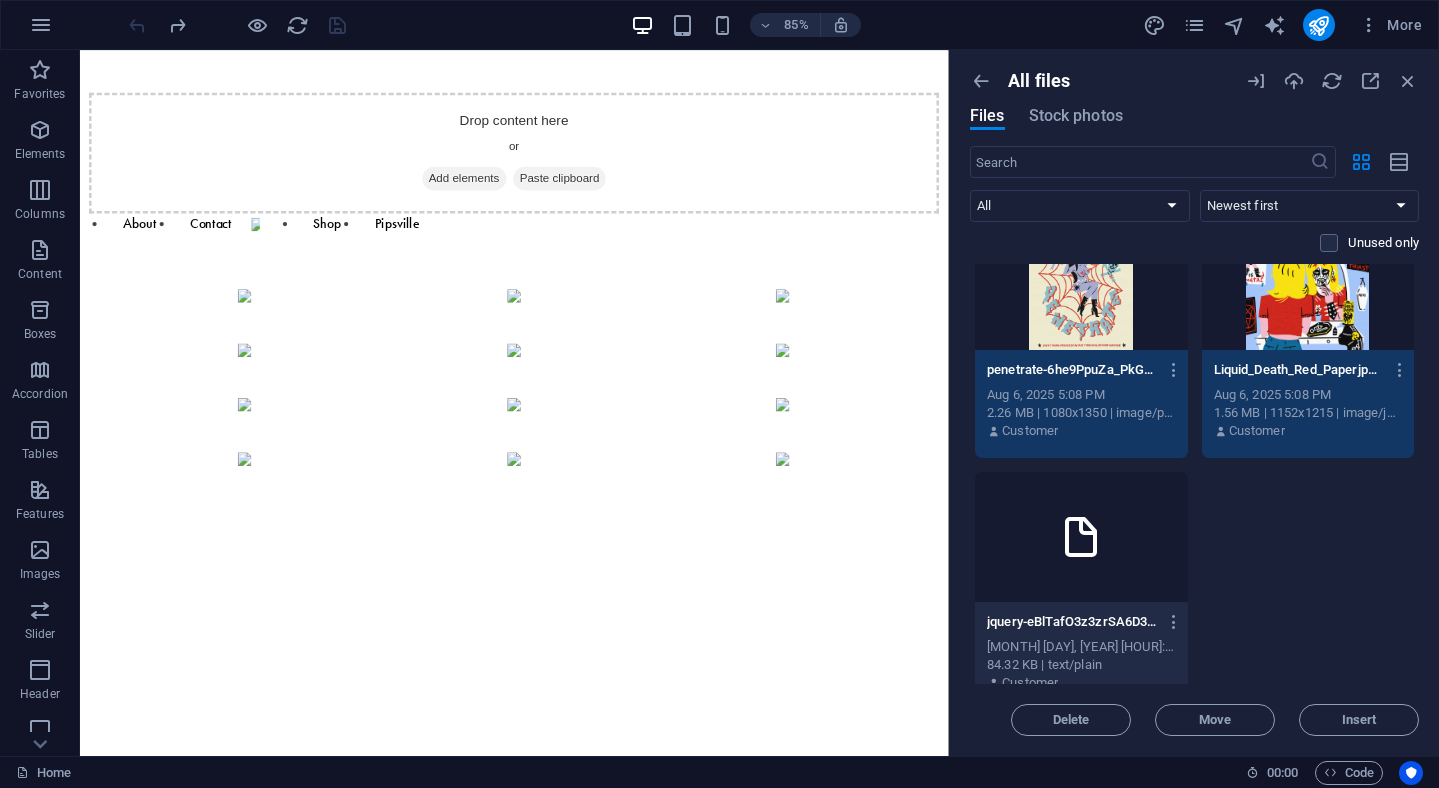 scroll, scrollTop: 1584, scrollLeft: 0, axis: vertical 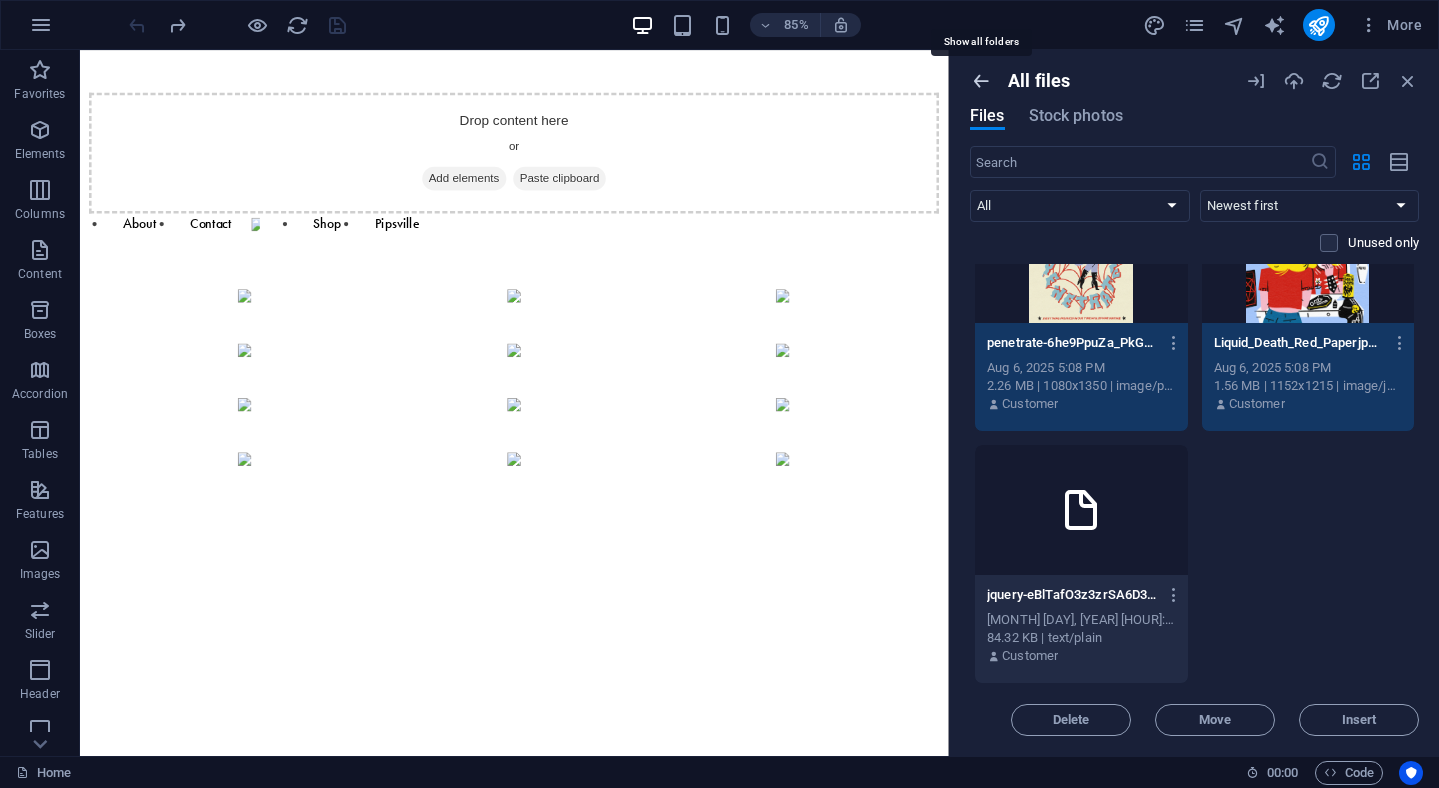 click at bounding box center (981, 81) 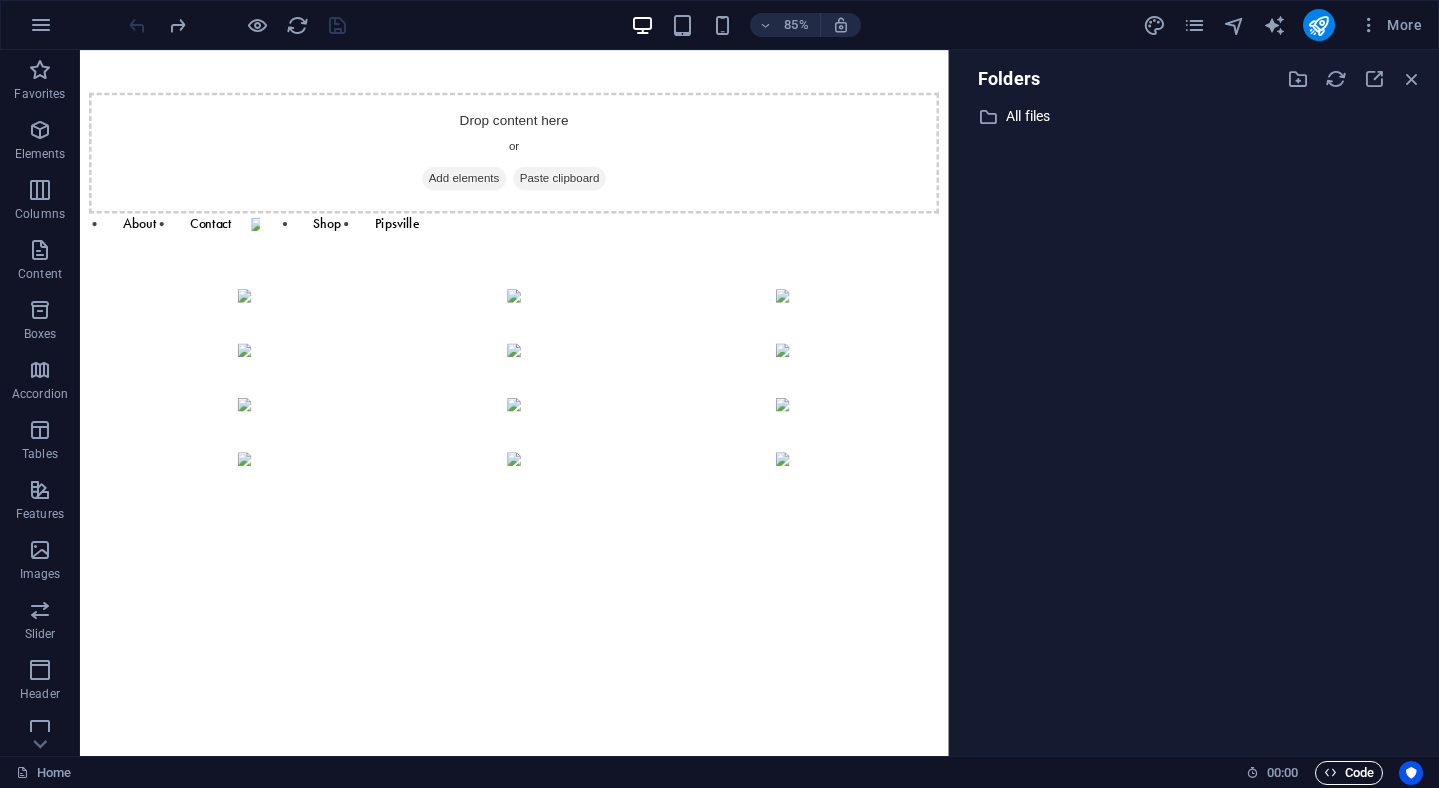 click at bounding box center (1330, 772) 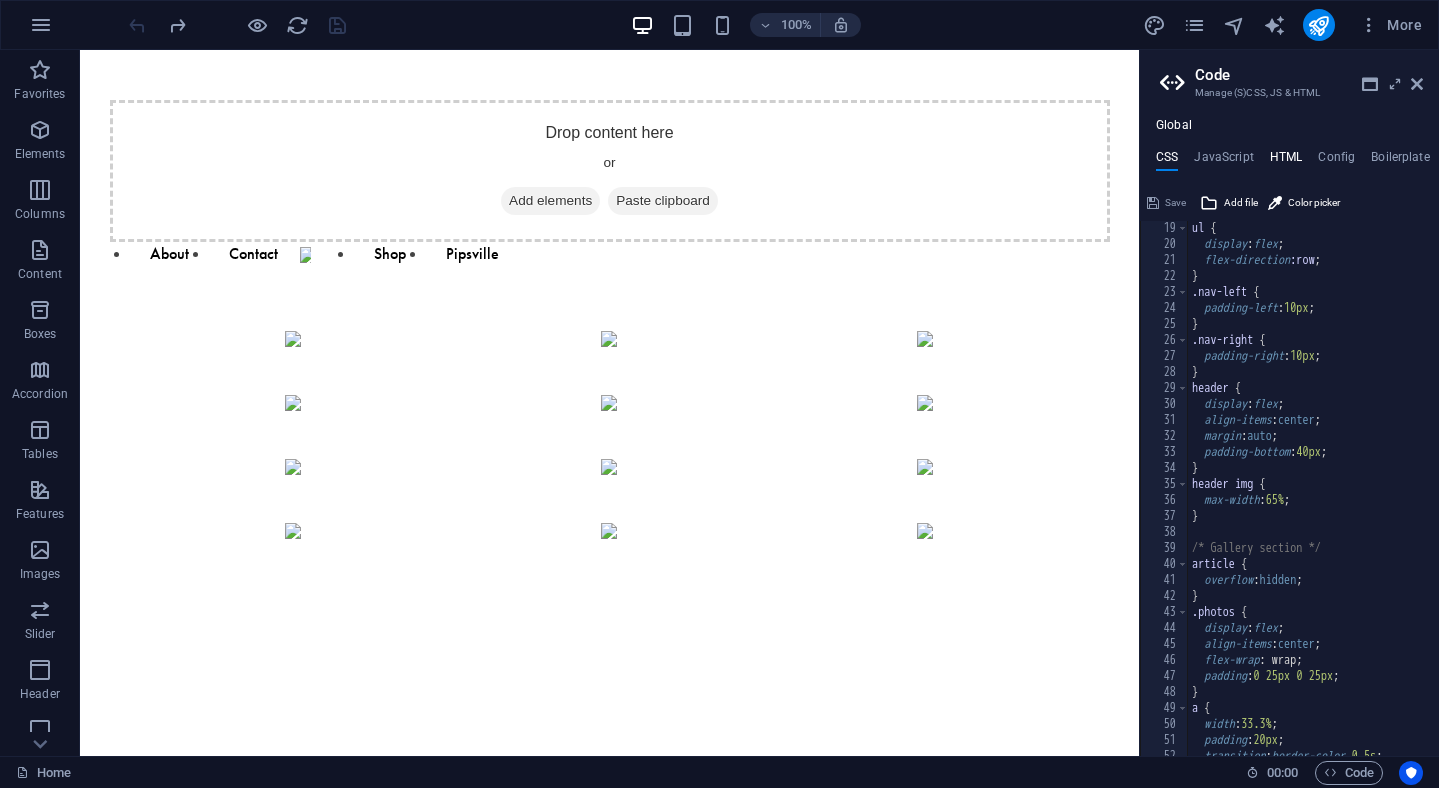 click on "HTML" at bounding box center [1286, 161] 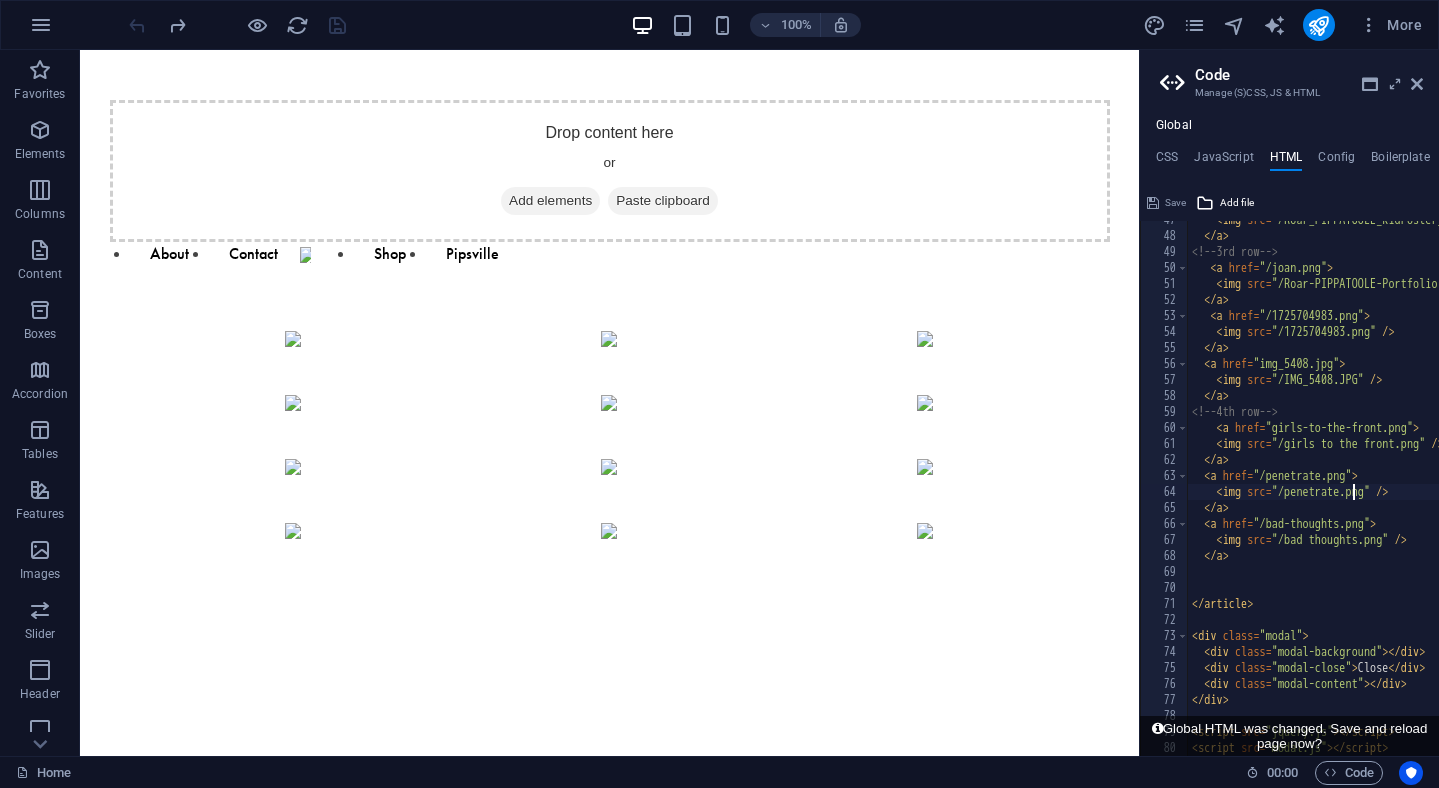 click on "<img src="/Roar_PIPPATOOLE_KidPoster_WEB-p-800.jpg" /> </a> <!--  3rd row   --> <a href="joan.png"> <img src="/Roar-PIPPATOOLE-Portfolio 31 copy.jpg" /> </a> <a href="1725704983.png"> <img src="/1725704983.png" /> </a> <a href="img_5408.jpg"> <img src="/IMG_5408.JPG" /> </a> <!--  4th row  --> <a href="girls-to-the-front.png"> <img src="/girls to the front.png" /> </a> <a href="penetrate.png"> <img src="/penetrate.png" /> </a> <a href="bad-thoughts.png"> <img src="/bad thoughts.png" /> </a> </article> <div class="modal"> <div class="modal-background"> </div> <div class="modal-close"> Close </div> <div class="modal-content"> </div> </div> <script src="jquery.js"> </script> <script src="modal.js"> </script>" at bounding box center [1570, 495] 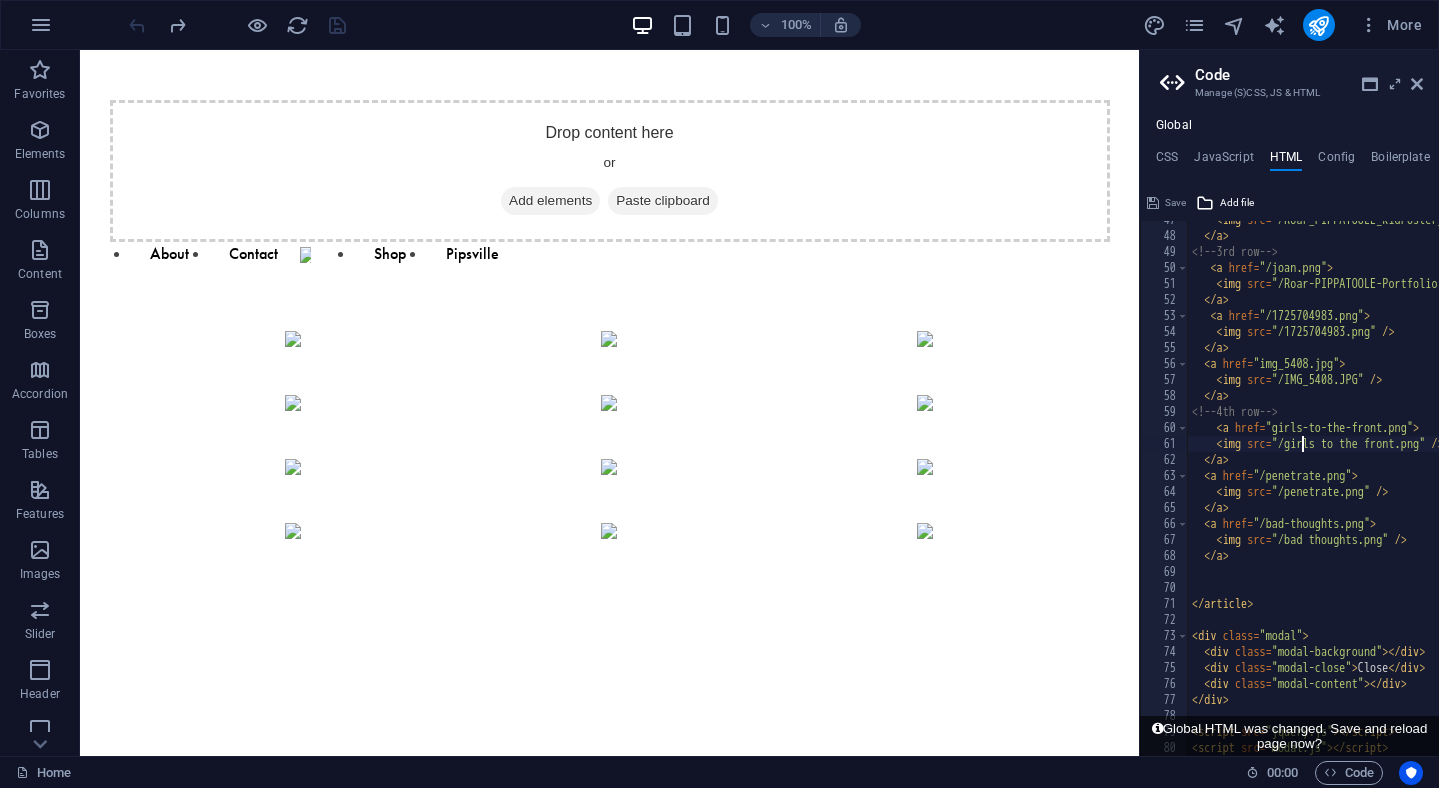 scroll, scrollTop: 745, scrollLeft: 0, axis: vertical 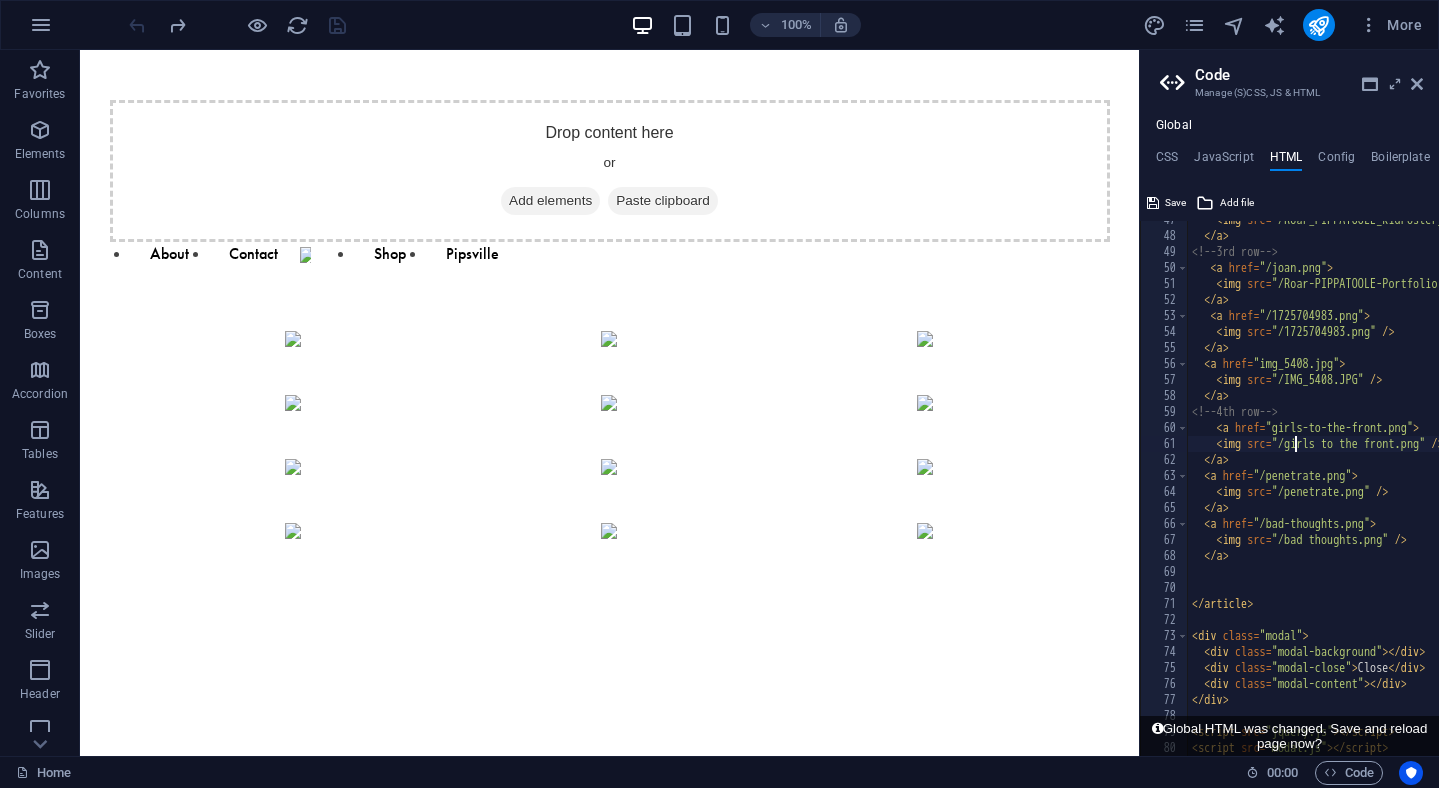click on "<img src="/Roar_PIPPATOOLE_KidPoster_WEB-p-800.jpg" /> </a> <!--  3rd row   --> <a href="joan.png"> <img src="/Roar-PIPPATOOLE-Portfolio 31 copy.jpg" /> </a> <a href="1725704983.png"> <img src="/1725704983.png" /> </a> <a href="img_5408.jpg"> <img src="/IMG_5408.JPG" /> </a> <!--  4th row  --> <a href="girls-to-the-front.png"> <img src="/girls to the front.png" /> </a> <a href="penetrate.png"> <img src="/penetrate.png" /> </a> <a href="bad-thoughts.png"> <img src="/bad thoughts.png" /> </a> </article> <div class="modal"> <div class="modal-background"> </div> <div class="modal-close"> Close </div> <div class="modal-content"> </div> </div> <script src="jquery.js"> </script> <script src="modal.js"> </script>" at bounding box center (1570, 495) 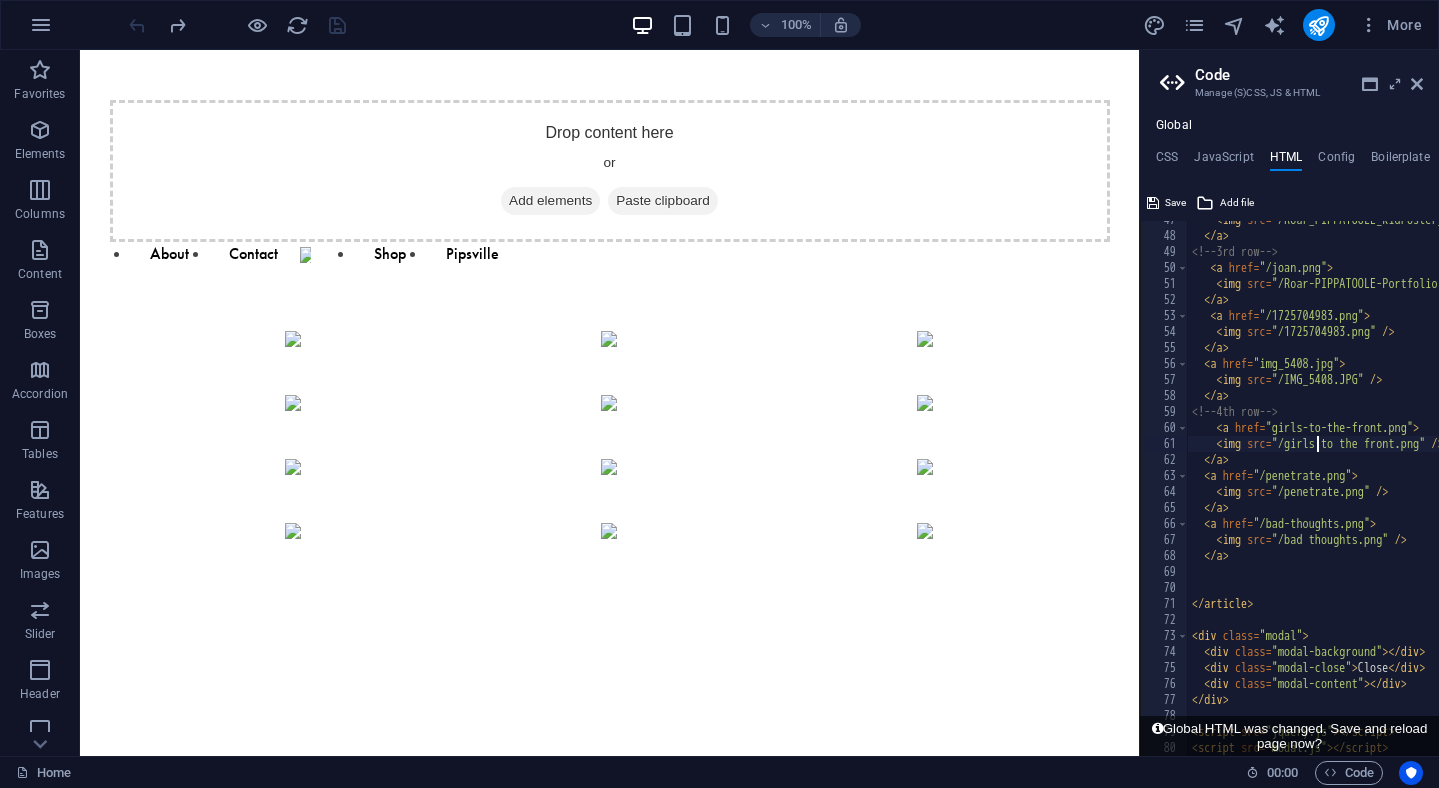 click on "<img src="/Roar_PIPPATOOLE_KidPoster_WEB-p-800.jpg" /> </a> <!--  3rd row   --> <a href="joan.png"> <img src="/Roar-PIPPATOOLE-Portfolio 31 copy.jpg" /> </a> <a href="1725704983.png"> <img src="/1725704983.png" /> </a> <a href="img_5408.jpg"> <img src="/IMG_5408.JPG" /> </a> <!--  4th row  --> <a href="girls-to-the-front.png"> <img src="/girls to the front.png" /> </a> <a href="penetrate.png"> <img src="/penetrate.png" /> </a> <a href="bad-thoughts.png"> <img src="/bad thoughts.png" /> </a> </article> <div class="modal"> <div class="modal-background"> </div> <div class="modal-close"> Close </div> <div class="modal-content"> </div> </div> <script src="jquery.js"> </script> <script src="modal.js"> </script>" at bounding box center [1570, 495] 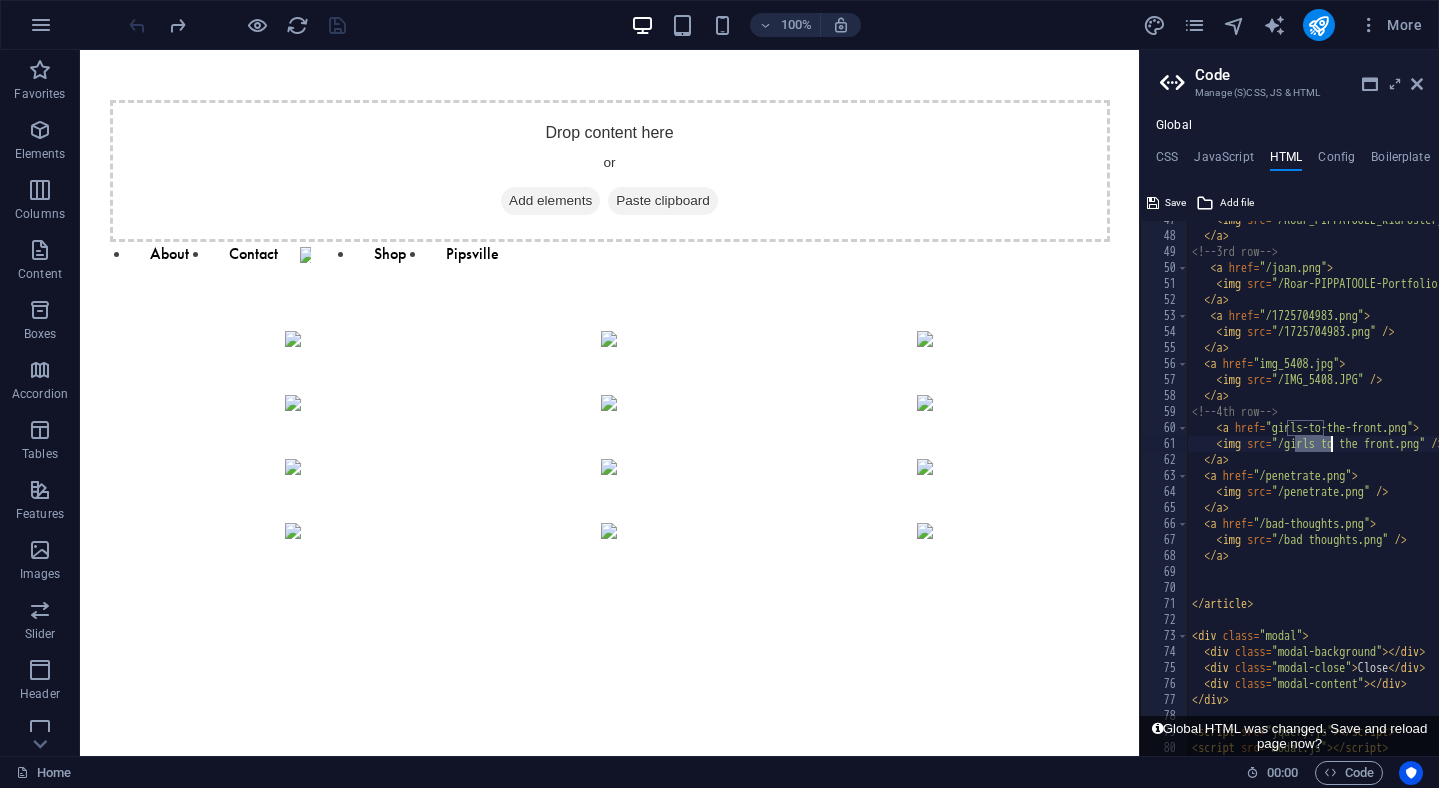 scroll, scrollTop: 0, scrollLeft: 114, axis: horizontal 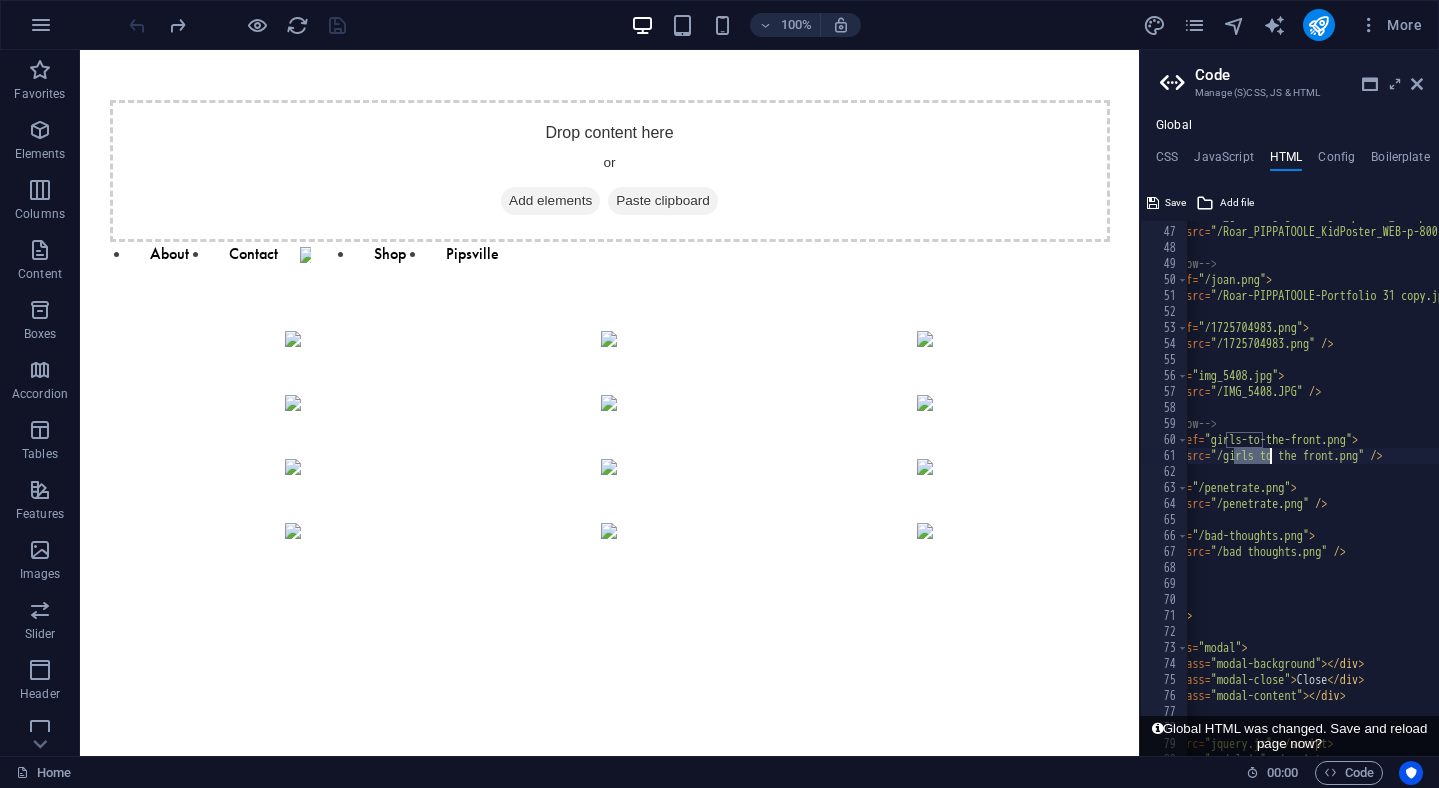 click on "< a href = "roar_[PERSON]-[PERSON]kidposter_web-p-800.jpg" > < img src = "/Roar_PIPPATOOLE_KidPoster_WEB-p-800.jpg" /> < / a ><!-- 3rd row -->< a href = "joan.png" > < img src = "/Roar-PIPPATOOLE-Portfolio 31 copy.jpg" /> < / a >< a href = "1725704983.png" > < img src = "/1725704983.png" /> < / a >< a href = "img_5408.jpg" > < img src = "/IMG_5408.JPG" /> < / a ><!-- 4th row -->< a href = "girls-to-the-front.png" > < img src = "girls to the front.png" /> < / a >< a href = "penetrate.png" > < img src = "/penetrate.png" /> < / a >< a href = "bad-thoughts.png" > < img src = "/bad thoughts.png" /> < / a ></ article >< div class = "modal" >< div class = "modal-background" >< / div >< div class = "modal-close" > Close < / div >< div class = "modal-content" >< / div >< / div >< script src = "jquery.js" ></ script >< script src = "modal.js" ></ script >" at bounding box center [1509, 491] 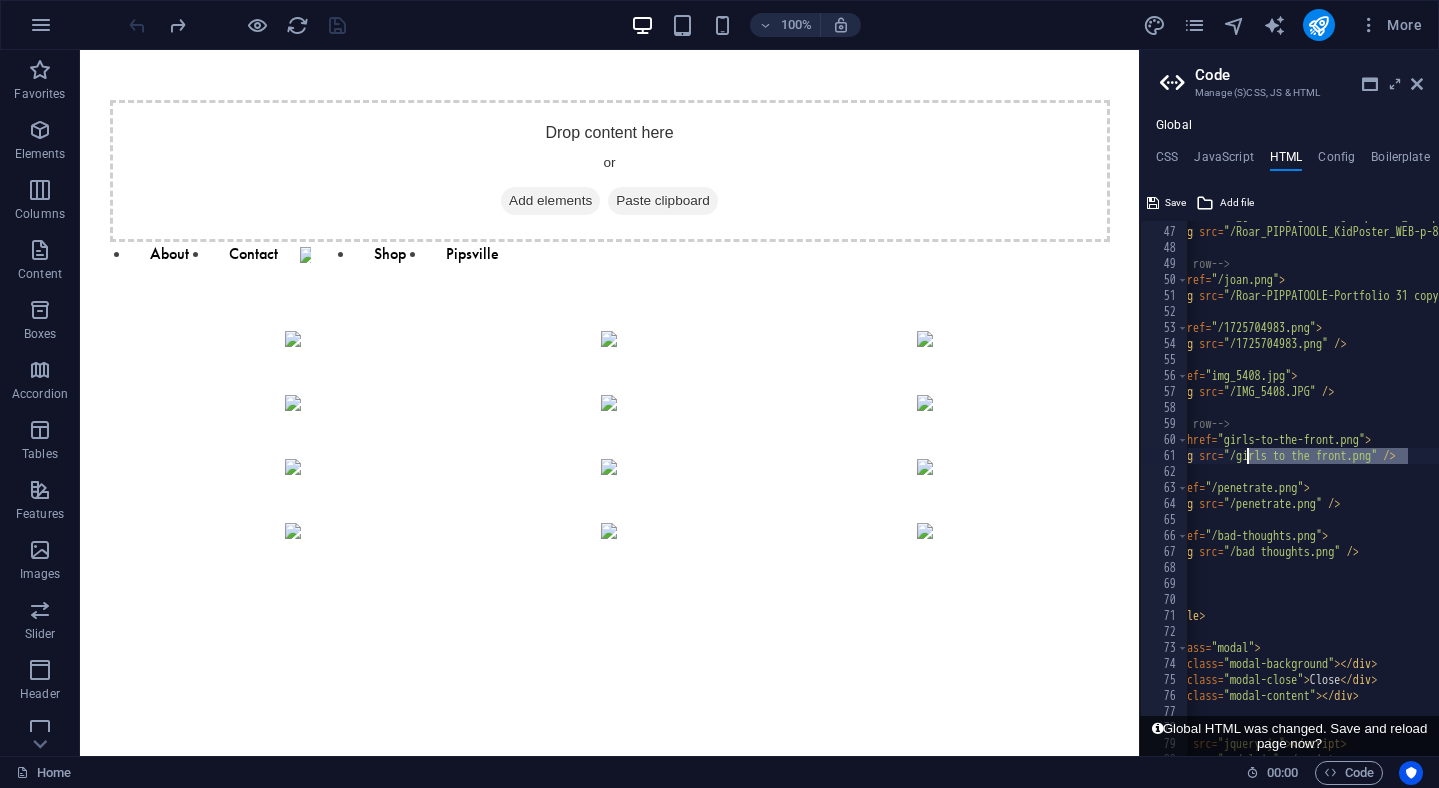 drag, startPoint x: 1409, startPoint y: 460, endPoint x: 1249, endPoint y: 456, distance: 160.04999 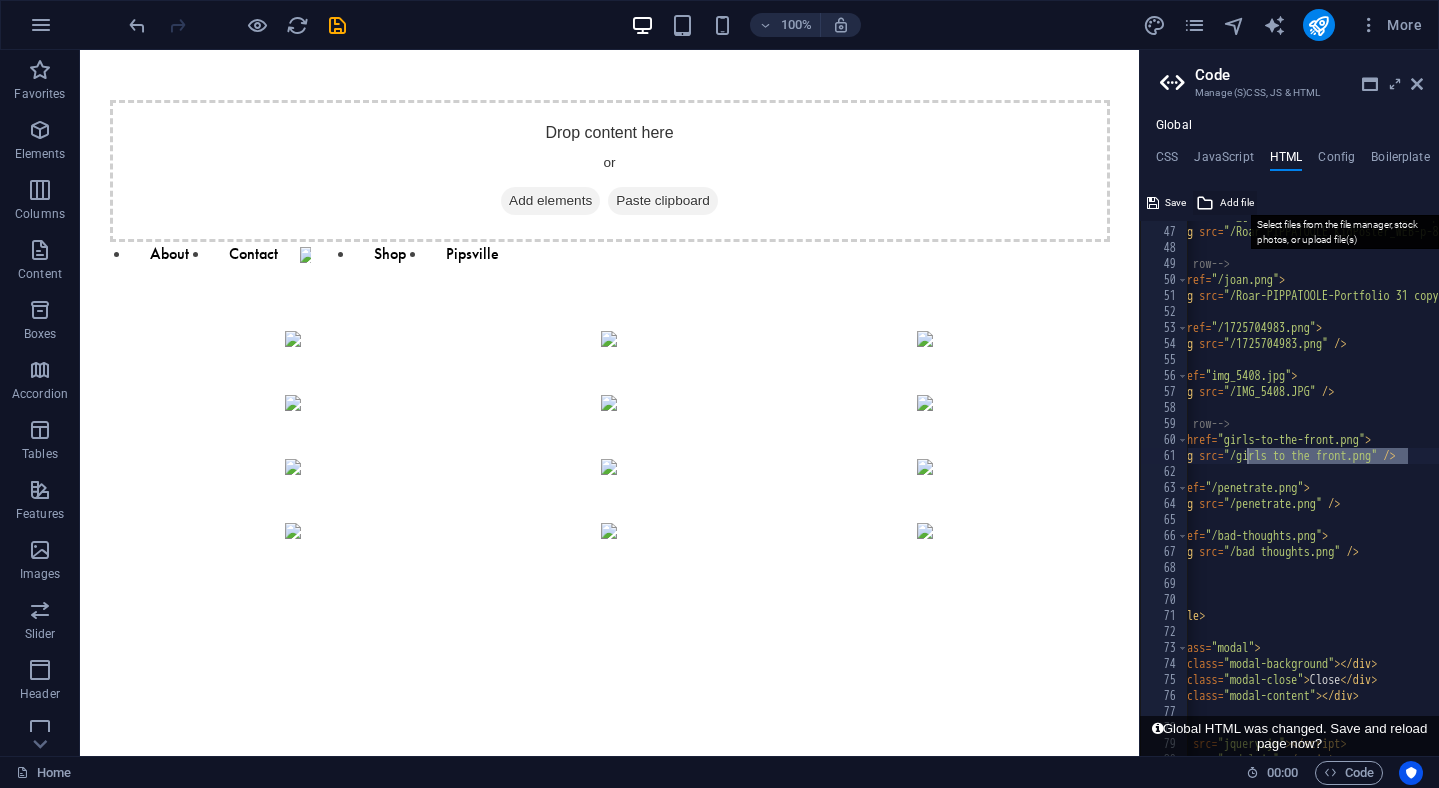 click at bounding box center [1205, 203] 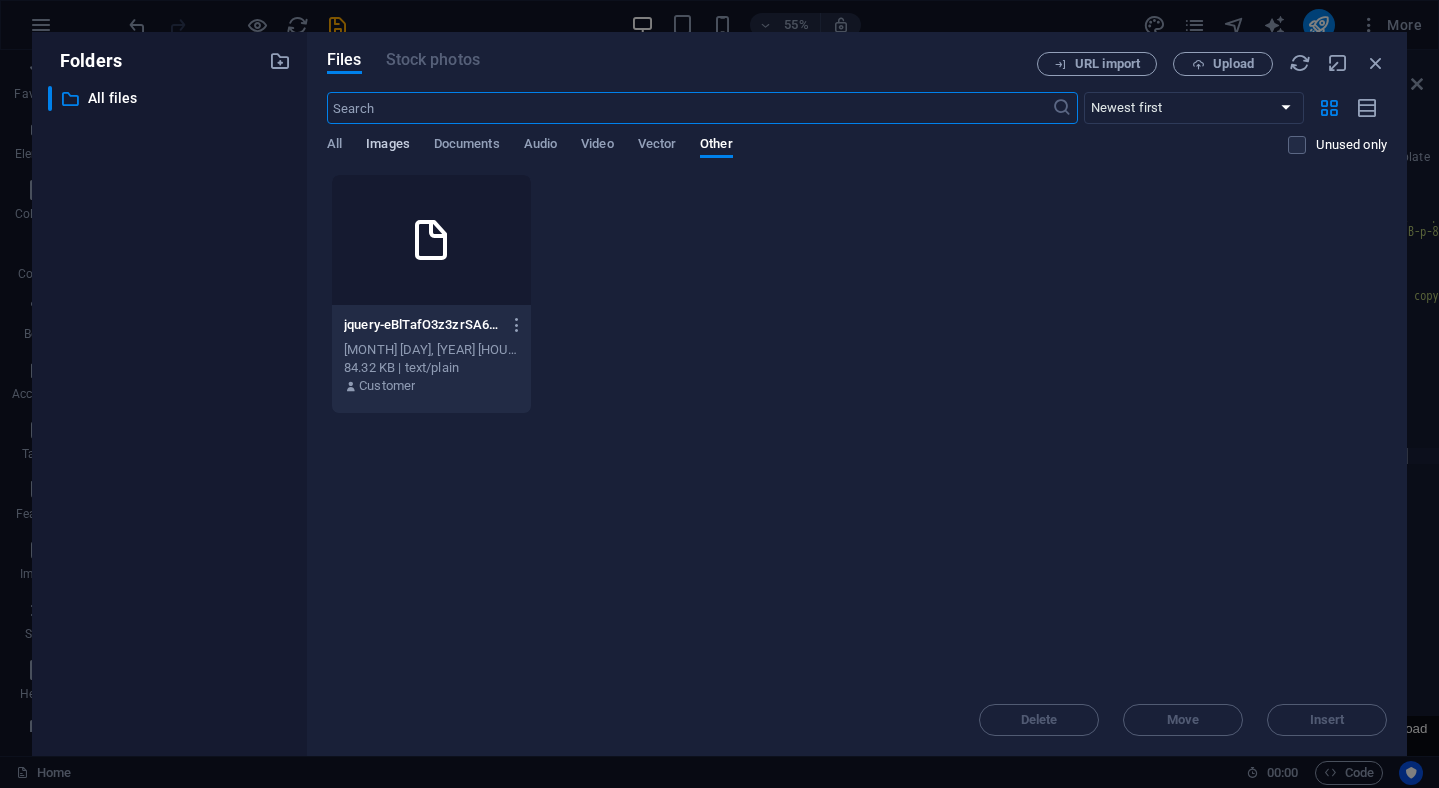click on "Images" at bounding box center (388, 146) 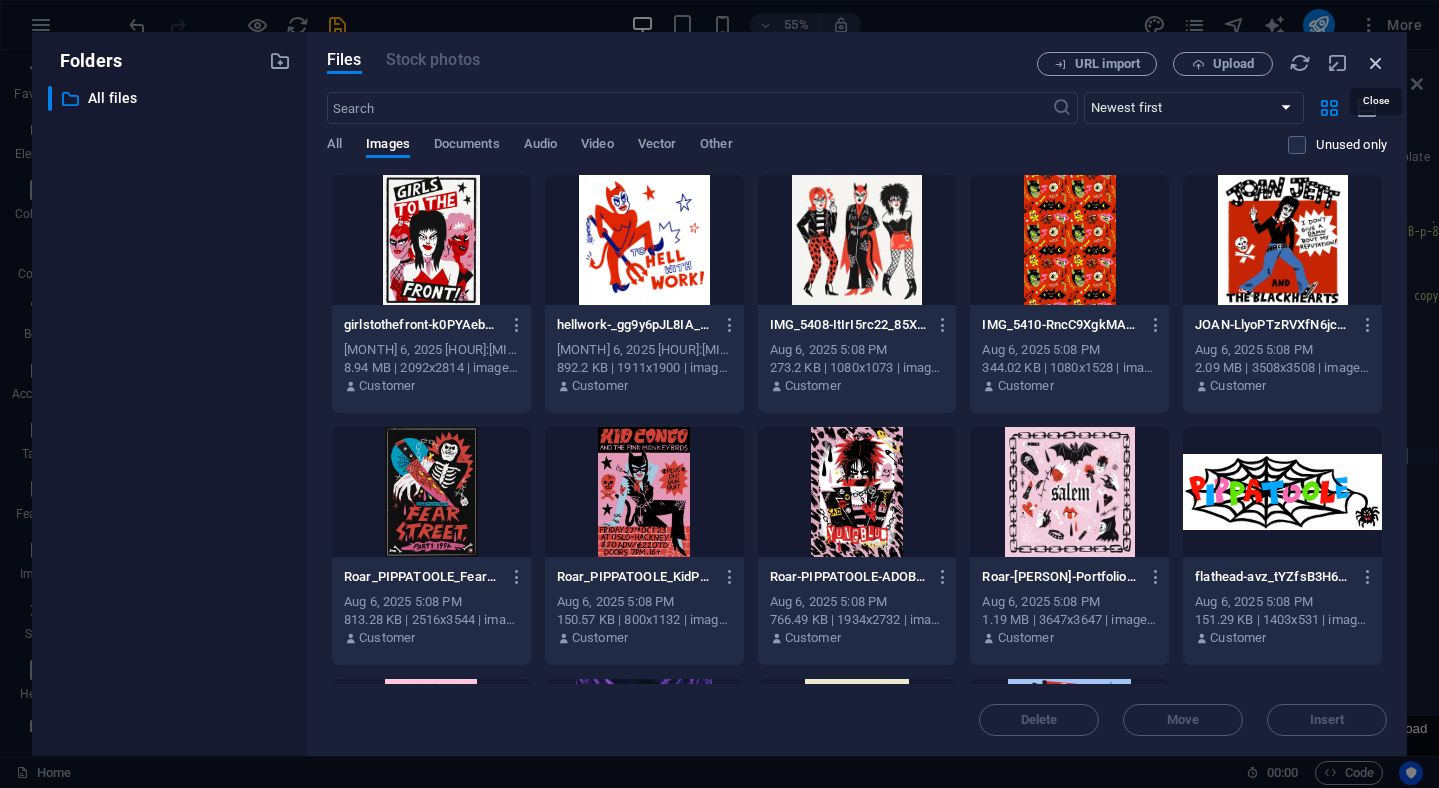 click at bounding box center [1376, 63] 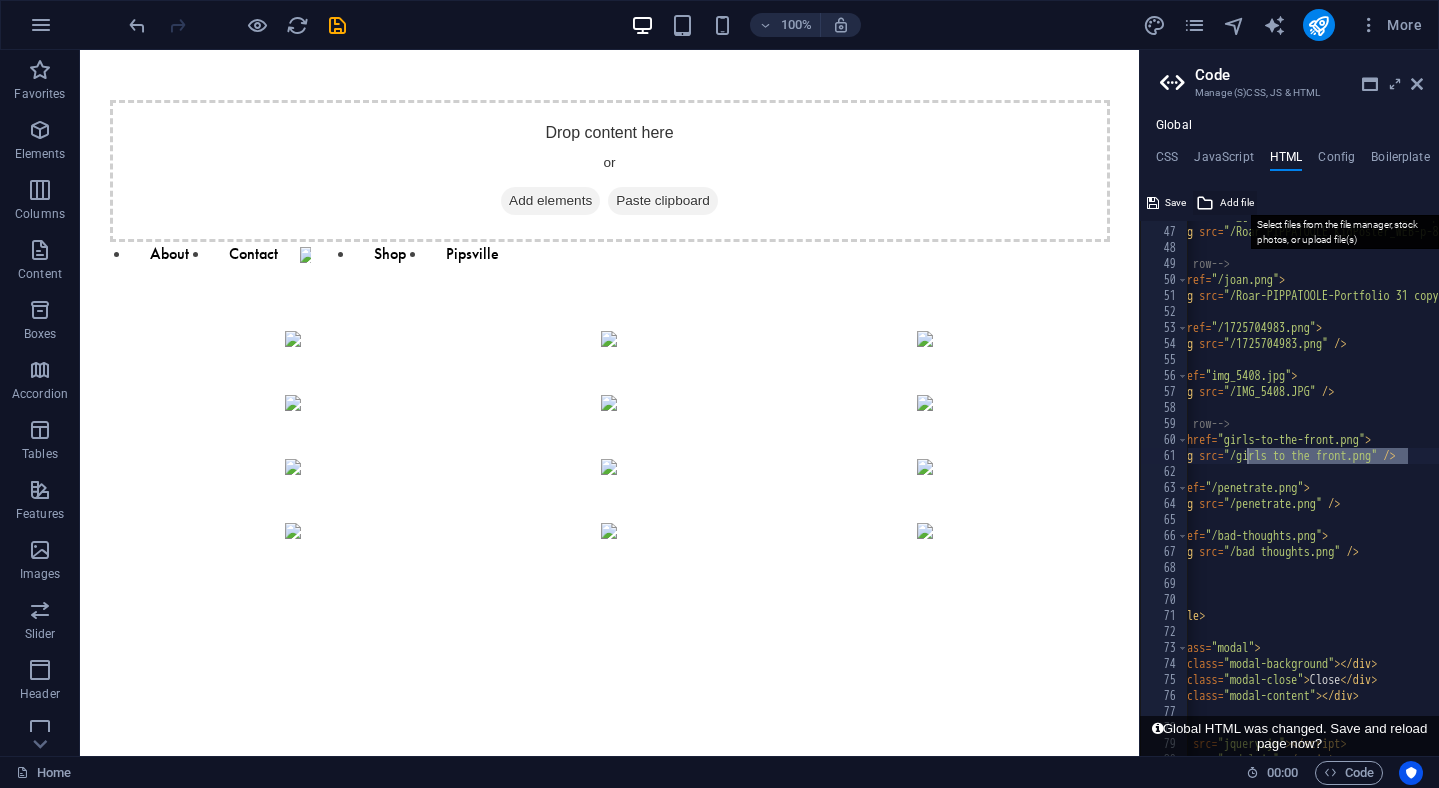 click at bounding box center [1205, 203] 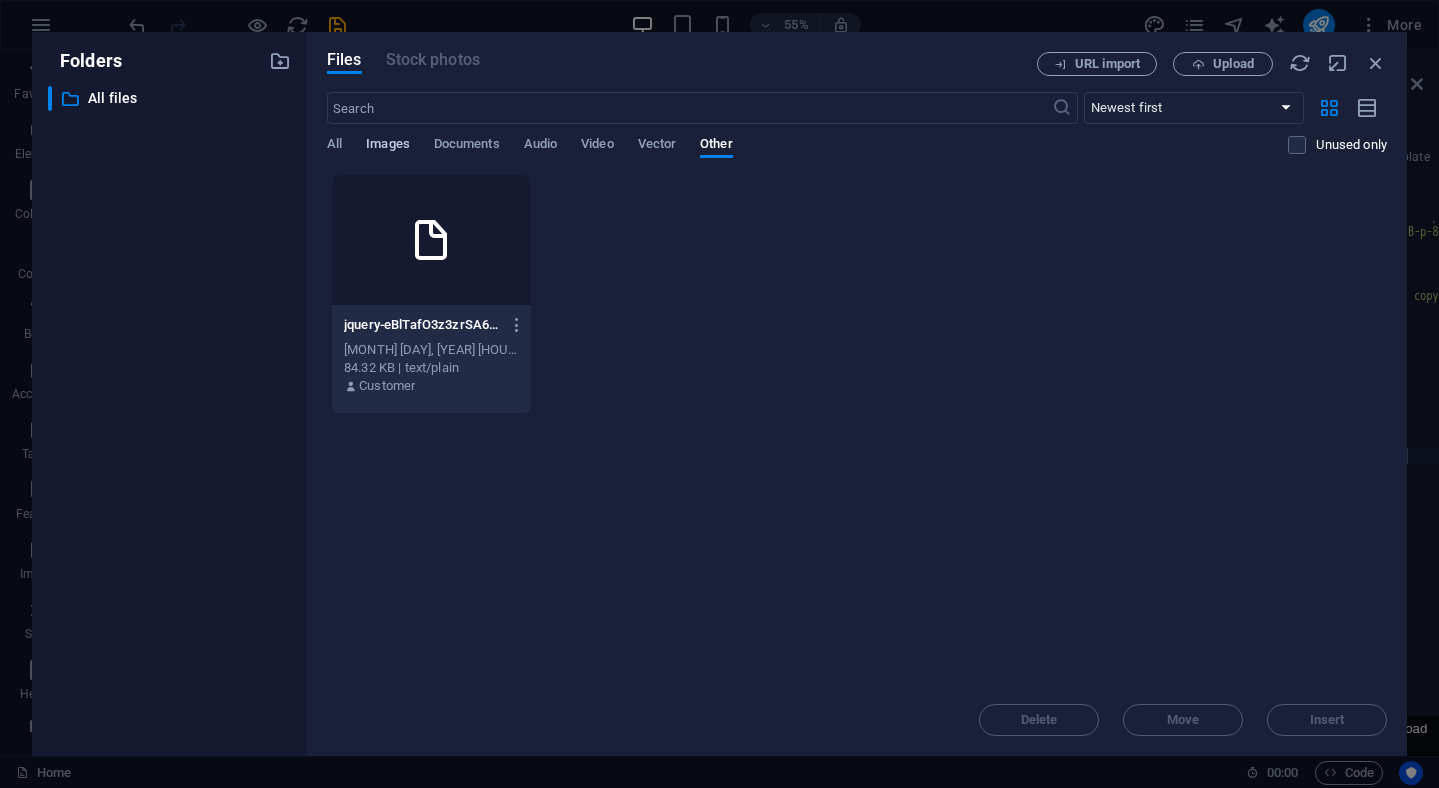click on "Images" at bounding box center (388, 146) 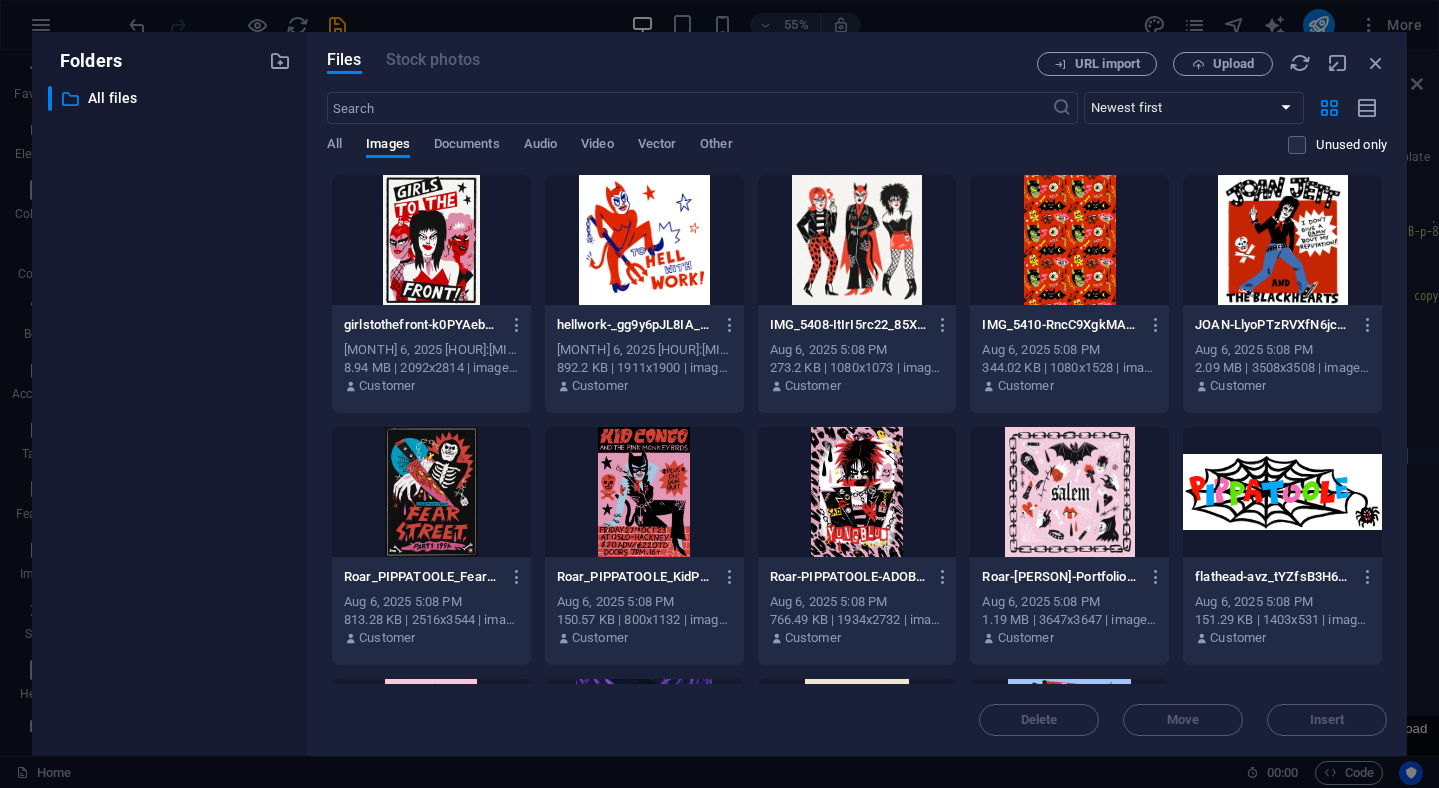 click at bounding box center (431, 240) 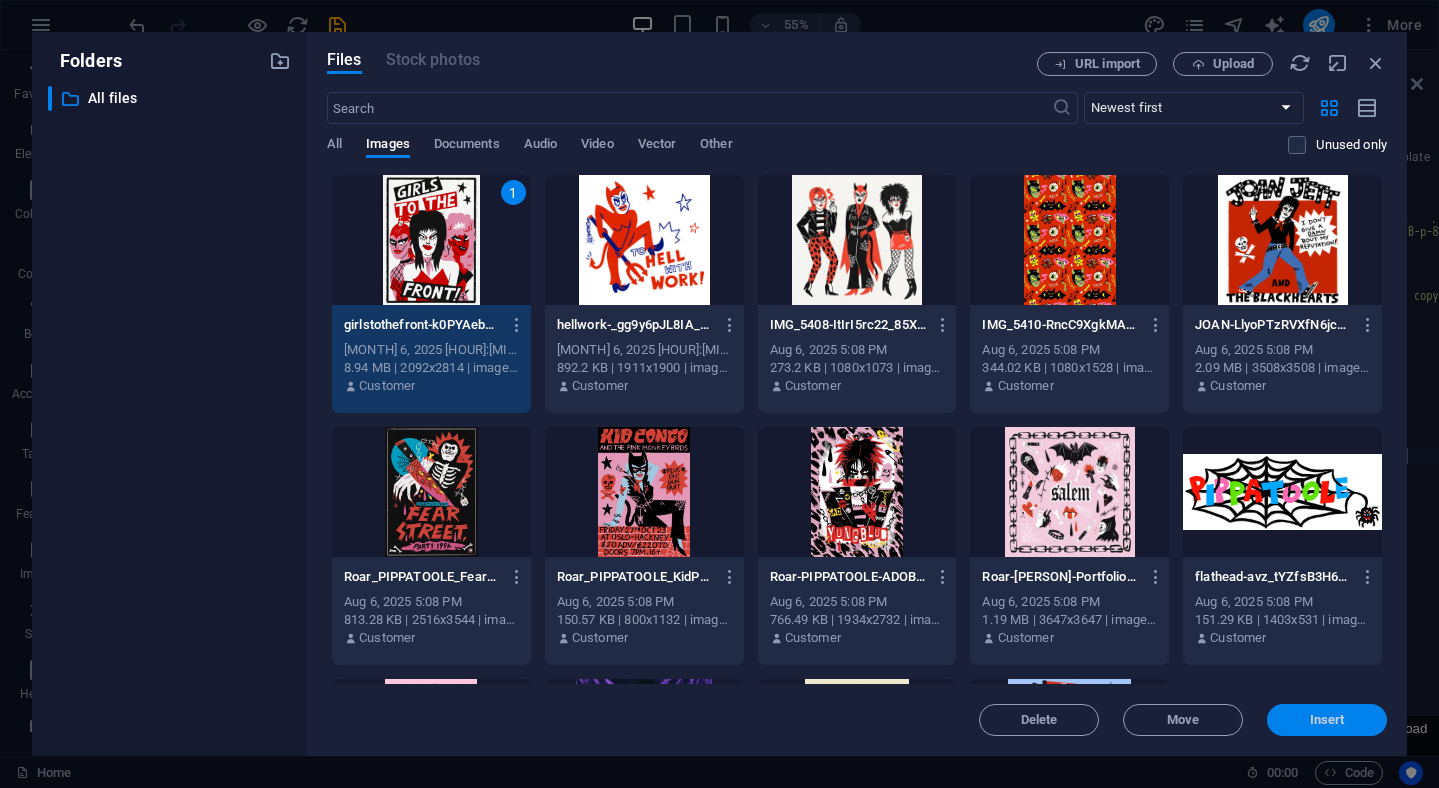 click on "Insert" at bounding box center [1327, 720] 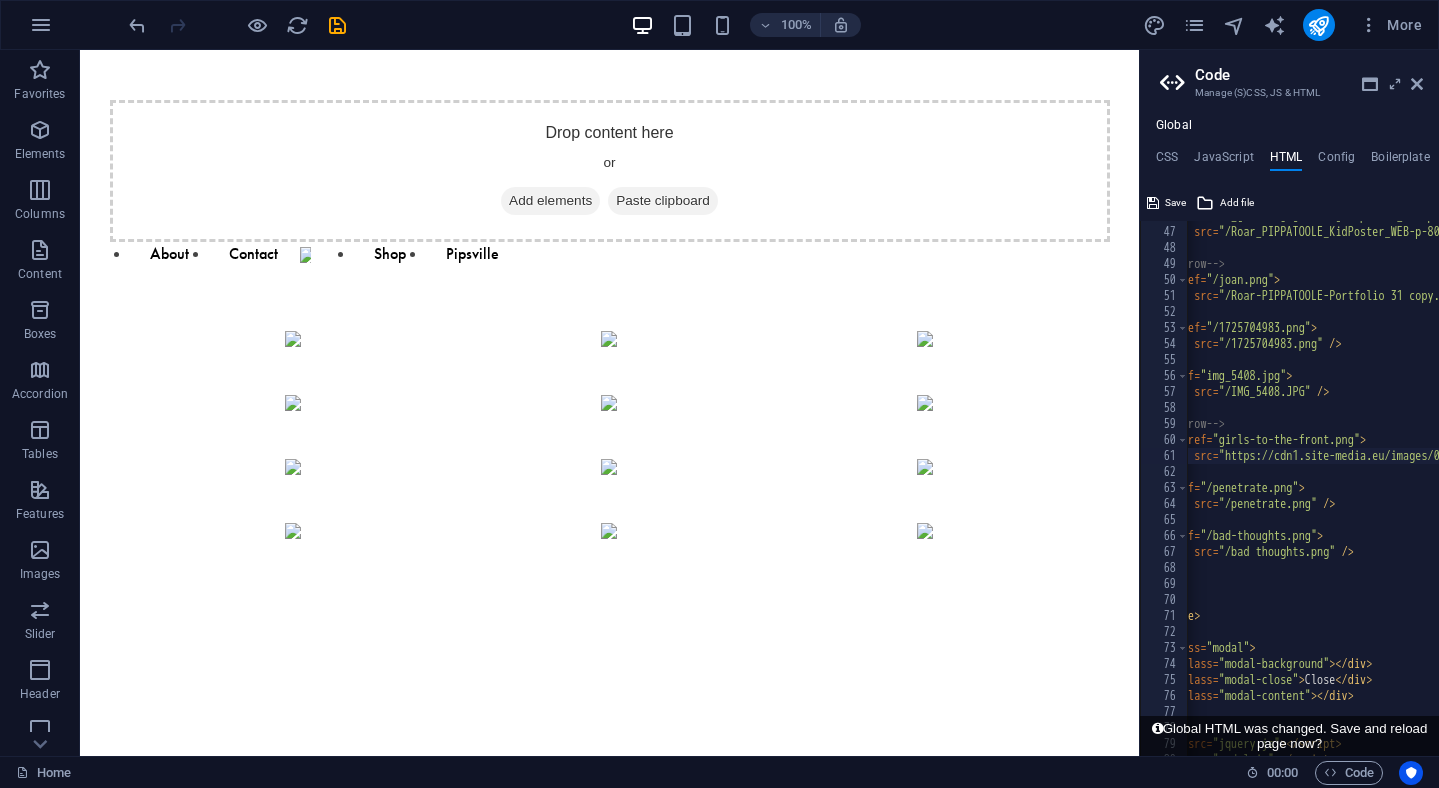 scroll, scrollTop: 0, scrollLeft: 118, axis: horizontal 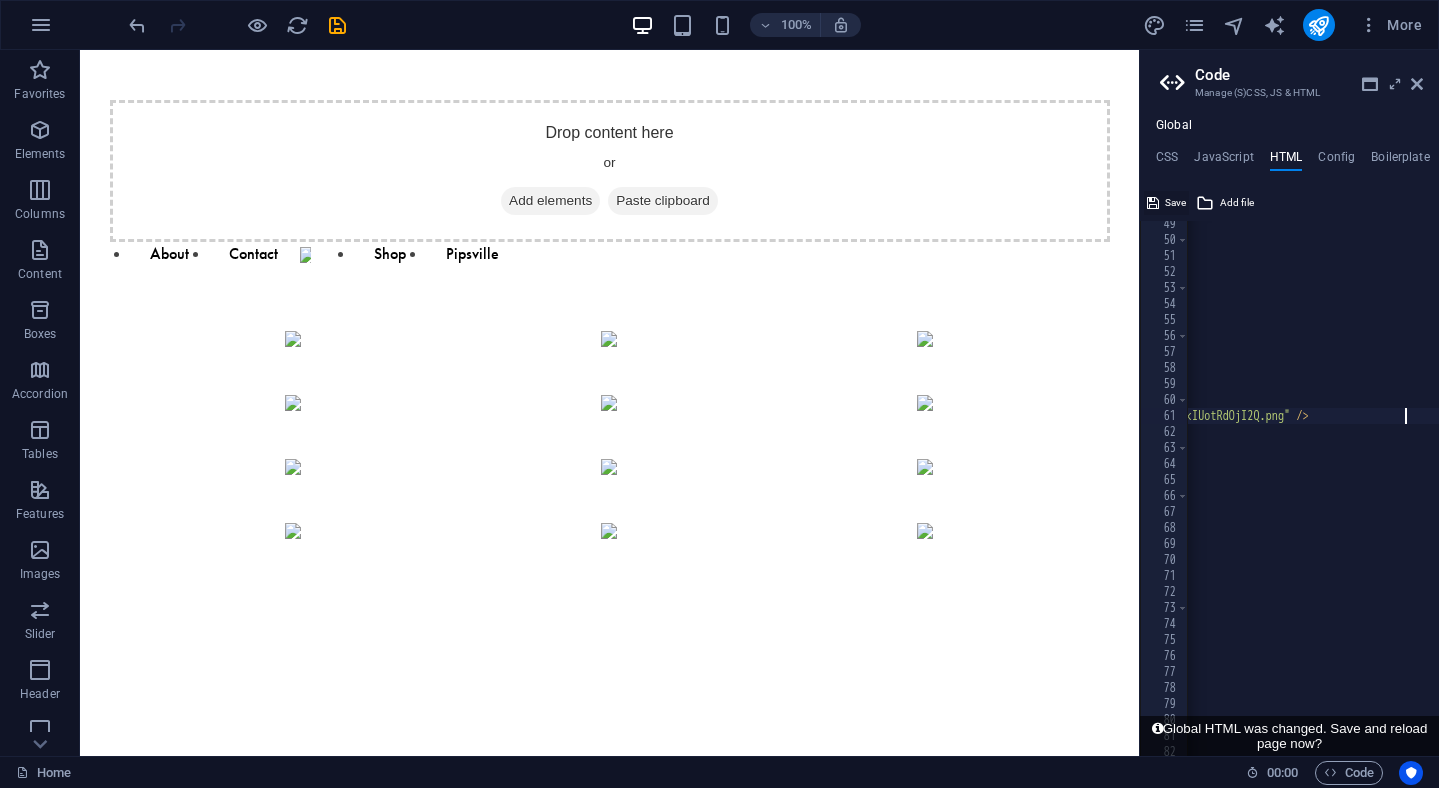 click on "Save" at bounding box center (1166, 203) 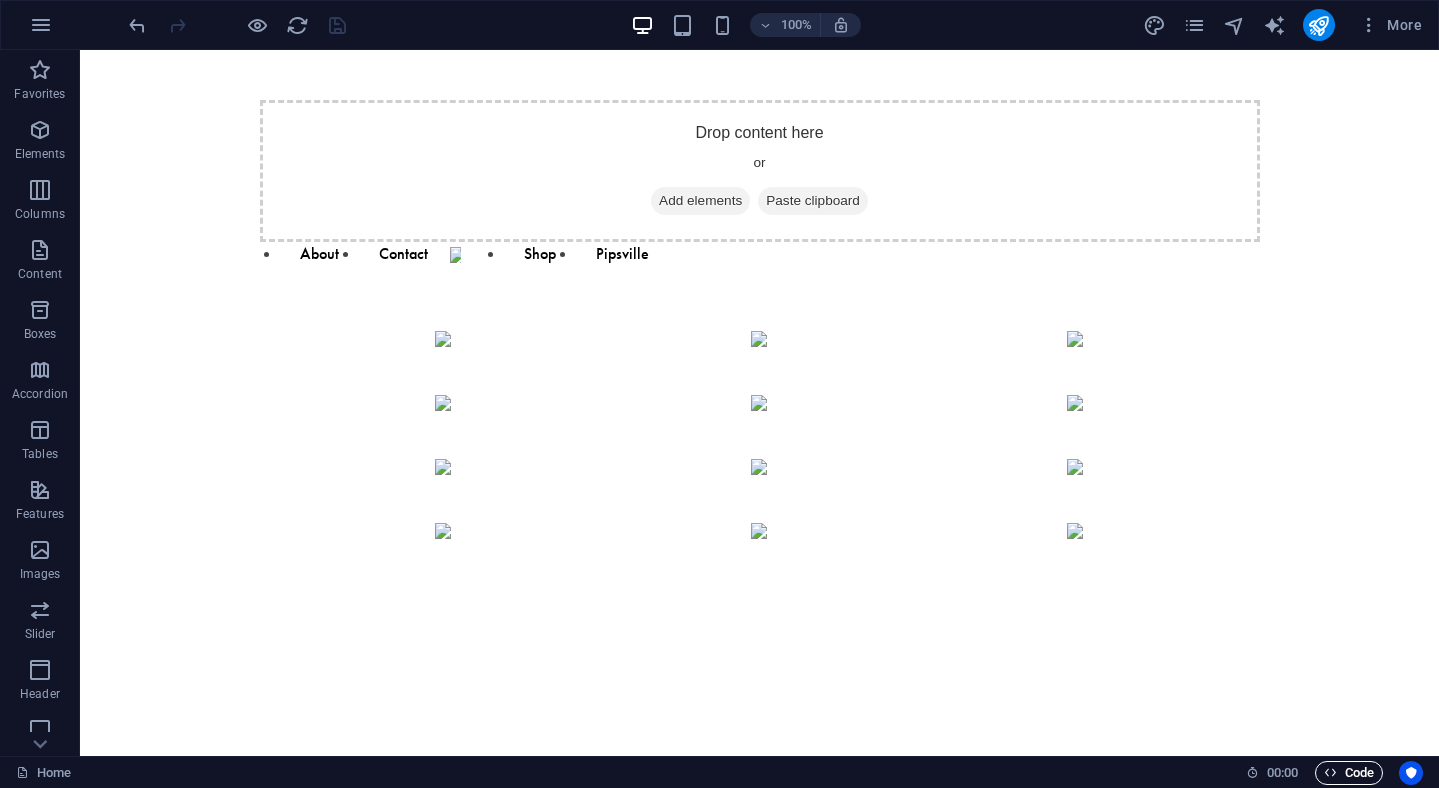 click on "Code" at bounding box center (1349, 773) 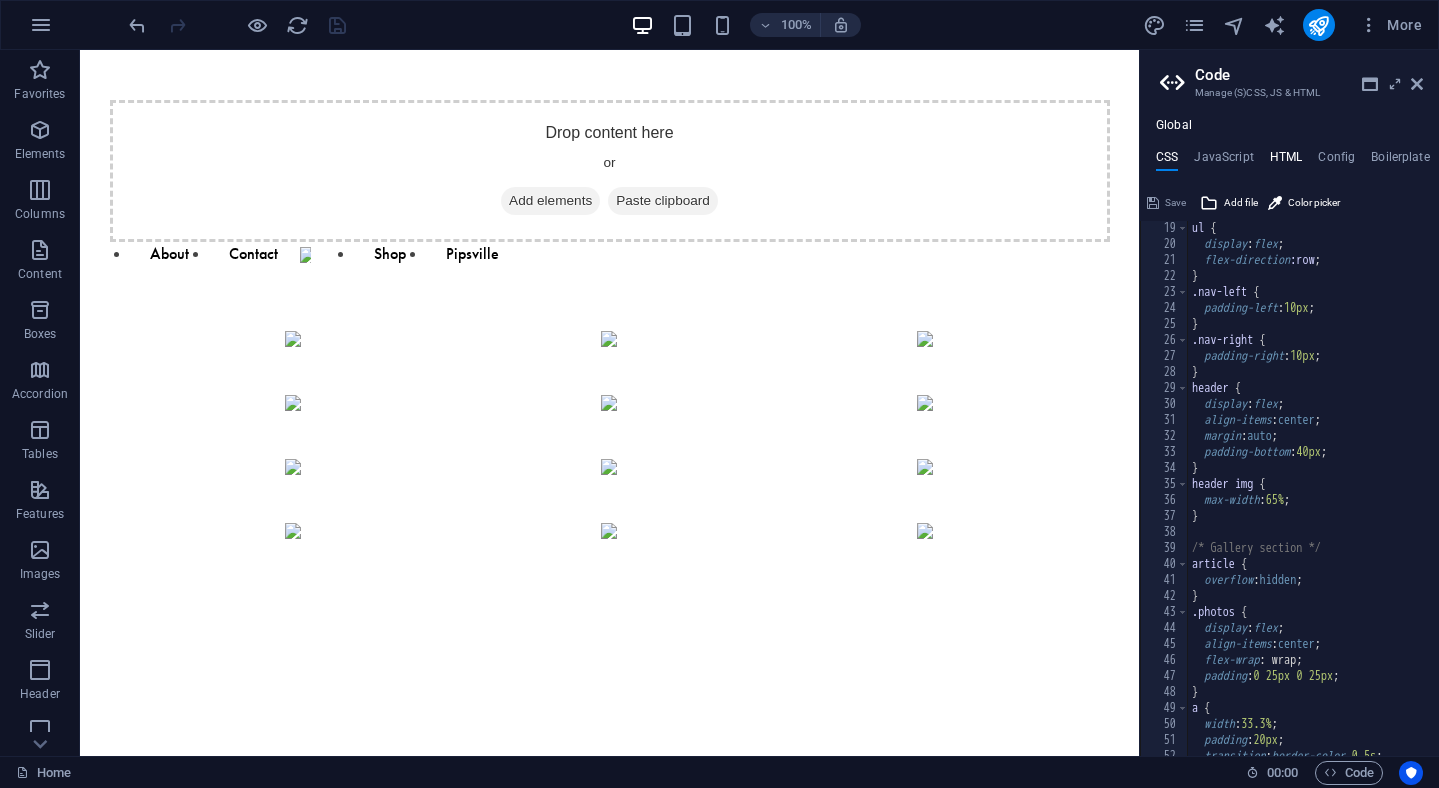 click on "HTML" at bounding box center (1286, 161) 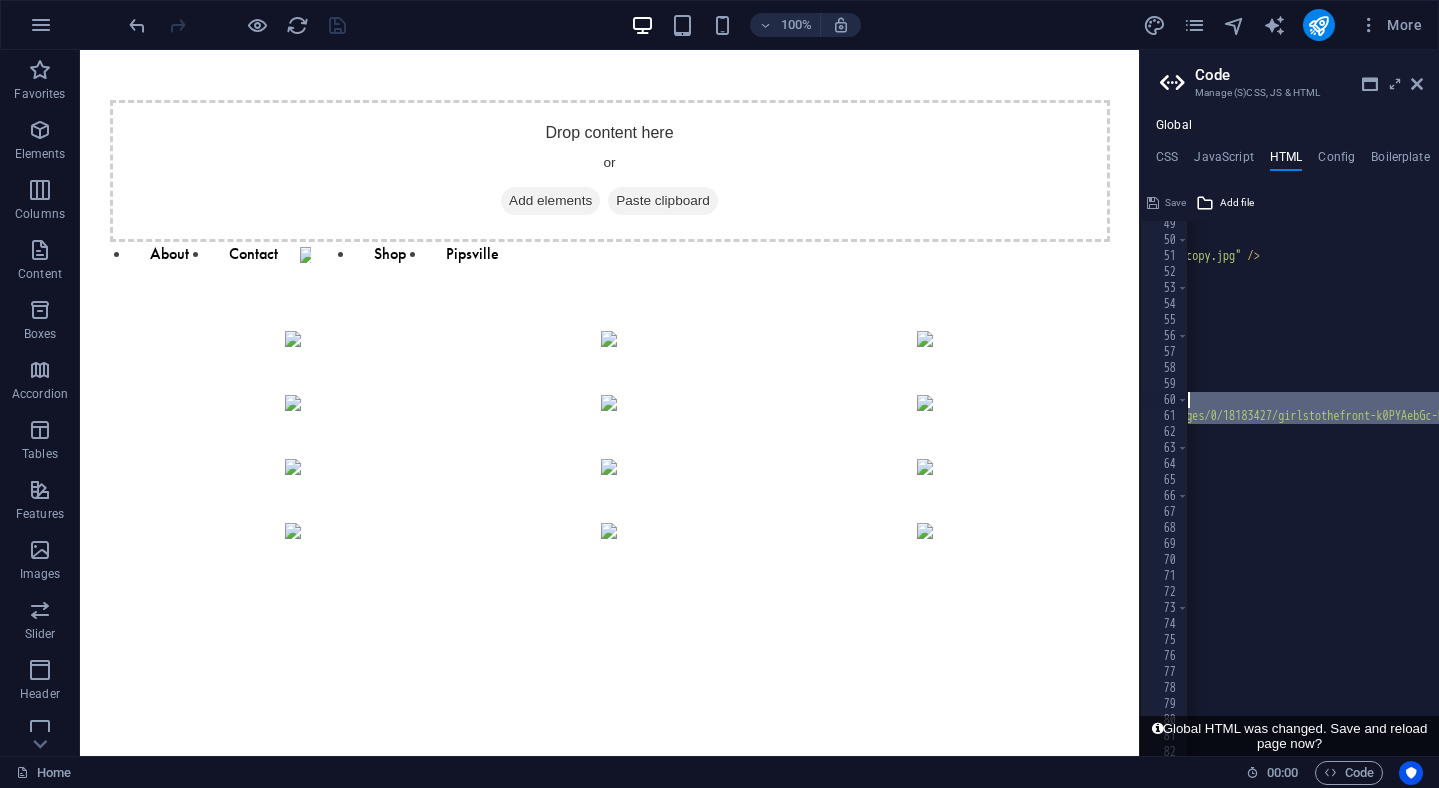 scroll, scrollTop: 773, scrollLeft: 0, axis: vertical 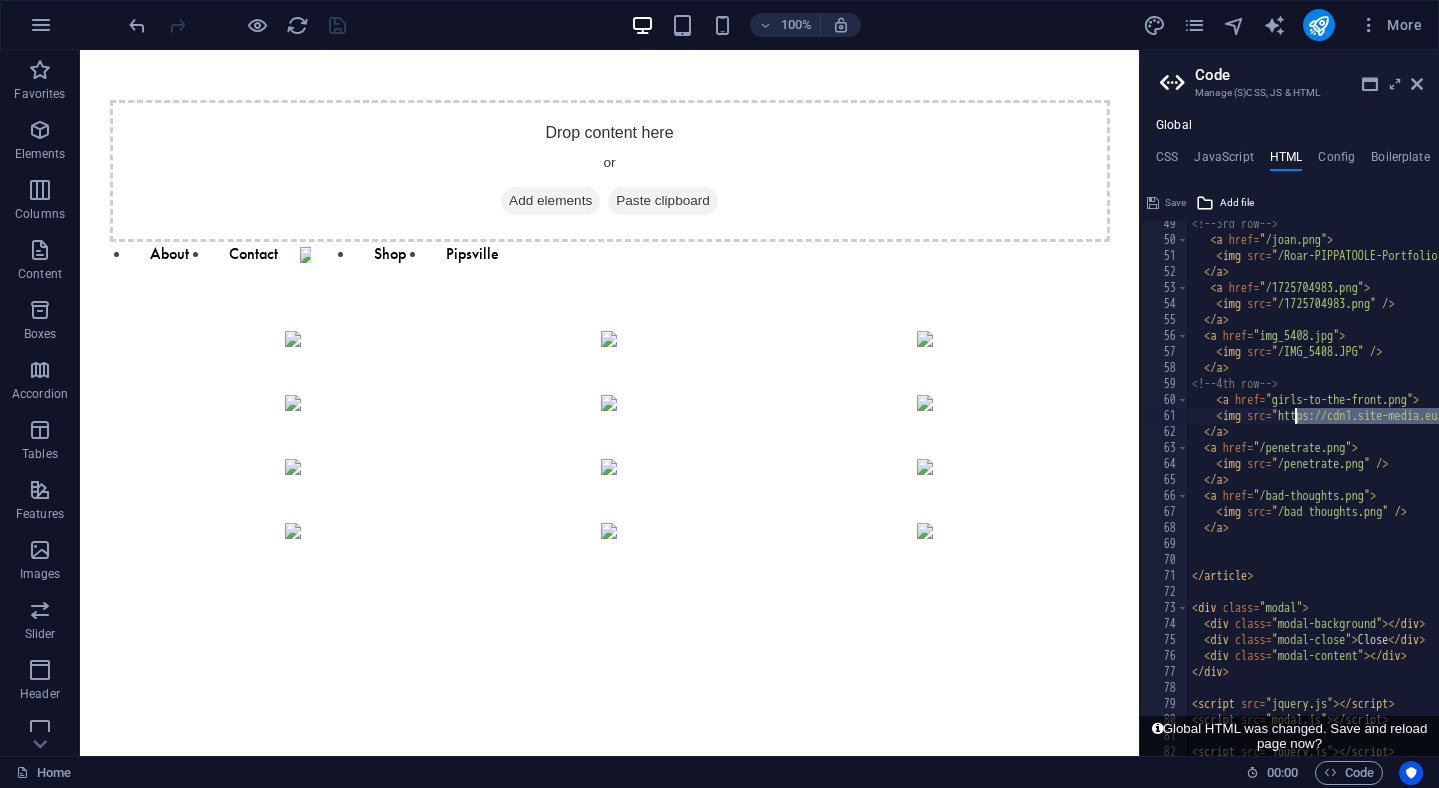 drag, startPoint x: 1406, startPoint y: 421, endPoint x: 1296, endPoint y: 414, distance: 110.2225 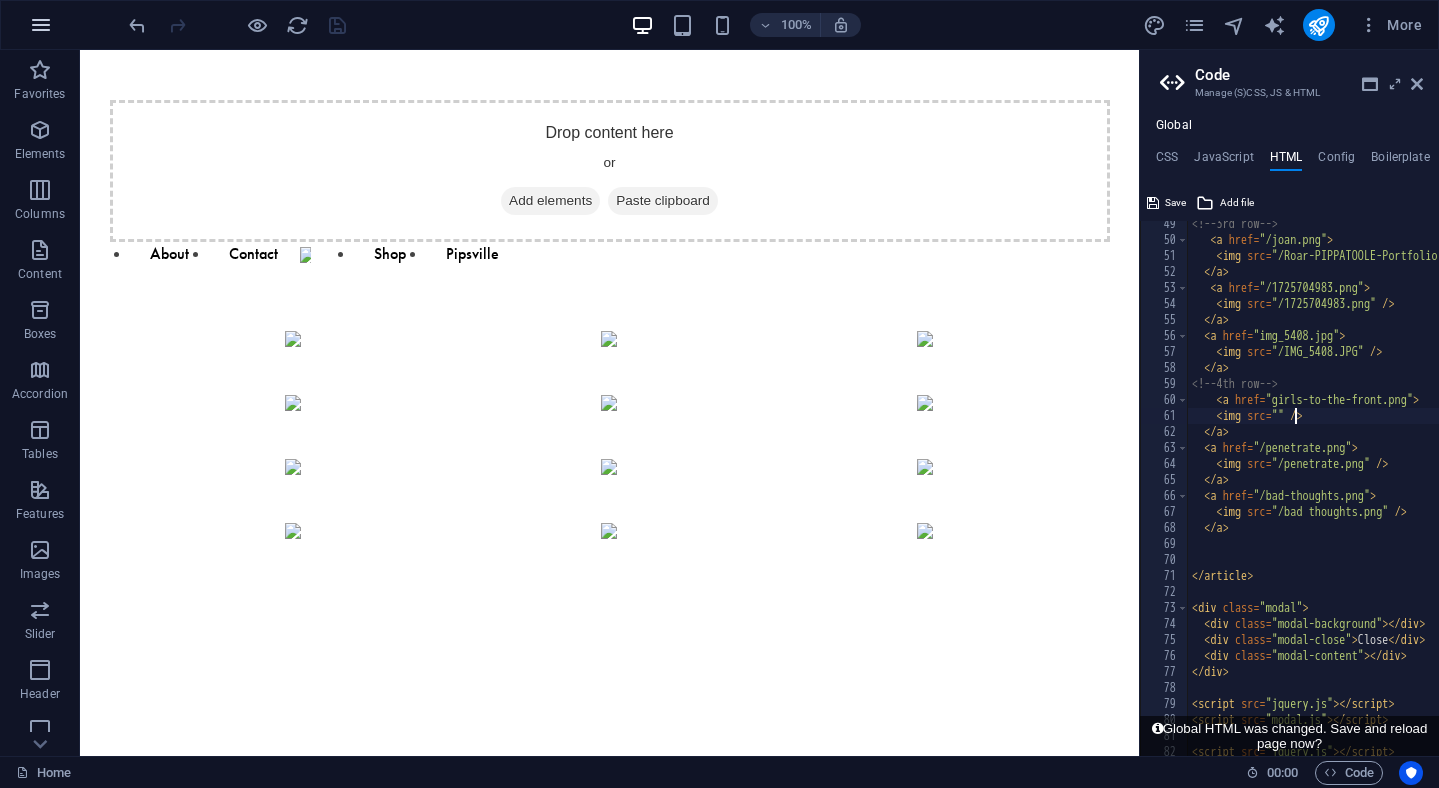 click at bounding box center [41, 25] 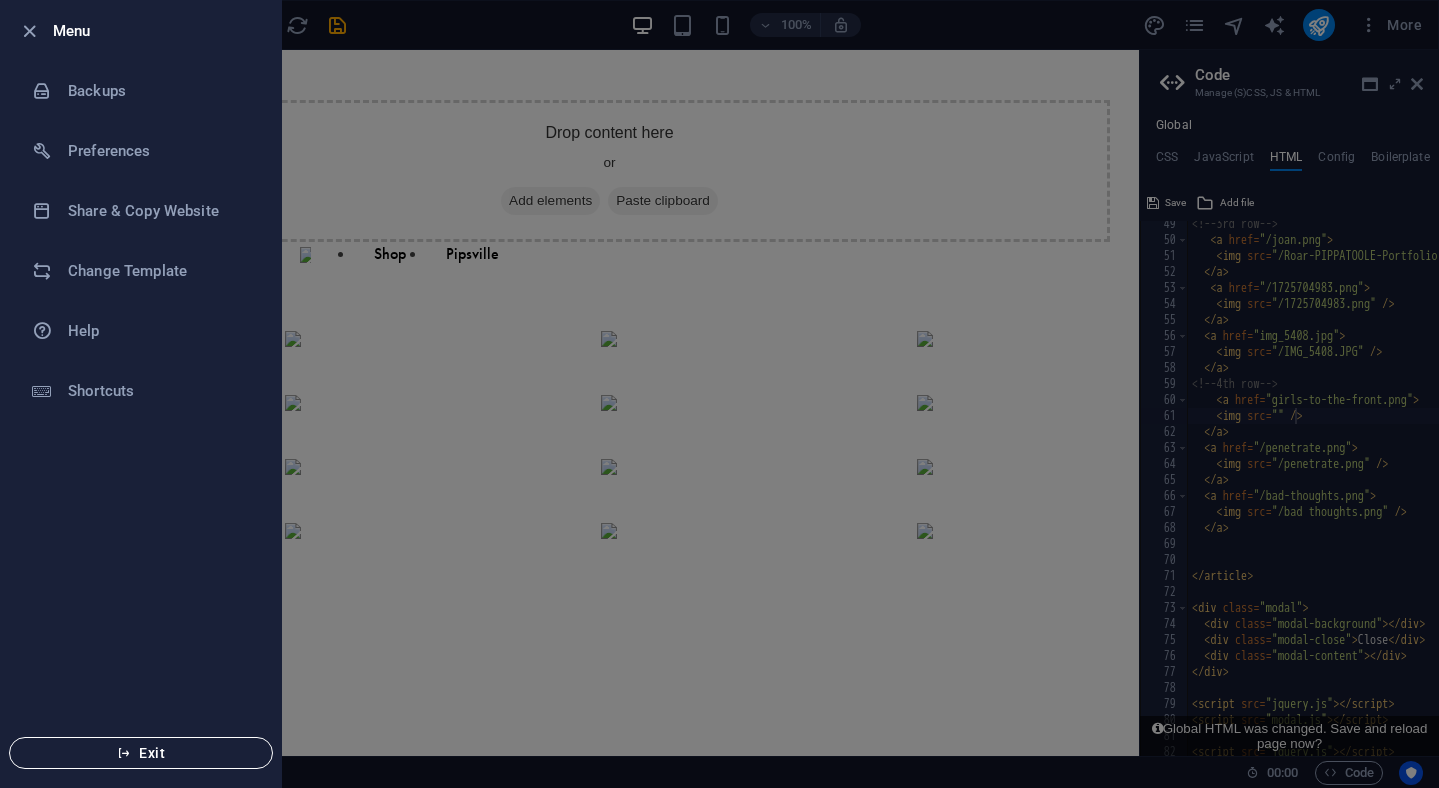 click on "Exit" at bounding box center (141, 753) 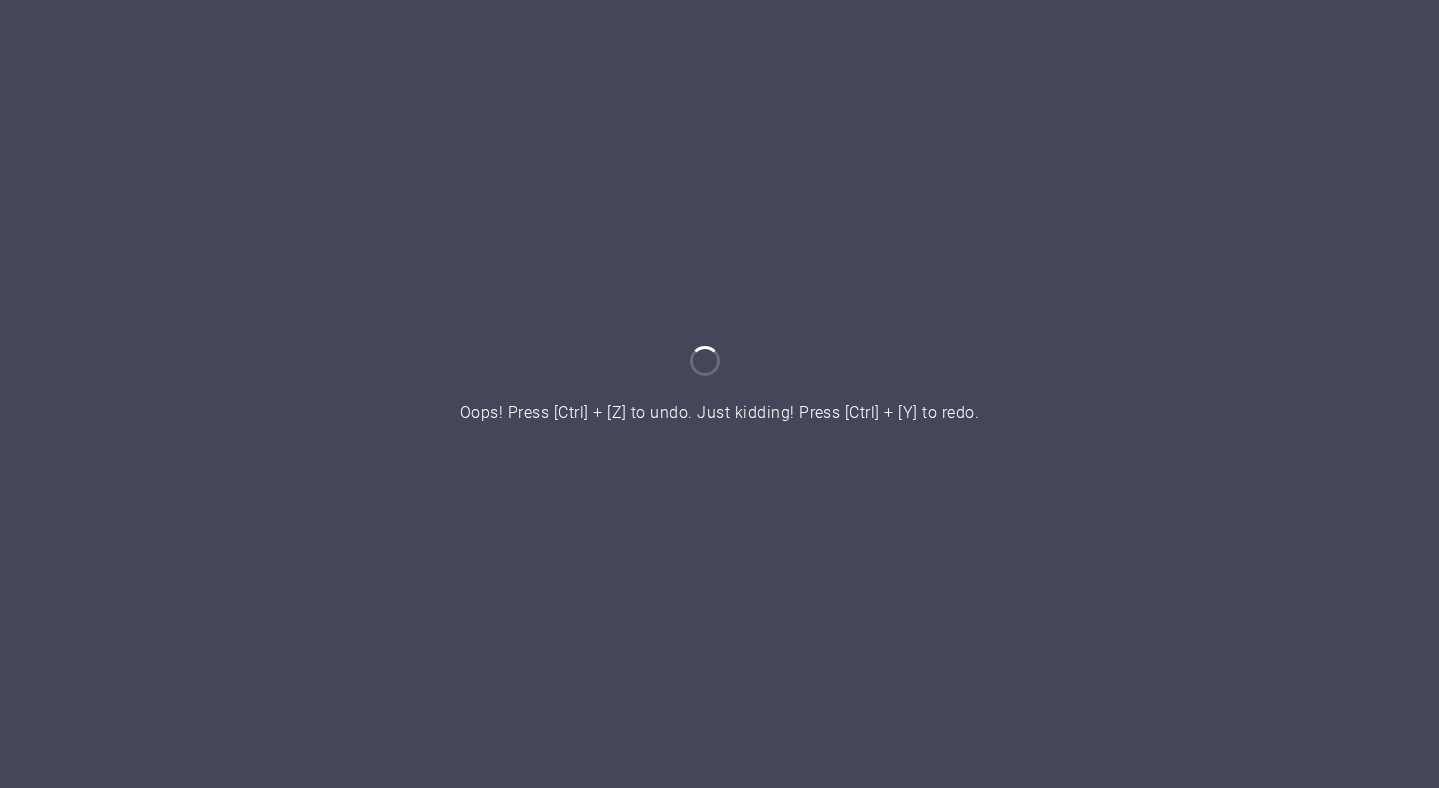 scroll, scrollTop: 0, scrollLeft: 0, axis: both 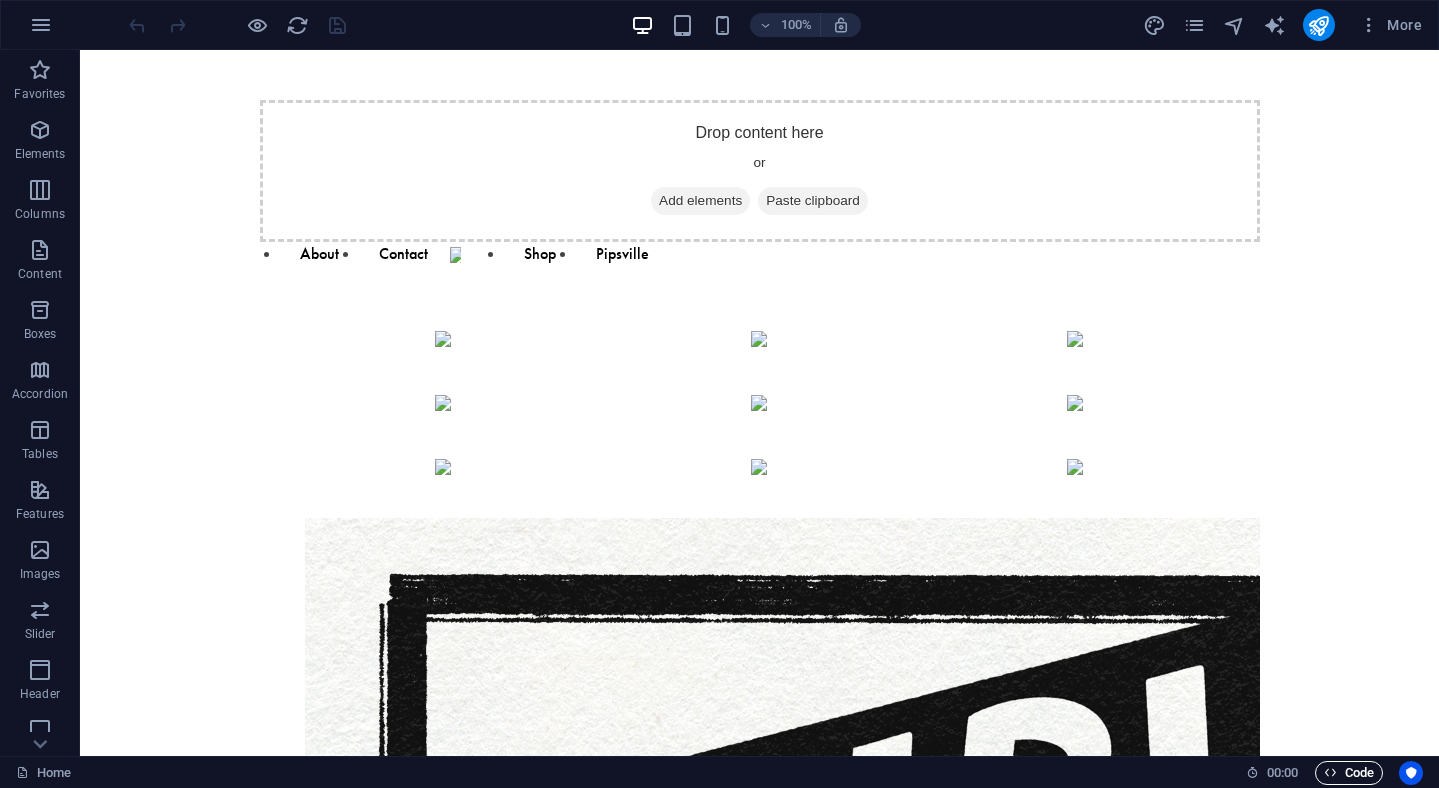 click on "Code" at bounding box center (1349, 773) 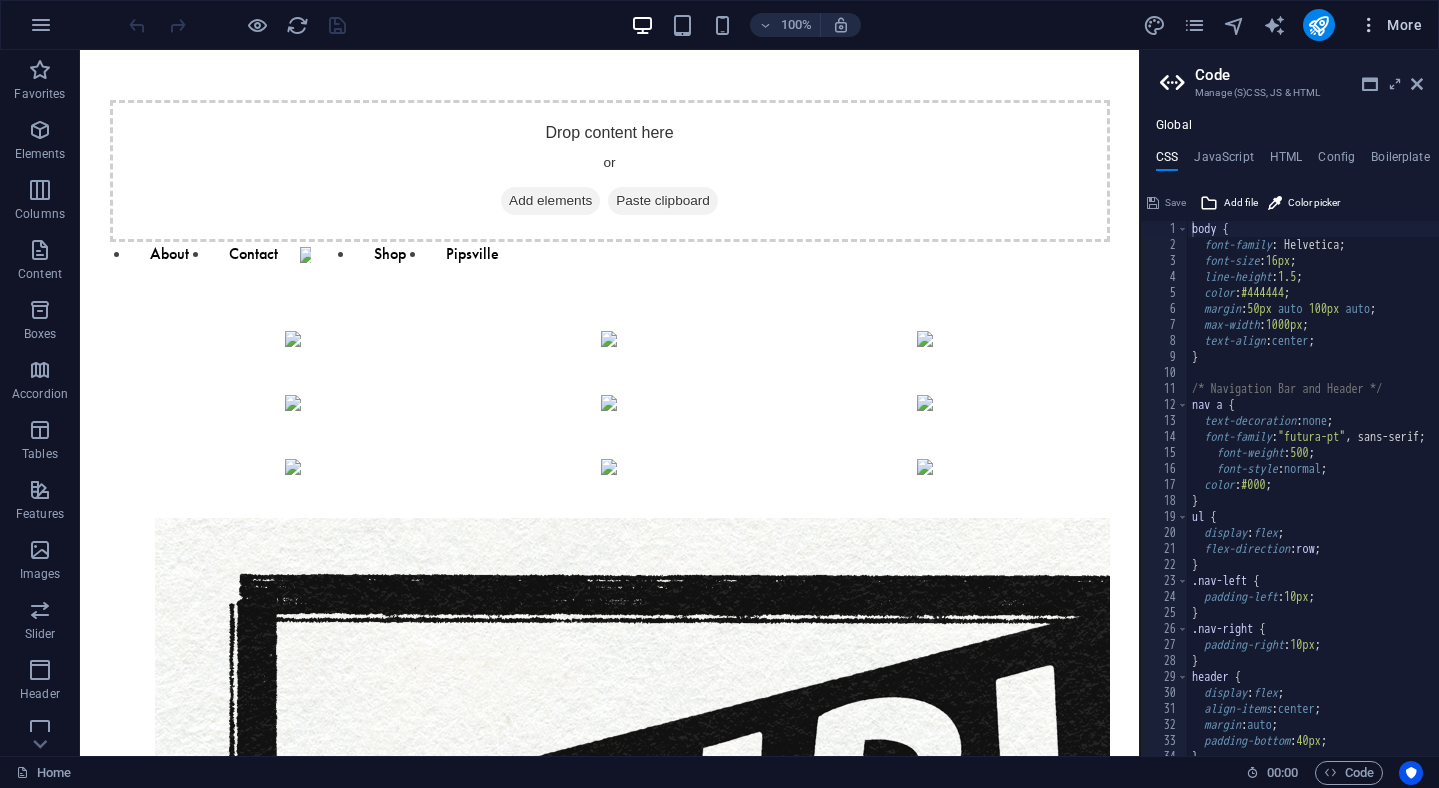 click on "More" at bounding box center [1390, 25] 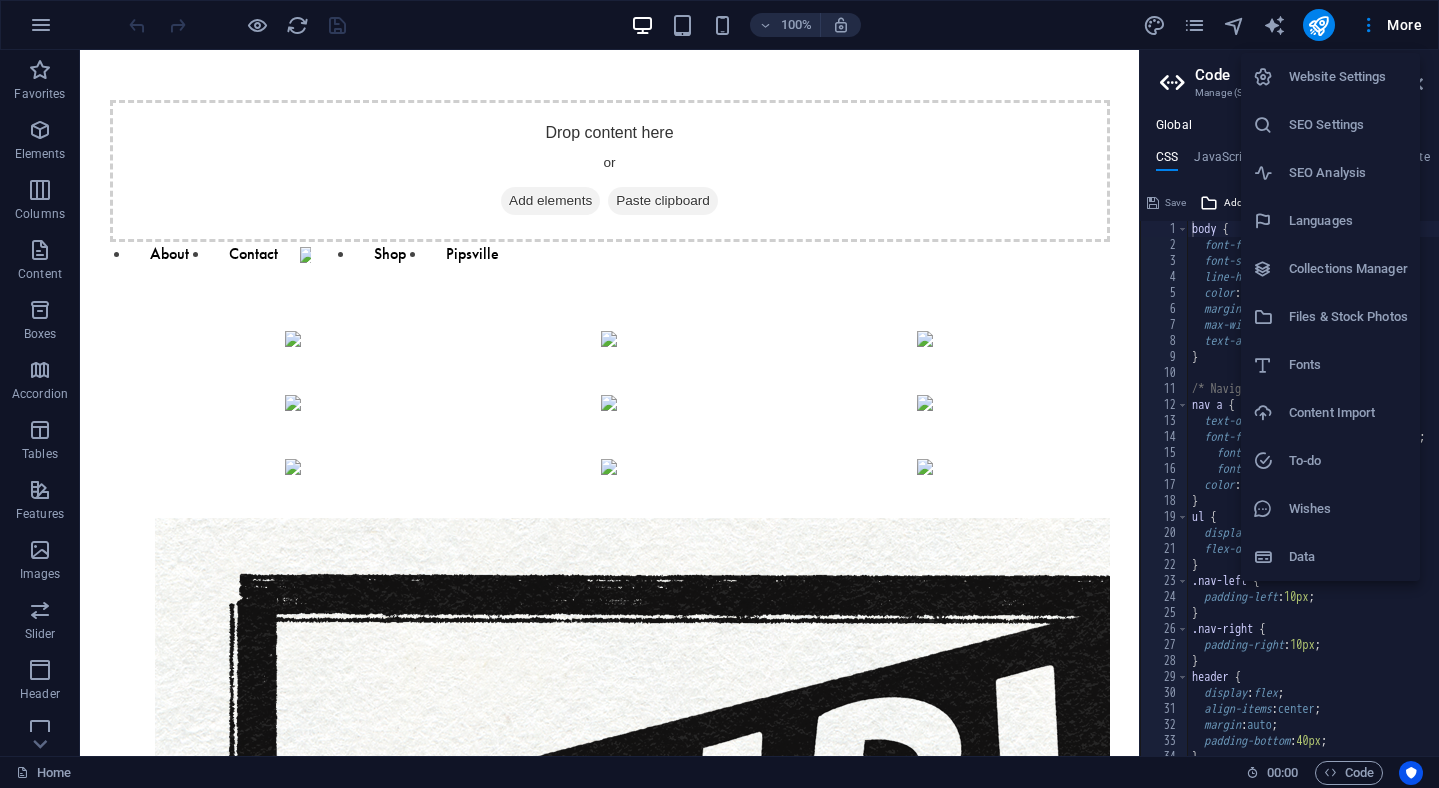 click on "Website Settings" at bounding box center (1348, 77) 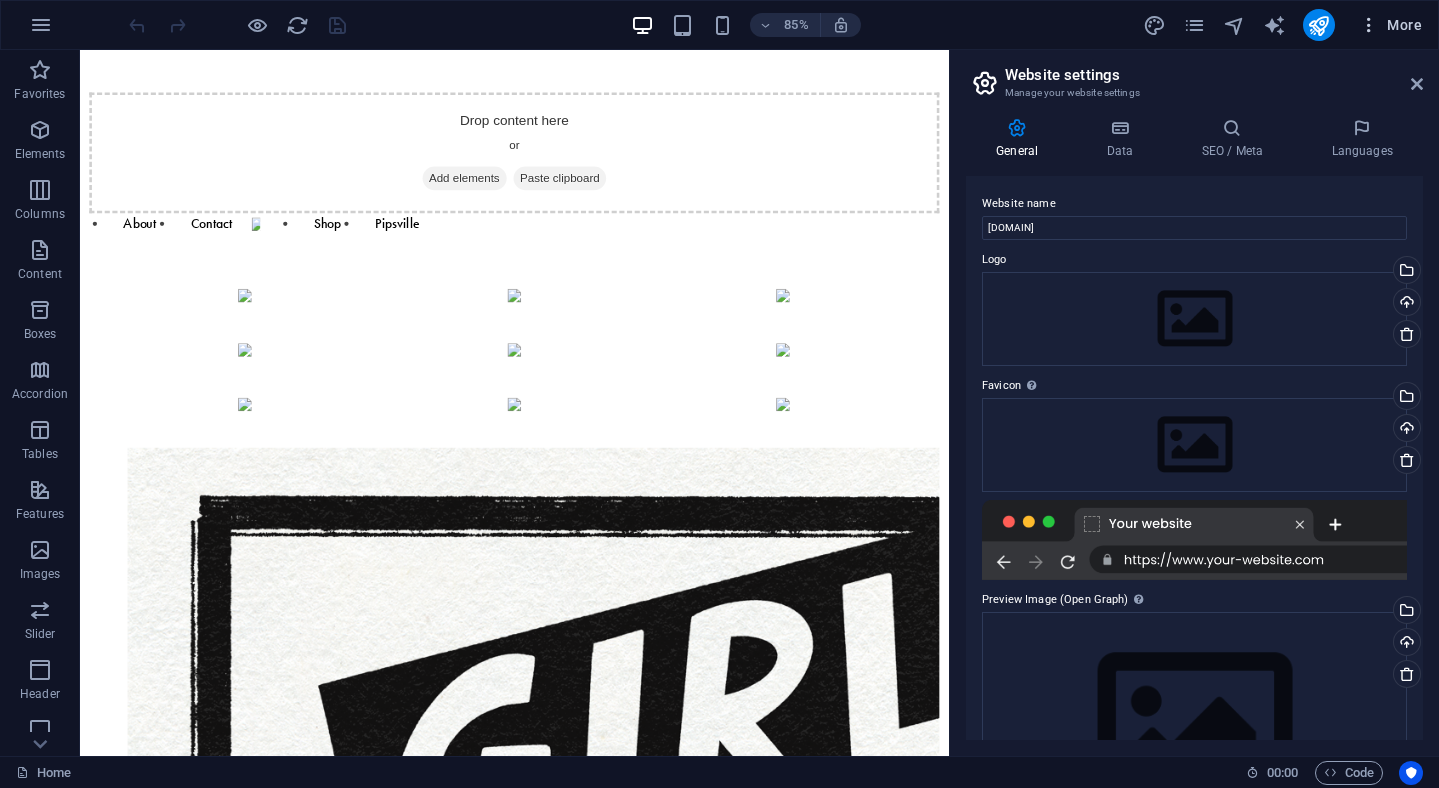 click on "More" at bounding box center [1390, 25] 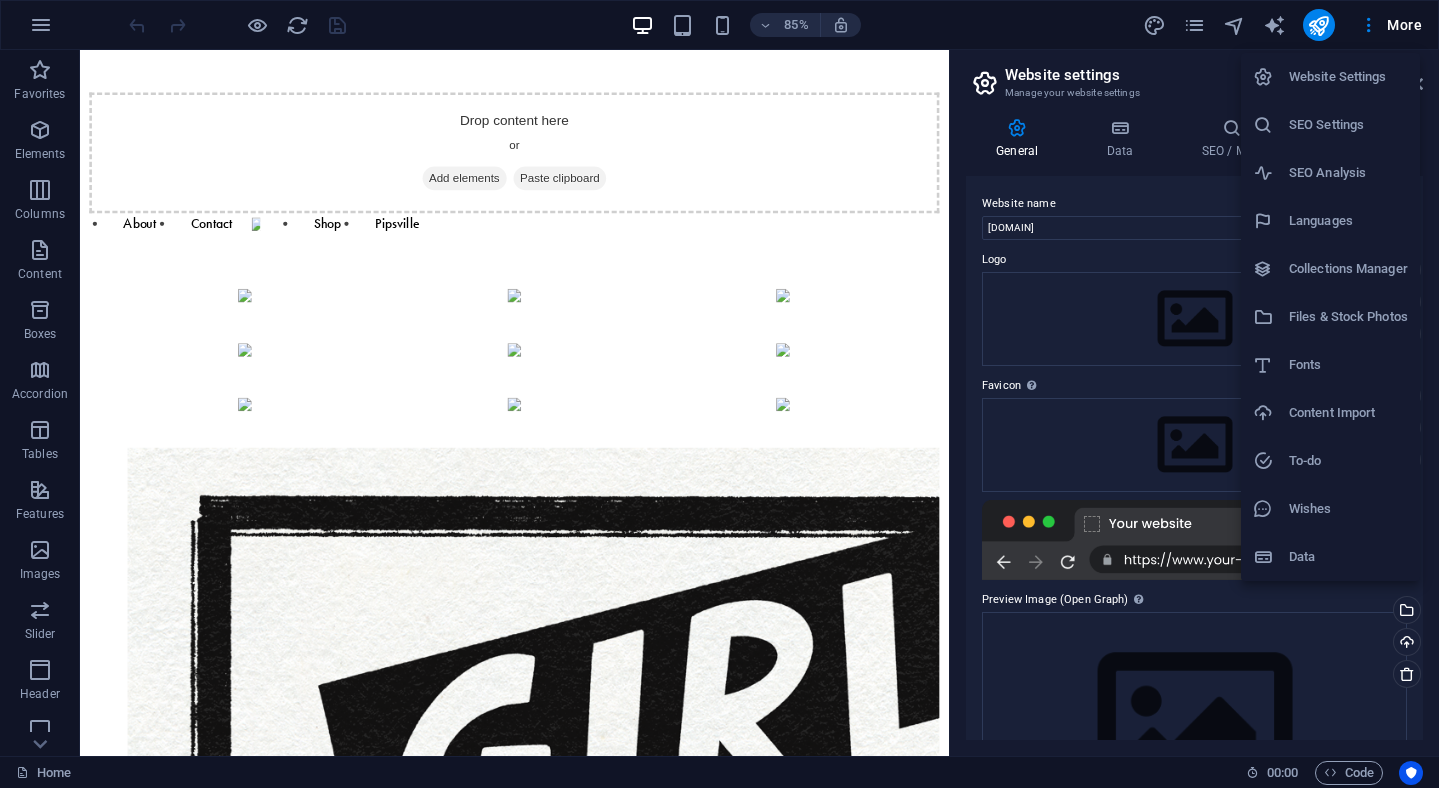 click at bounding box center (719, 394) 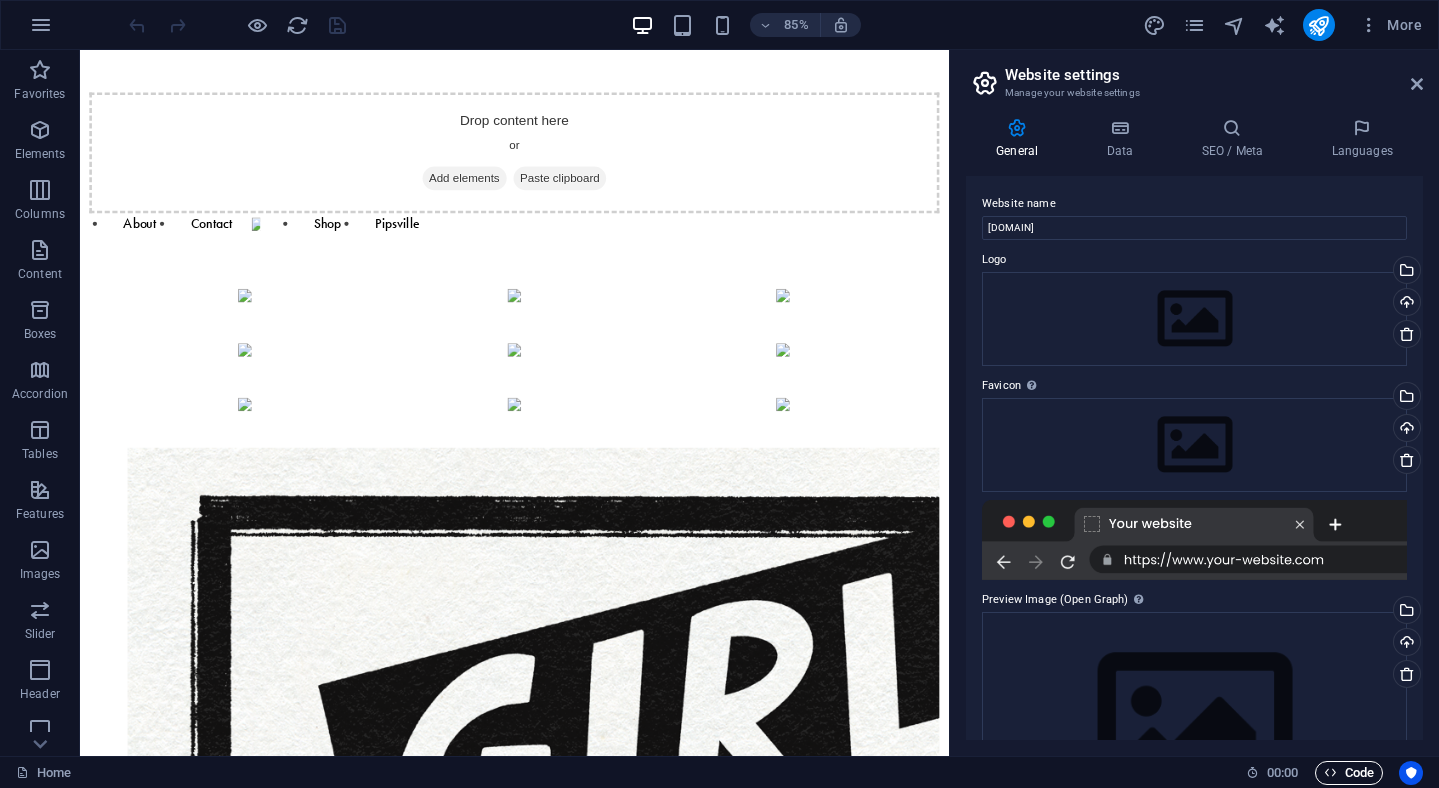 click at bounding box center [1330, 772] 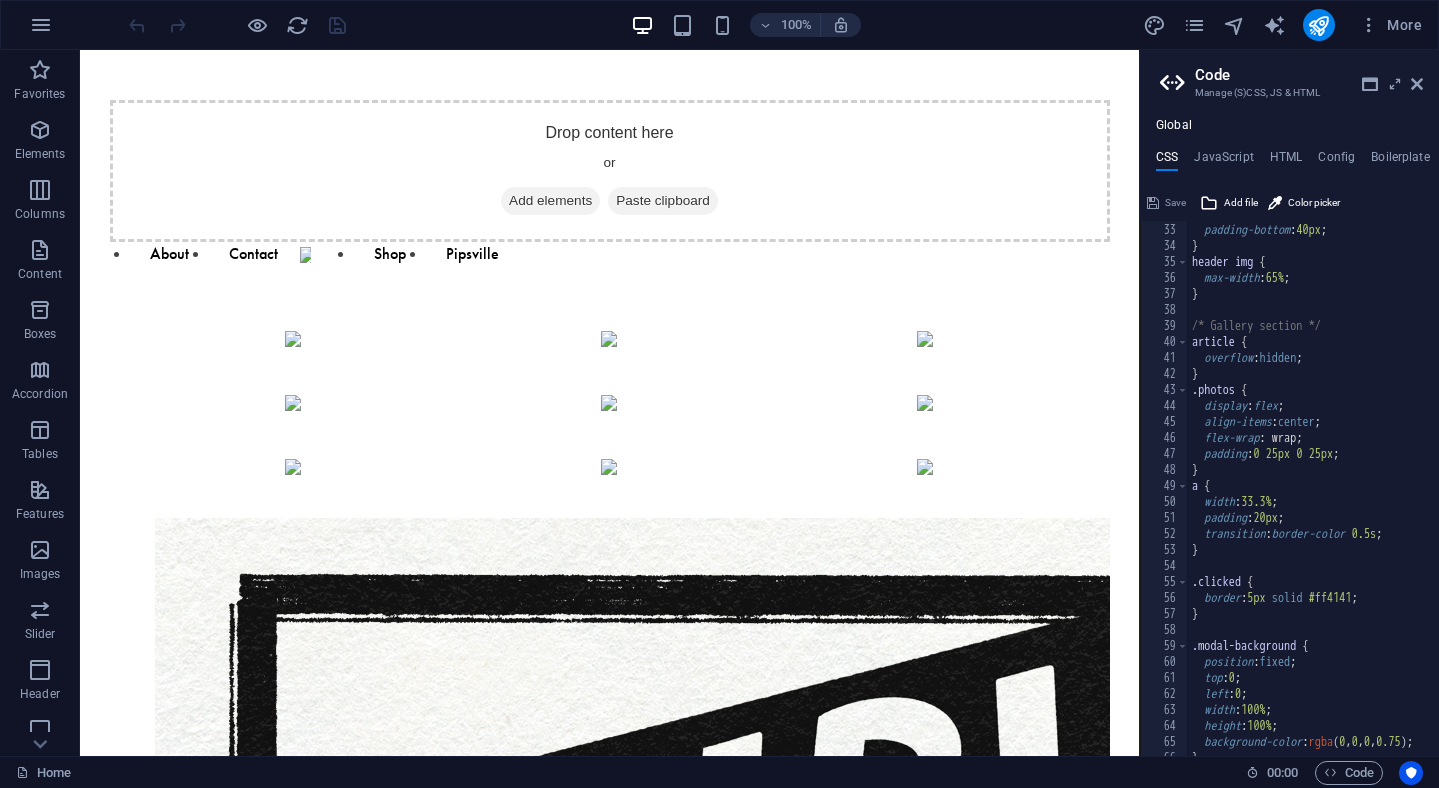 scroll, scrollTop: 985, scrollLeft: 0, axis: vertical 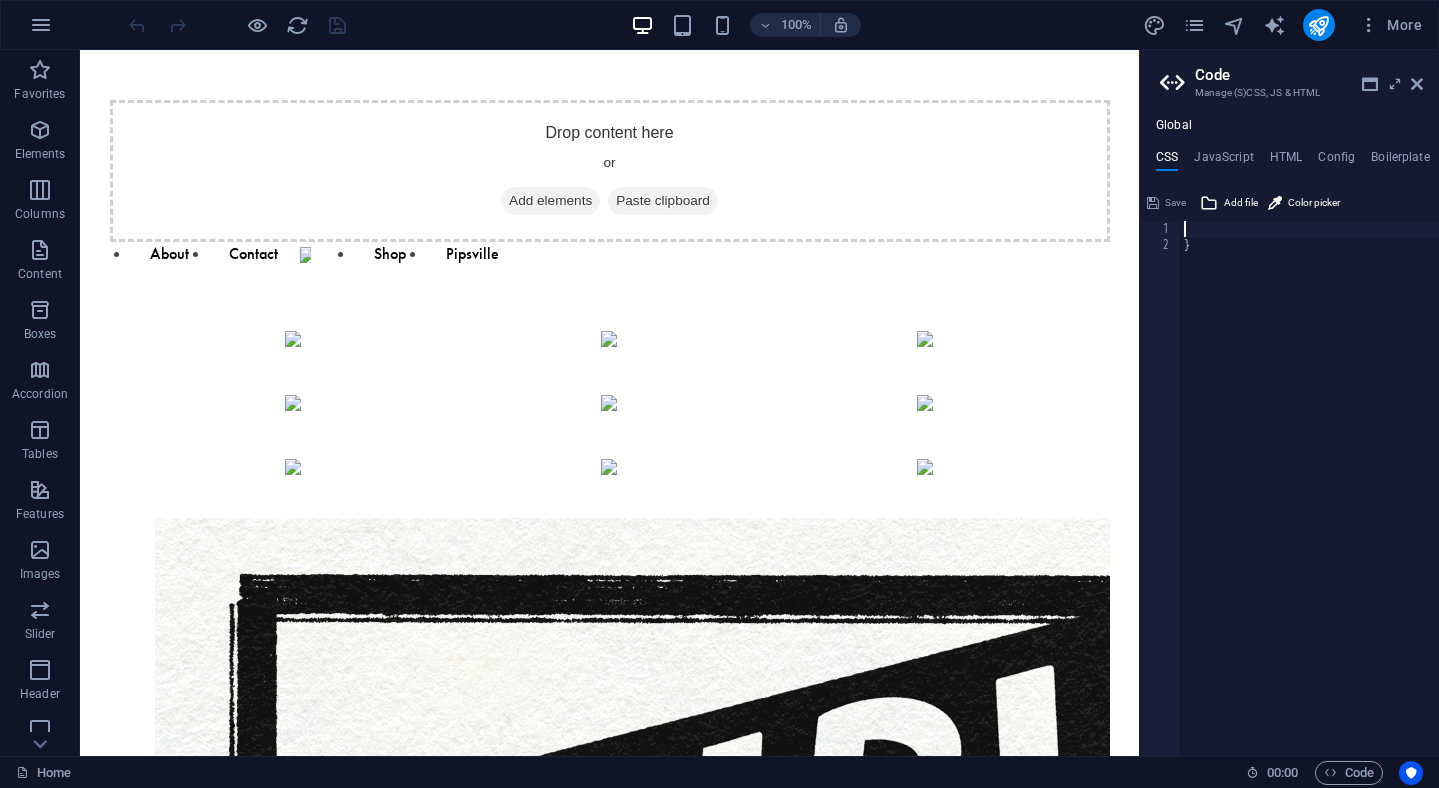 drag, startPoint x: 1304, startPoint y: 775, endPoint x: 1445, endPoint y: 304, distance: 491.6523 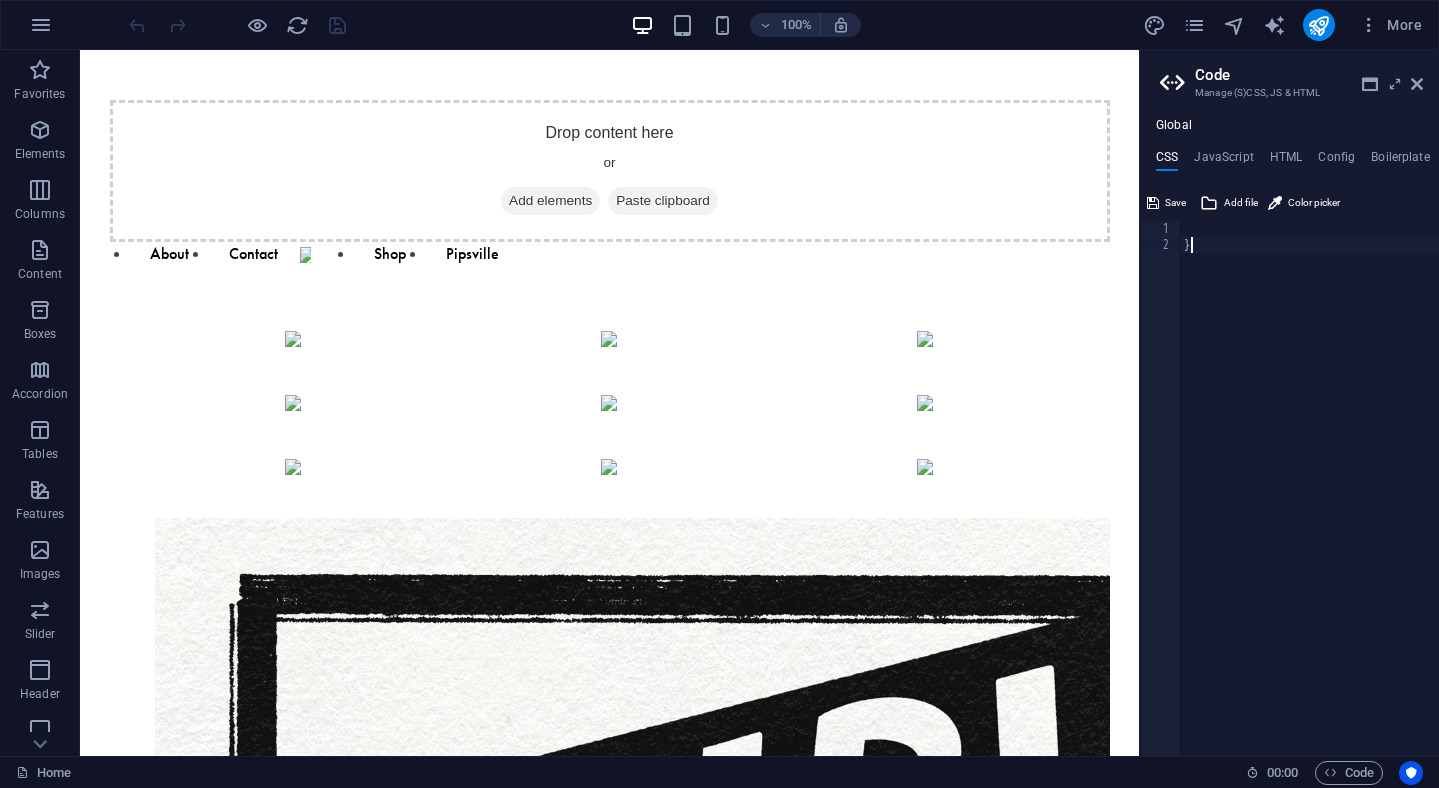 drag, startPoint x: 1202, startPoint y: 256, endPoint x: 1165, endPoint y: 216, distance: 54.48853 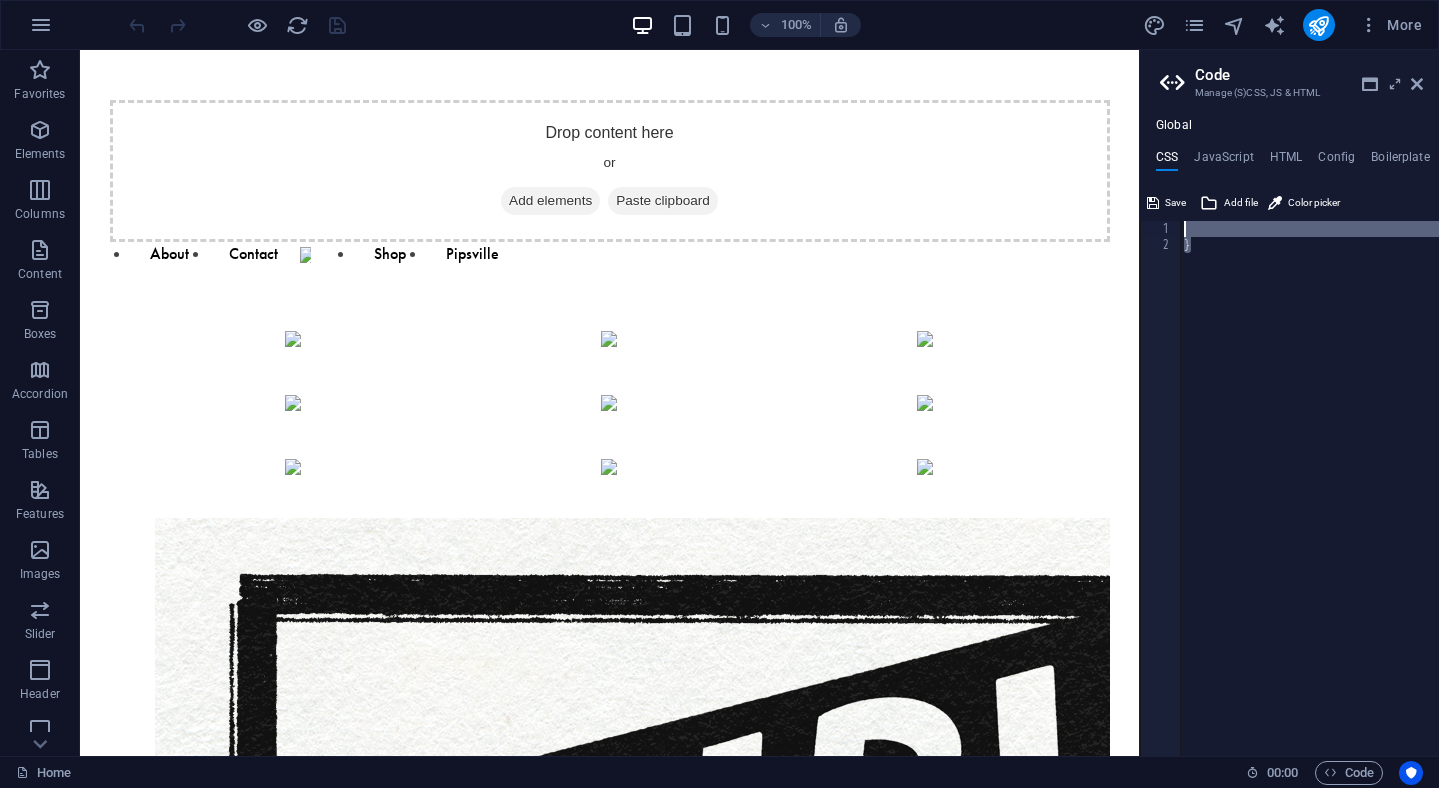 type 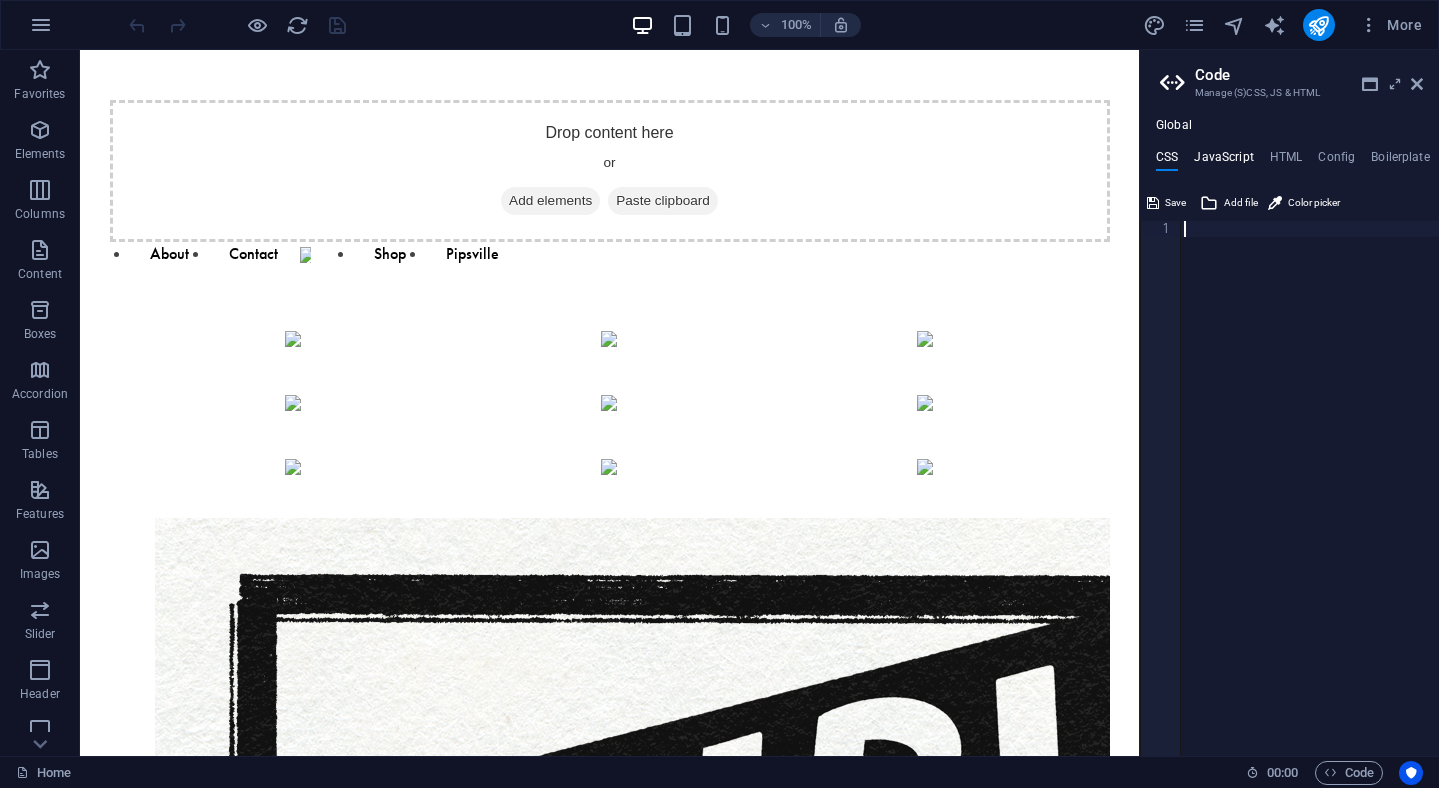 click on "JavaScript" at bounding box center [1223, 161] 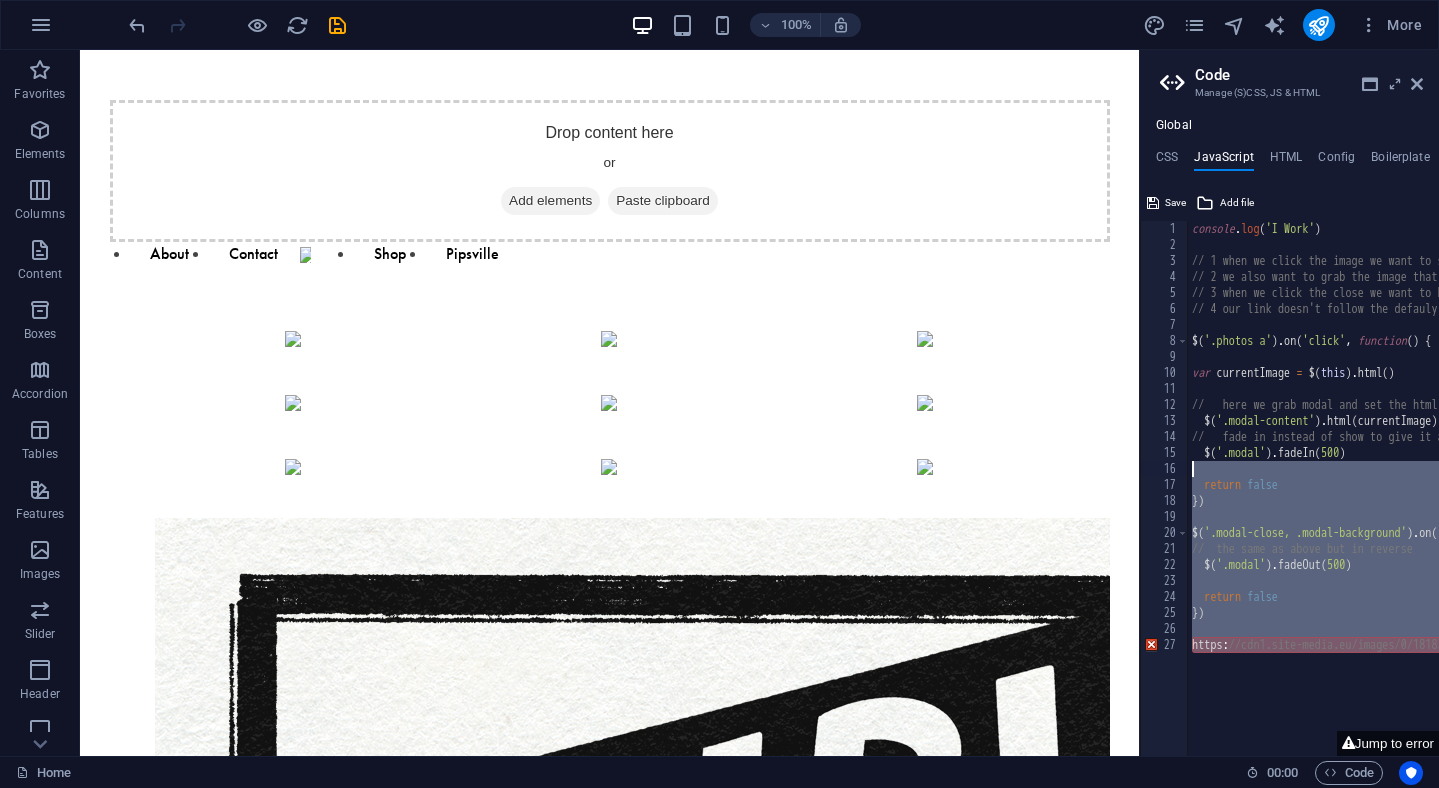 scroll, scrollTop: 0, scrollLeft: 0, axis: both 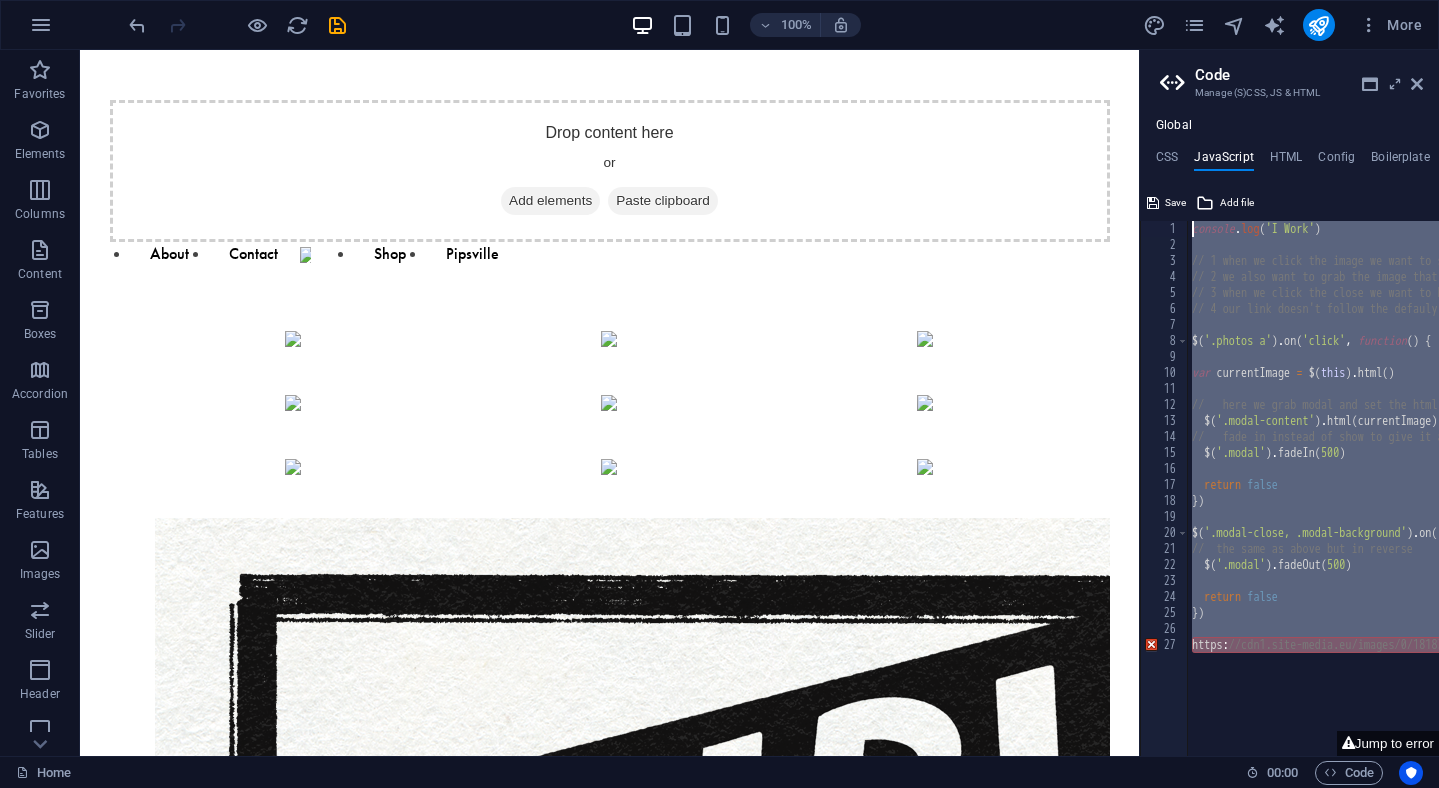 drag, startPoint x: 1369, startPoint y: 737, endPoint x: 1134, endPoint y: 143, distance: 638.7965 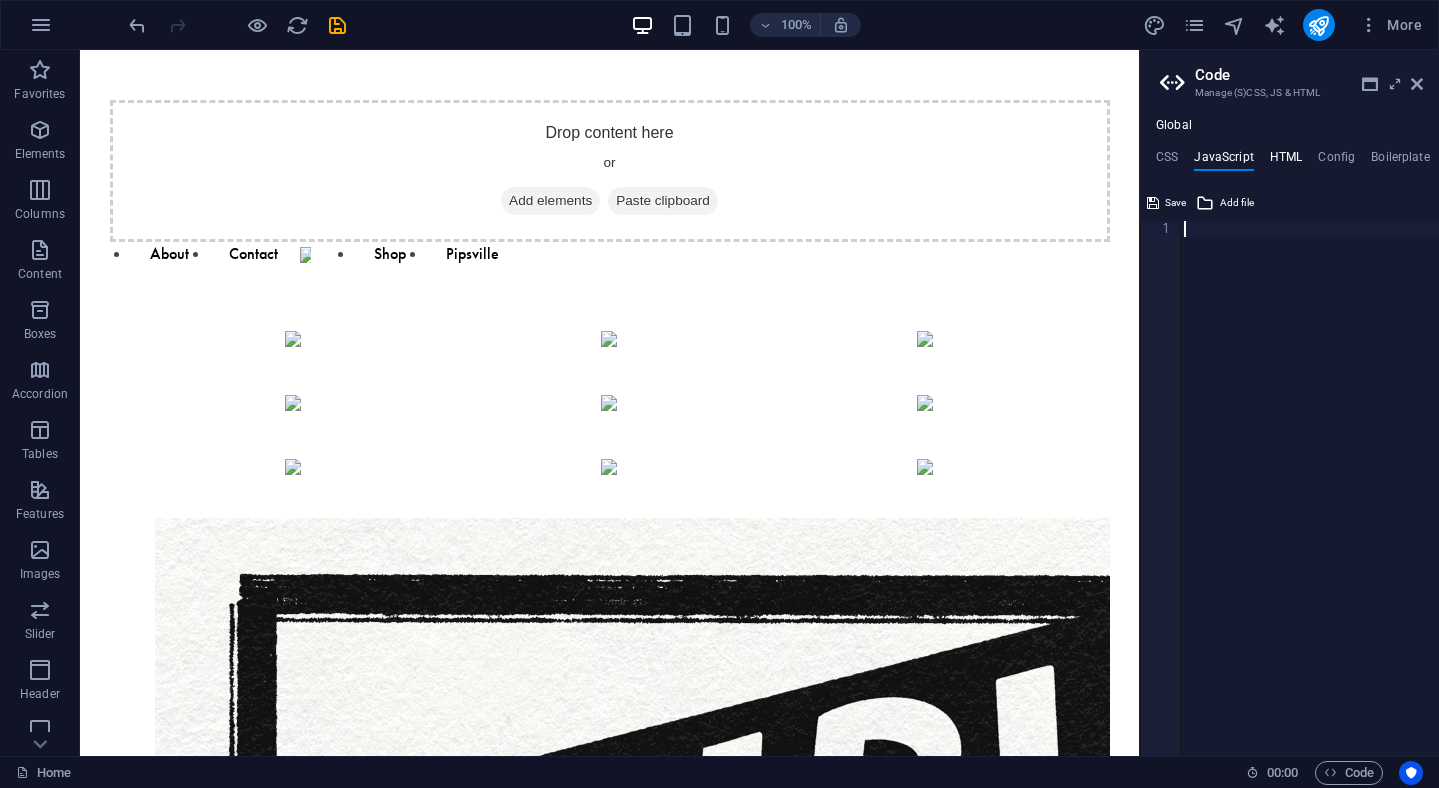 click on "HTML" at bounding box center (1286, 161) 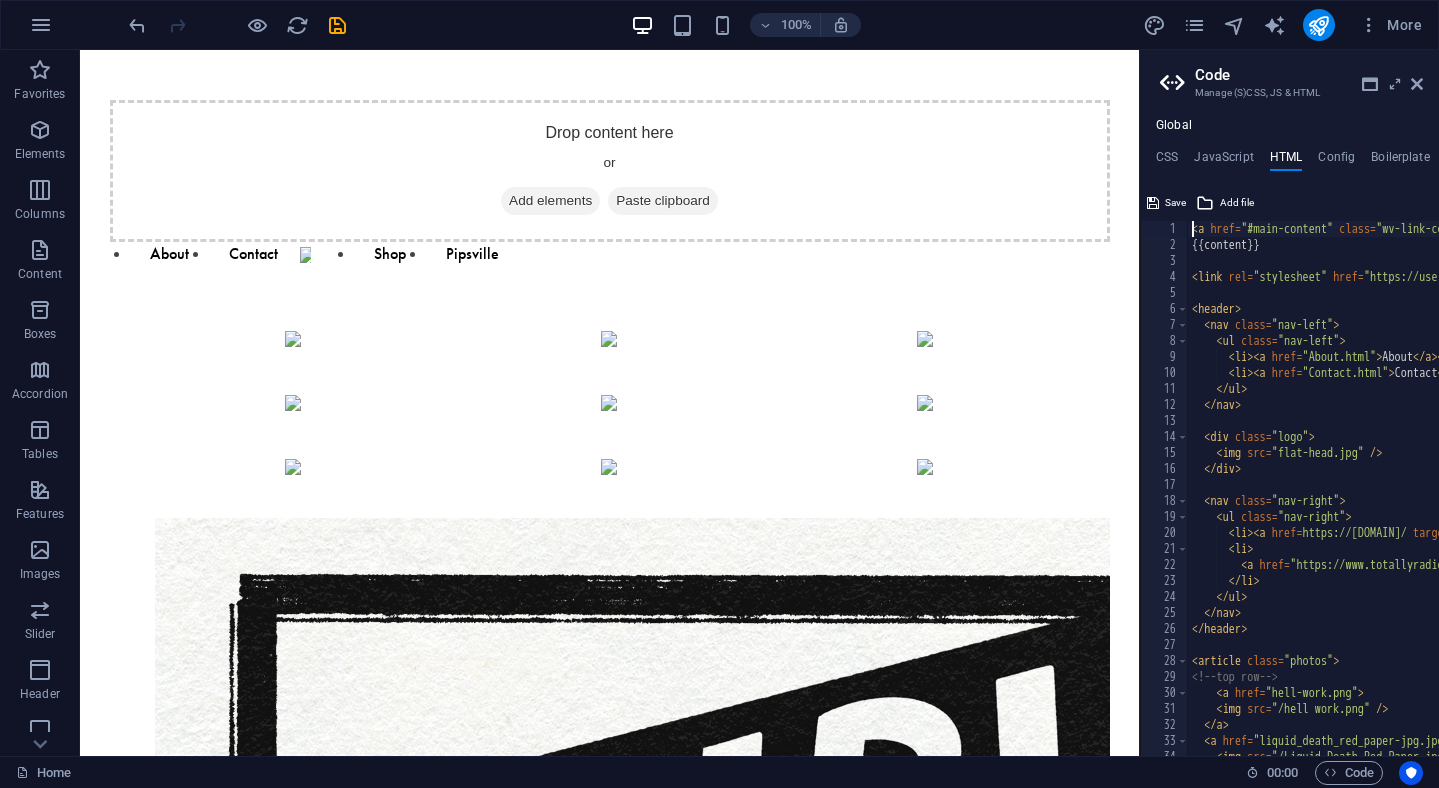 scroll, scrollTop: 417, scrollLeft: 0, axis: vertical 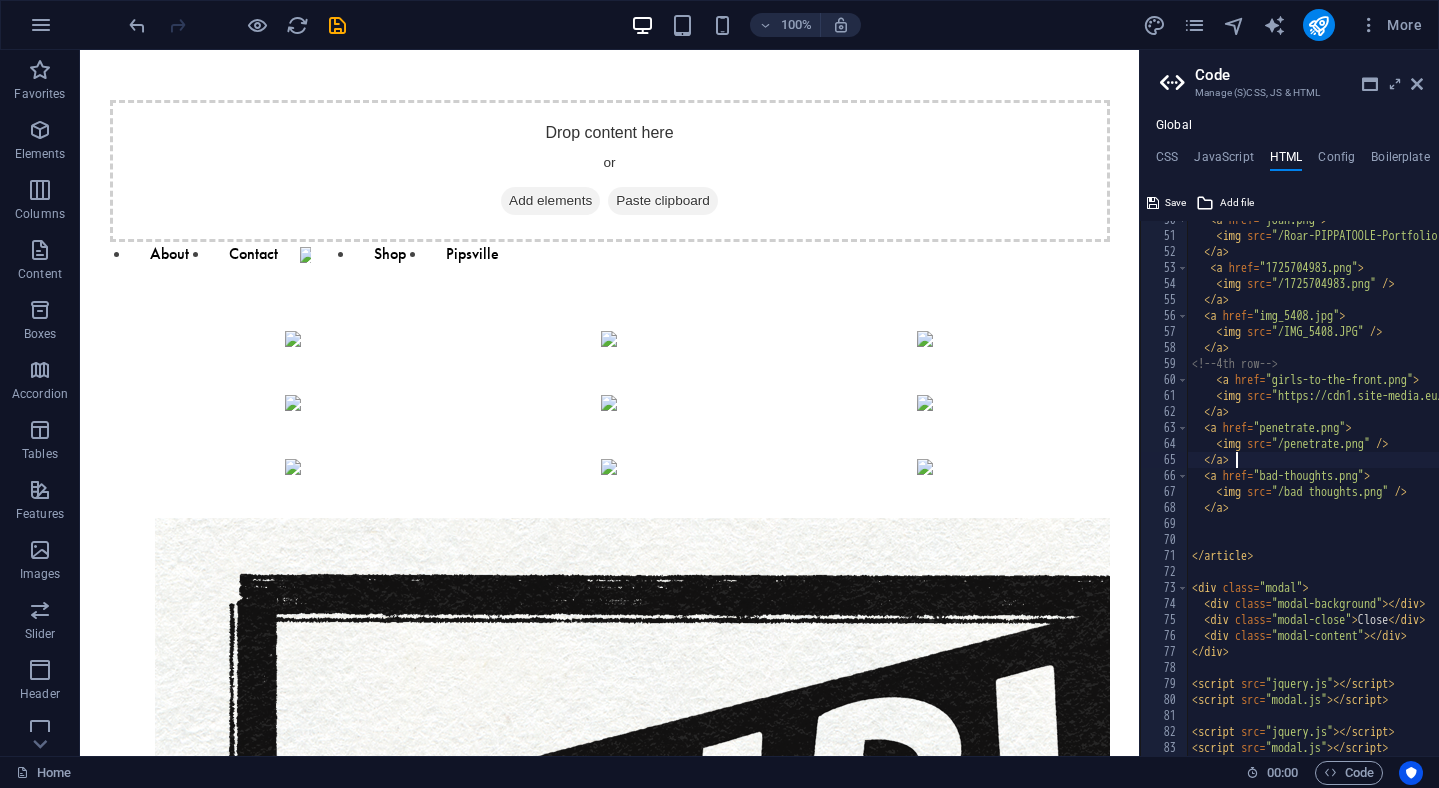 click on "< a   href = "joan.png" >      < img   src = "/Roar-PIPPATOOLE-Portfolio 31 copy.jpg"   />    </ a >     < a   href = "1725704983.png" >      < img   src = "/1725704983.png"   />    </ a >    < a   href = "img_5408.jpg" >      < img   src = "/IMG_5408.JPG"   />    </ a > <!--  4th row  -->      < a   href = "girls-to-the-front.png" >      < img   src = "https://cdn1.site-media.eu/images/0/18183427/girlstothefront-k0PYAebGc-kIUotRdOjI2Q.png"   />    </ a >    < a   href = "penetrate.png" >      < img   src = "/penetrate.png"   />    </ a >    < a   href = "bad-thoughts.png" >      < img   src = "/bad thoughts.png"   />    </ a >    </ article > < div   class = "modal" >    < div   class = "modal-background" > </ div >    < div   class = "modal-close" > Close </ div >    < div   class = "modal-content" > </ div > </ div > < script   src = "jquery.js" > </ script > < script   src = "modal.js" > </ script > < script   src = "jquery.js" > </ script > < script   src = "modal.js" > </ script >" at bounding box center [1577, 495] 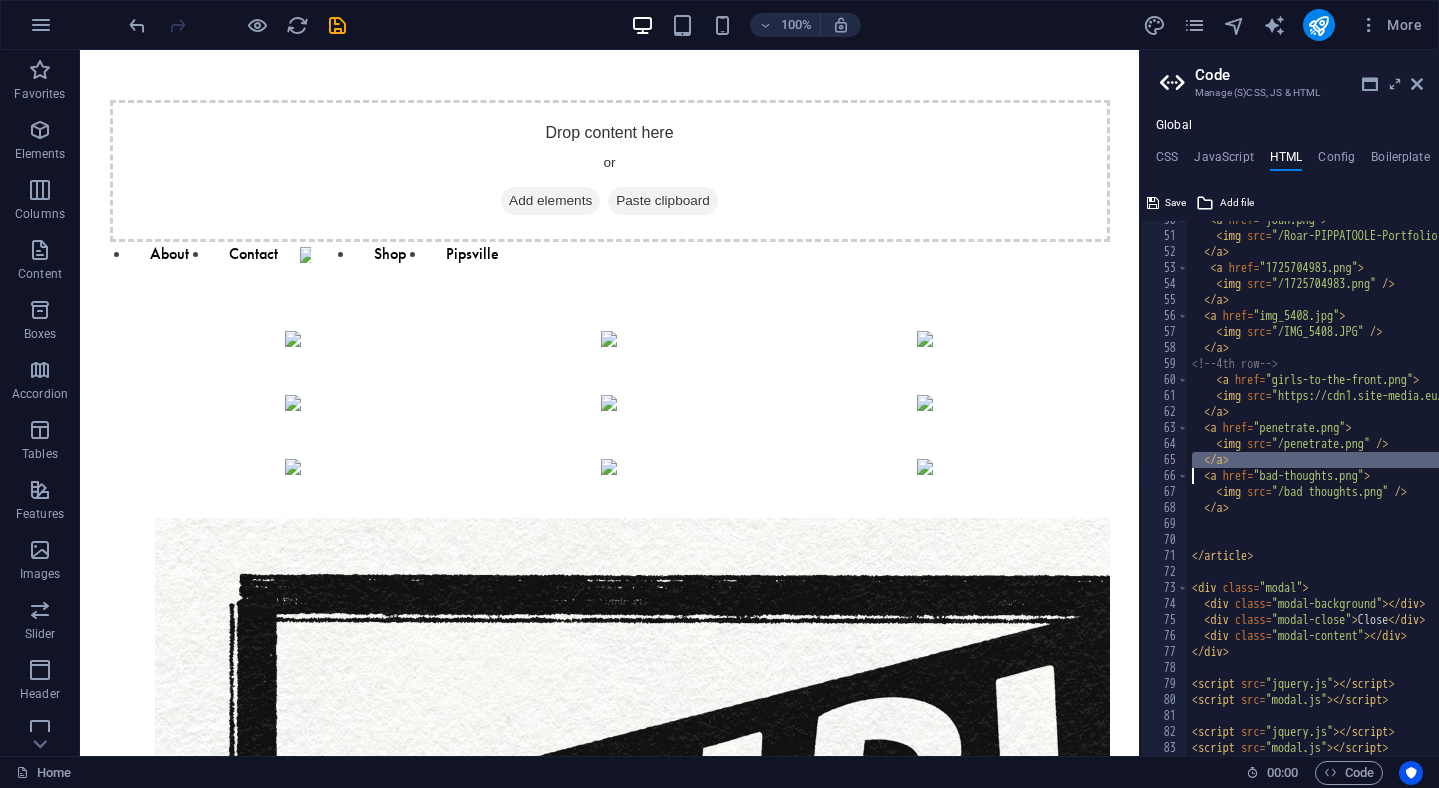 click on "< a   href = "joan.png" >      < img   src = "/Roar-PIPPATOOLE-Portfolio 31 copy.jpg"   />    </ a >     < a   href = "1725704983.png" >      < img   src = "/1725704983.png"   />    </ a >    < a   href = "img_5408.jpg" >      < img   src = "/IMG_5408.JPG"   />    </ a > <!--  4th row  -->      < a   href = "girls-to-the-front.png" >      < img   src = "https://cdn1.site-media.eu/images/0/18183427/girlstothefront-k0PYAebGc-kIUotRdOjI2Q.png"   />    </ a >    < a   href = "penetrate.png" >      < img   src = "/penetrate.png"   />    </ a >    < a   href = "bad-thoughts.png" >      < img   src = "/bad thoughts.png"   />    </ a >    </ article > < div   class = "modal" >    < div   class = "modal-background" > </ div >    < div   class = "modal-close" > Close </ div >    < div   class = "modal-content" > </ div > </ div > < script   src = "jquery.js" > </ script > < script   src = "modal.js" > </ script > < script   src = "jquery.js" > </ script > < script   src = "modal.js" > </ script >" at bounding box center (1577, 495) 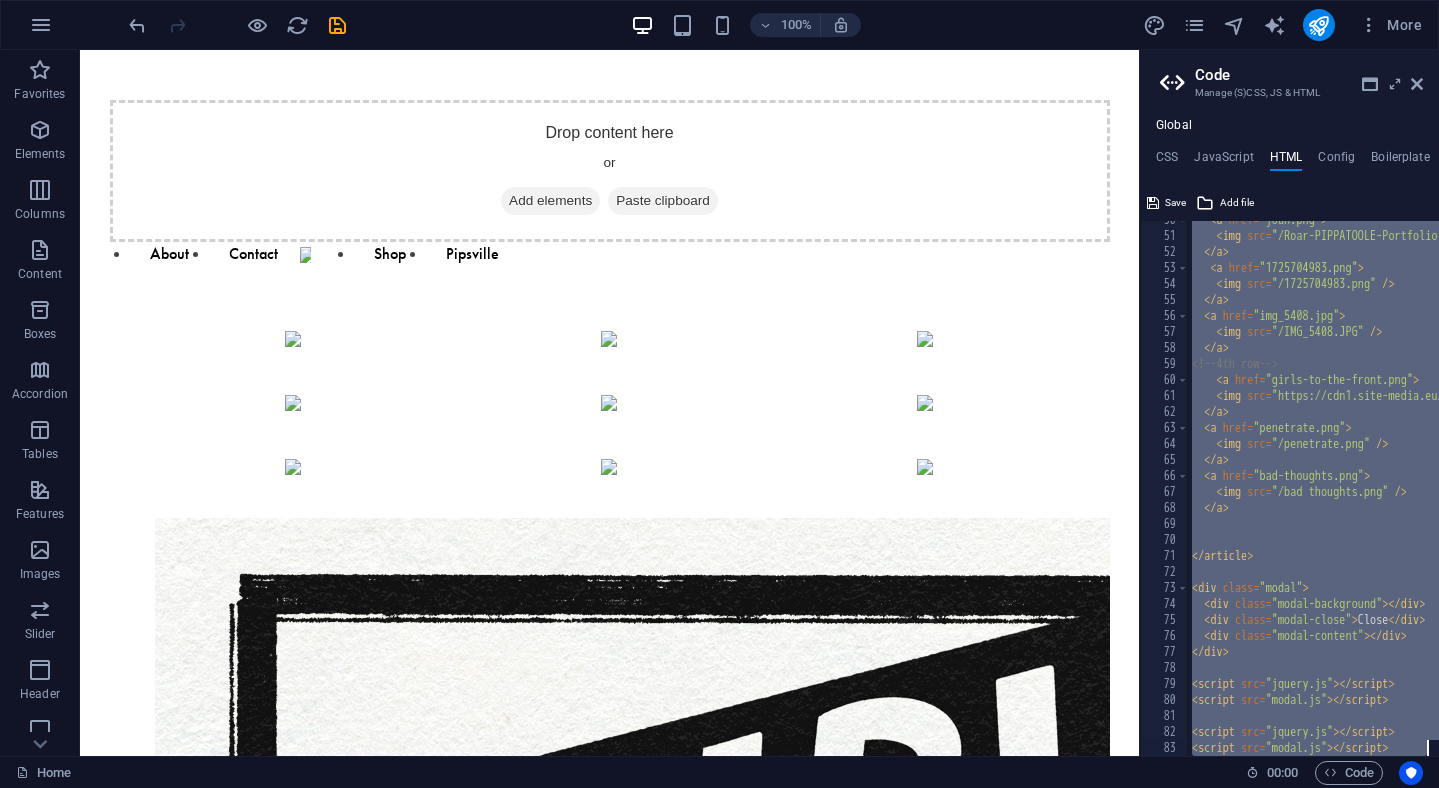 click on "< a   href = "joan.png" >      < img   src = "/Roar-PIPPATOOLE-Portfolio 31 copy.jpg"   />    </ a >     < a   href = "1725704983.png" >      < img   src = "/1725704983.png"   />    </ a >    < a   href = "img_5408.jpg" >      < img   src = "/IMG_5408.JPG"   />    </ a > <!--  4th row  -->      < a   href = "girls-to-the-front.png" >      < img   src = "https://cdn1.site-media.eu/images/0/18183427/girlstothefront-k0PYAebGc-kIUotRdOjI2Q.png"   />    </ a >    < a   href = "penetrate.png" >      < img   src = "/penetrate.png"   />    </ a >    < a   href = "bad-thoughts.png" >      < img   src = "/bad thoughts.png"   />    </ a >    </ article > < div   class = "modal" >    < div   class = "modal-background" > </ div >    < div   class = "modal-close" > Close </ div >    < div   class = "modal-content" > </ div > </ div > < script   src = "jquery.js" > </ script > < script   src = "modal.js" > </ script > < script   src = "jquery.js" > </ script > < script   src = "modal.js" > </ script >" at bounding box center (1577, 495) 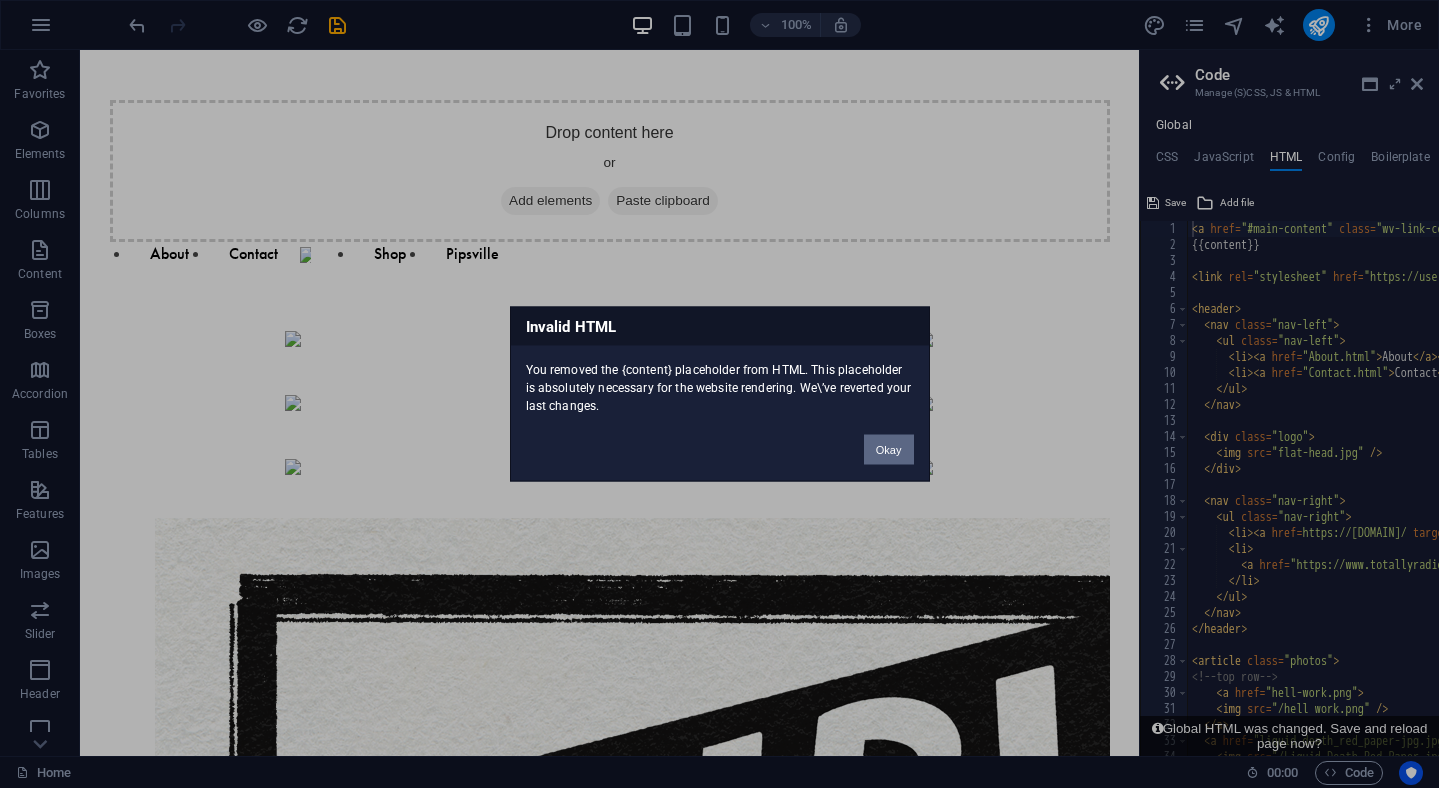 click on "Okay" at bounding box center (889, 450) 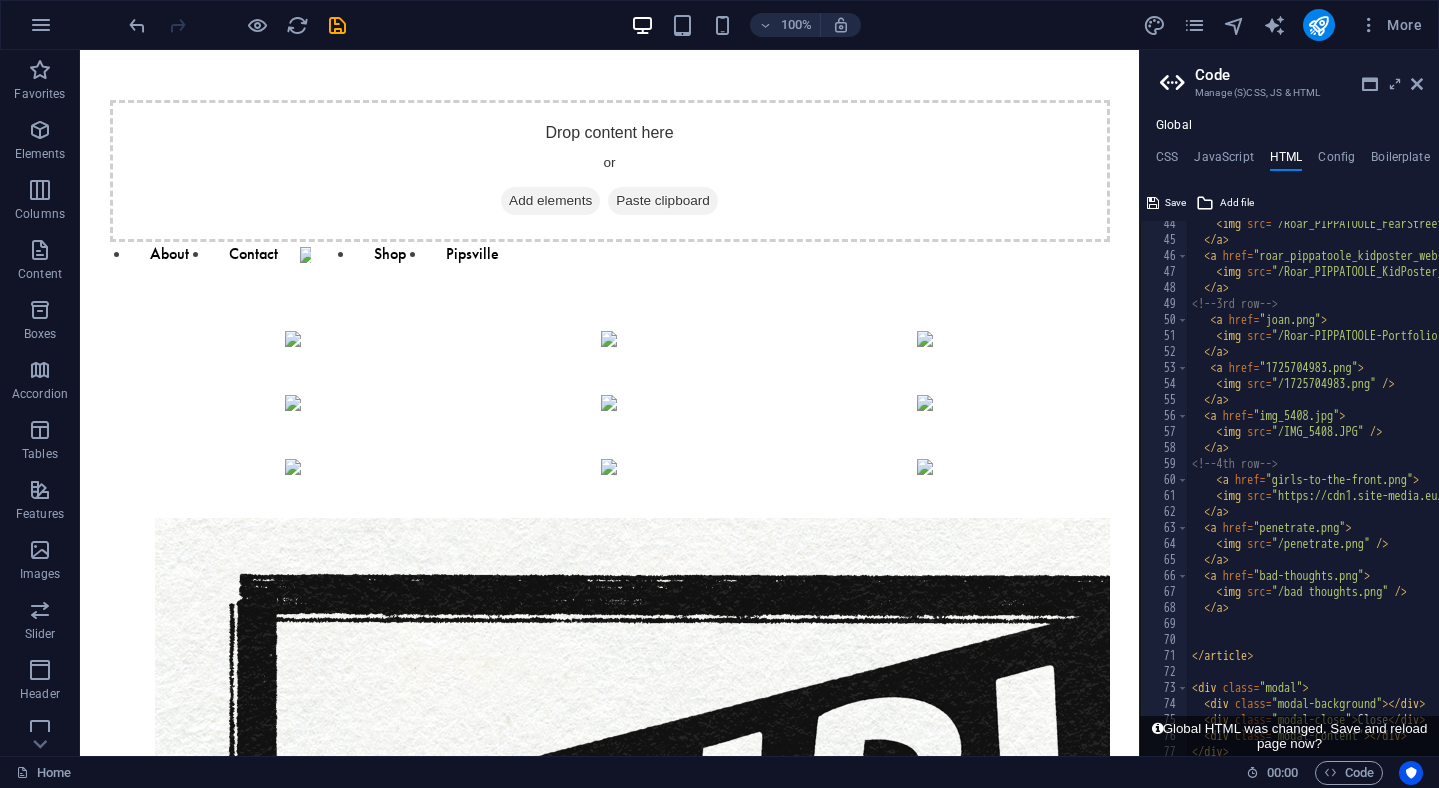 scroll, scrollTop: 793, scrollLeft: 0, axis: vertical 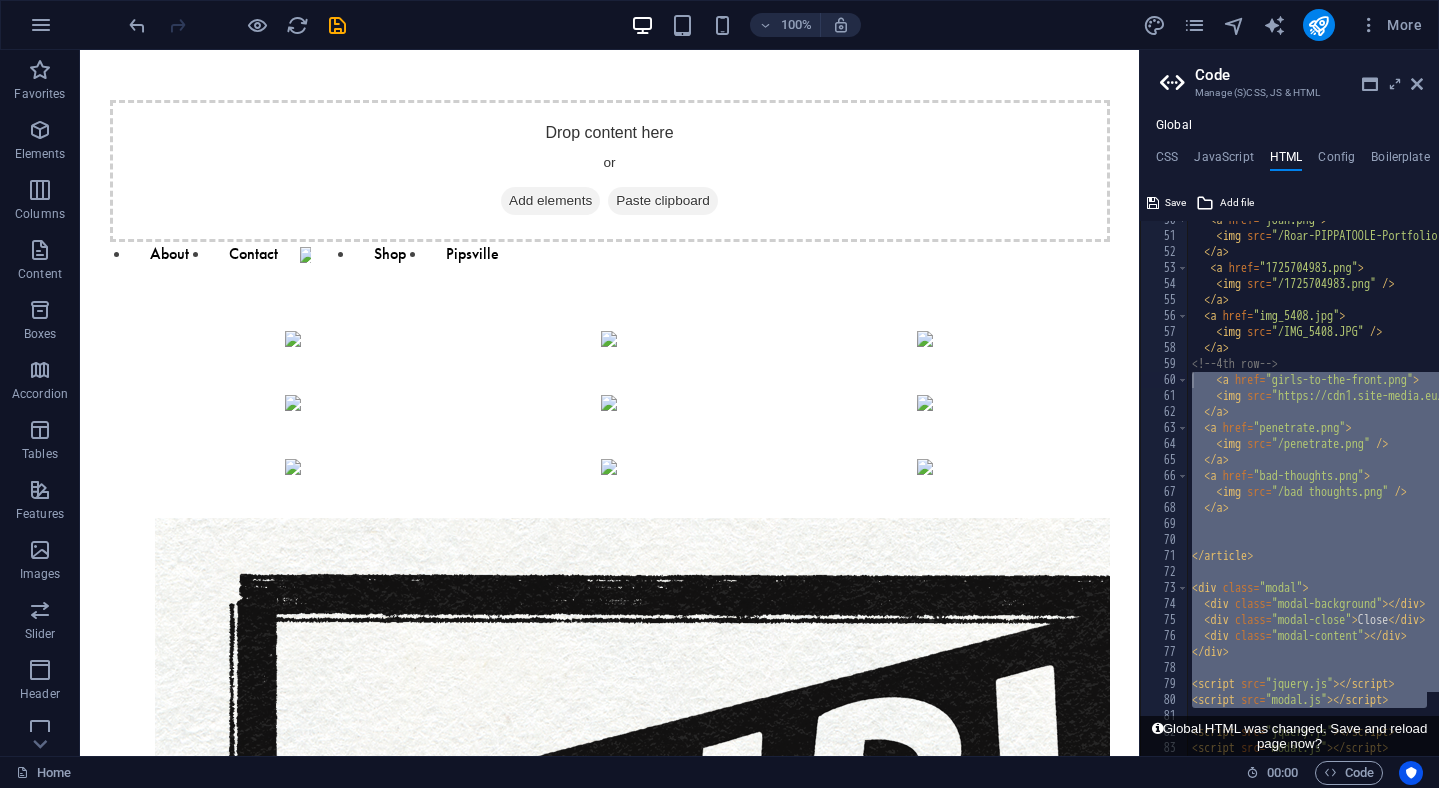 drag, startPoint x: 1432, startPoint y: 697, endPoint x: 1140, endPoint y: 368, distance: 439.89203 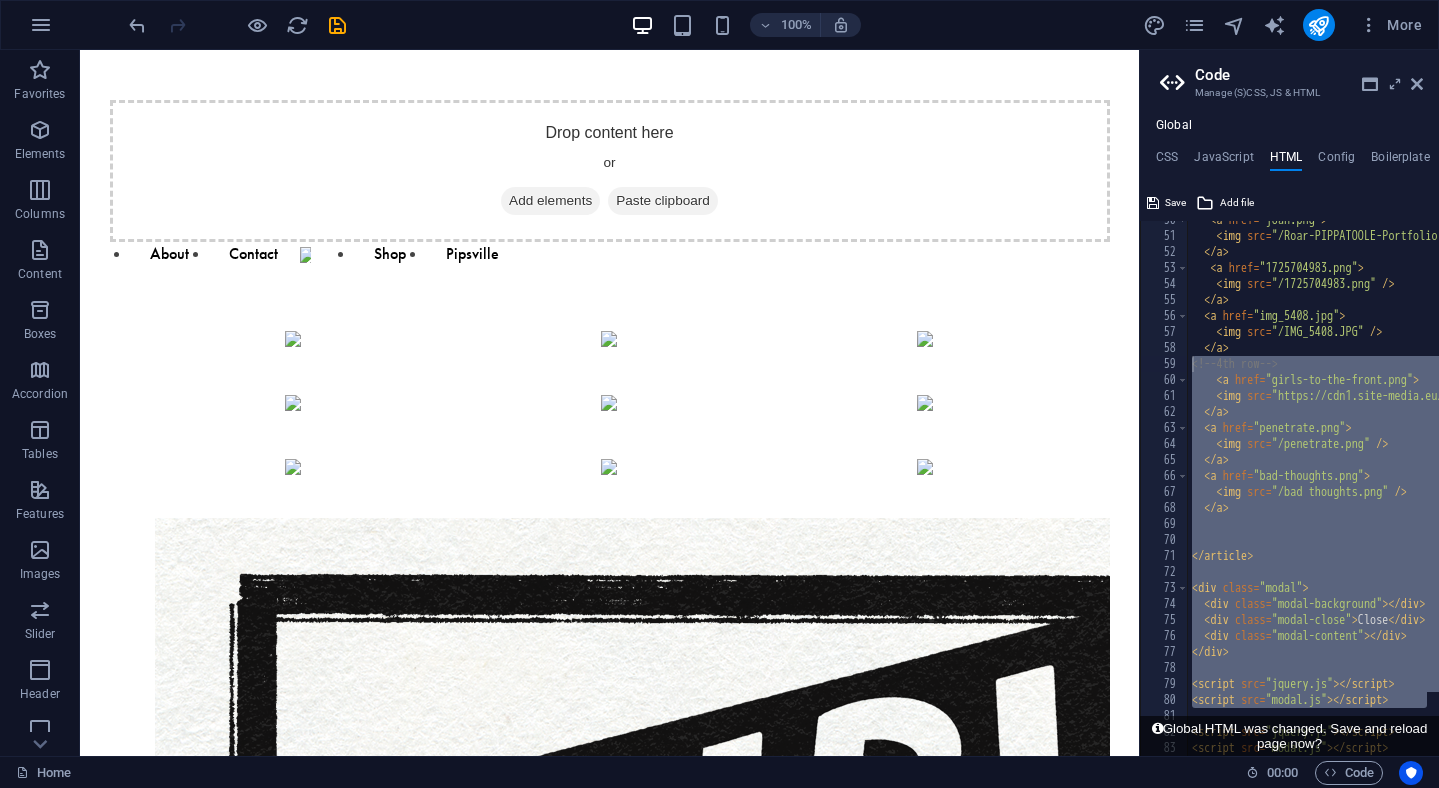 click on "< a   href = "joan.png" >      < img   src = "/Roar-PIPPATOOLE-Portfolio 31 copy.jpg"   />    </ a >     < a   href = "1725704983.png" >      < img   src = "/1725704983.png"   />    </ a >    < a   href = "img_5408.jpg" >      < img   src = "/IMG_5408.JPG"   />    </ a > <!--  4th row  -->      < a   href = "girls-to-the-front.png" >      < img   src = "https://cdn1.site-media.eu/images/0/18183427/girlstothefront-k0PYAebGc-kIUotRdOjI2Q.png"   />    </ a >    < a   href = "penetrate.png" >      < img   src = "/penetrate.png"   />    </ a >    < a   href = "bad-thoughts.png" >      < img   src = "/bad thoughts.png"   />    </ a >    </ article > < div   class = "modal" >    < div   class = "modal-background" > </ div >    < div   class = "modal-close" > Close </ div >    < div   class = "modal-content" > </ div > </ div > < script   src = "jquery.js" > </ script > < script   src = "modal.js" > </ script > < script   src = "jquery.js" > </ script > < script   src = "modal.js" > </ script >" at bounding box center (1577, 495) 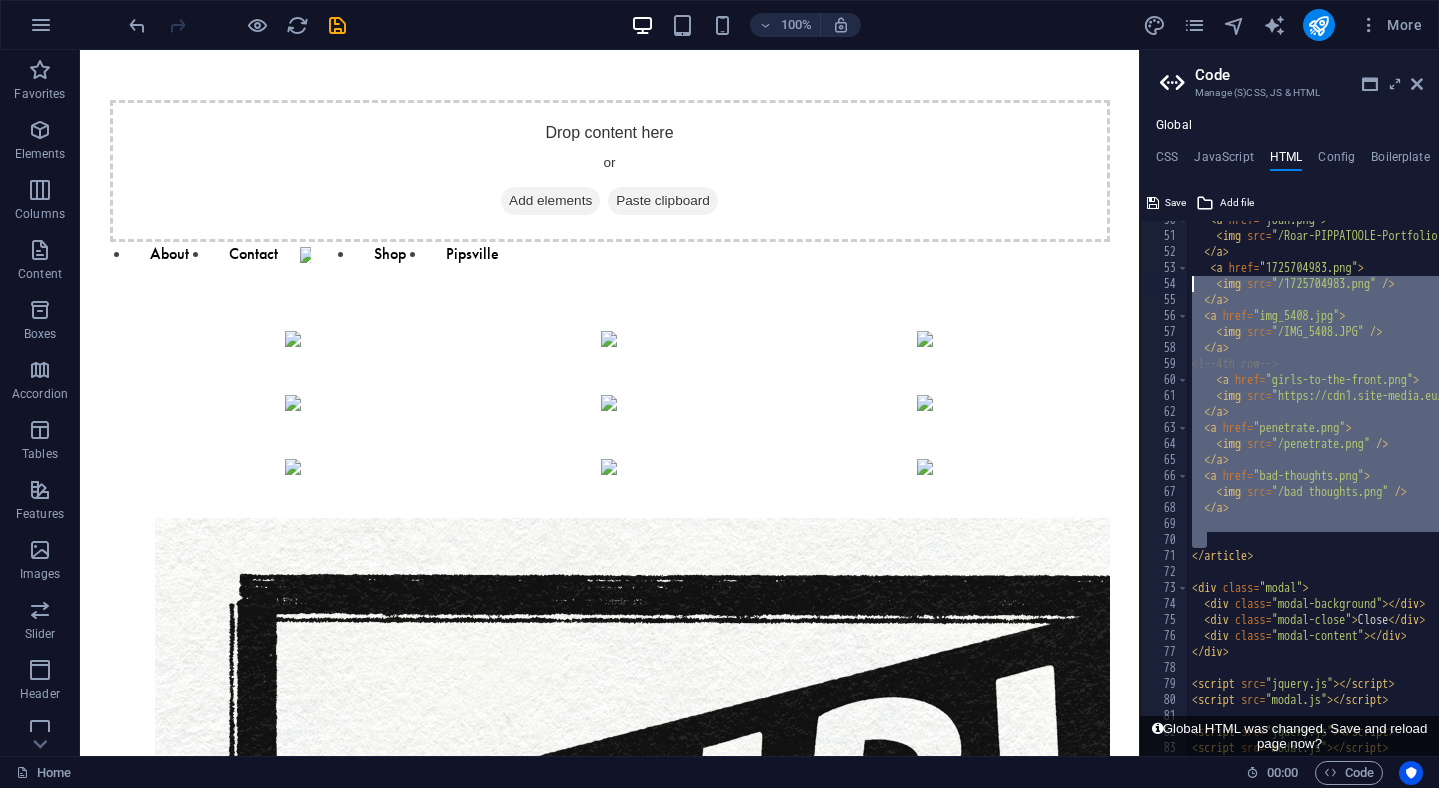 drag, startPoint x: 1290, startPoint y: 544, endPoint x: 1155, endPoint y: 235, distance: 337.20322 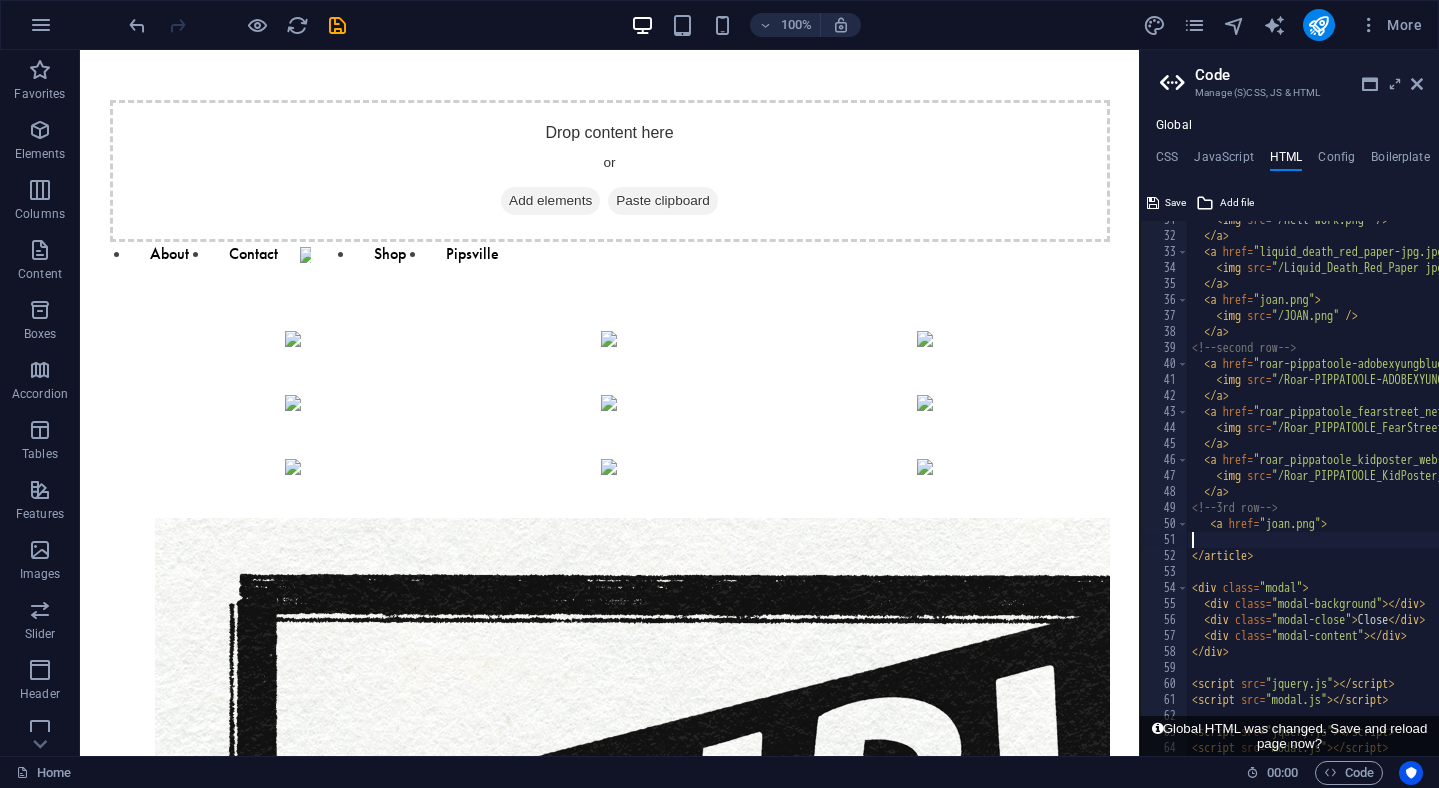 scroll, scrollTop: 473, scrollLeft: 0, axis: vertical 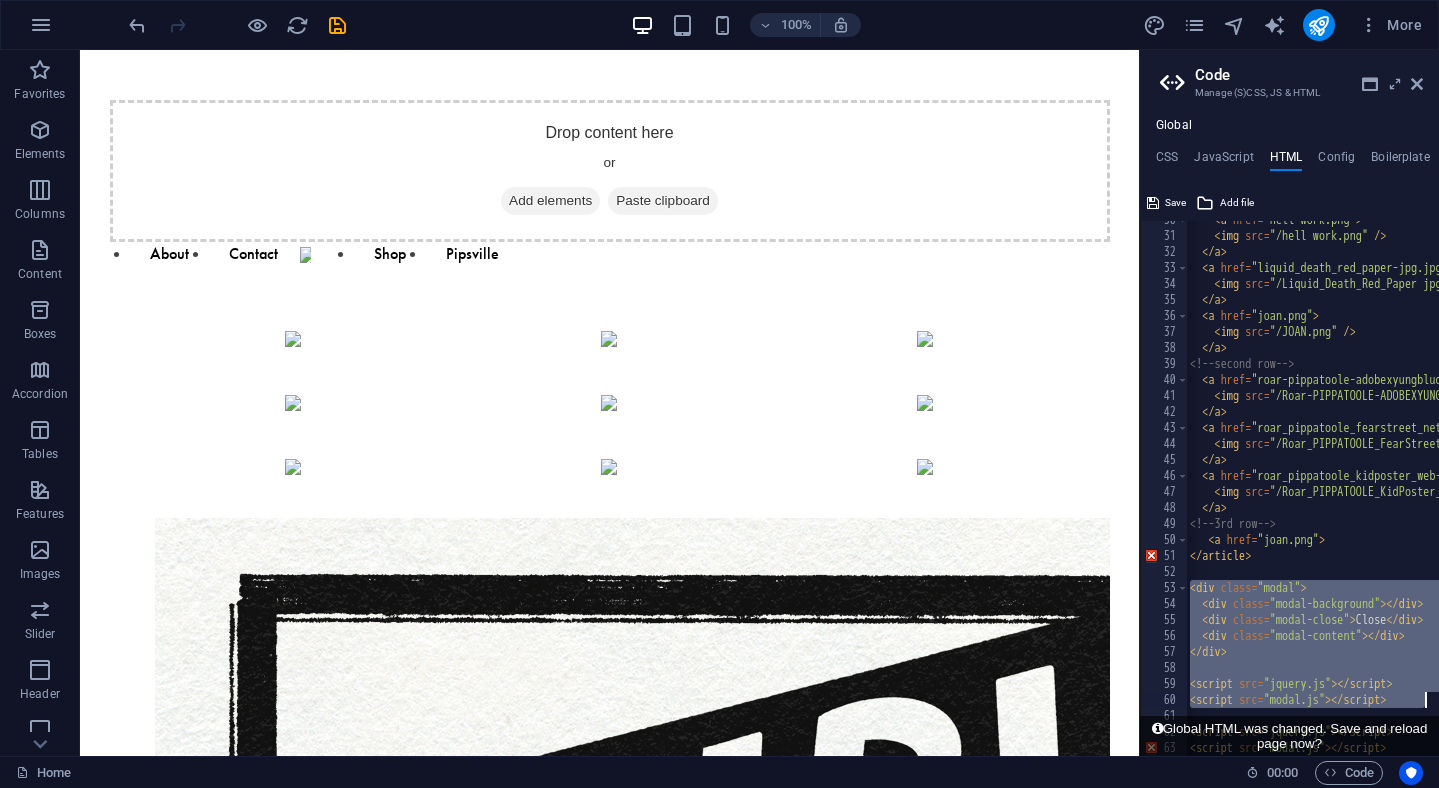 drag, startPoint x: 1195, startPoint y: 585, endPoint x: 1438, endPoint y: 711, distance: 273.7243 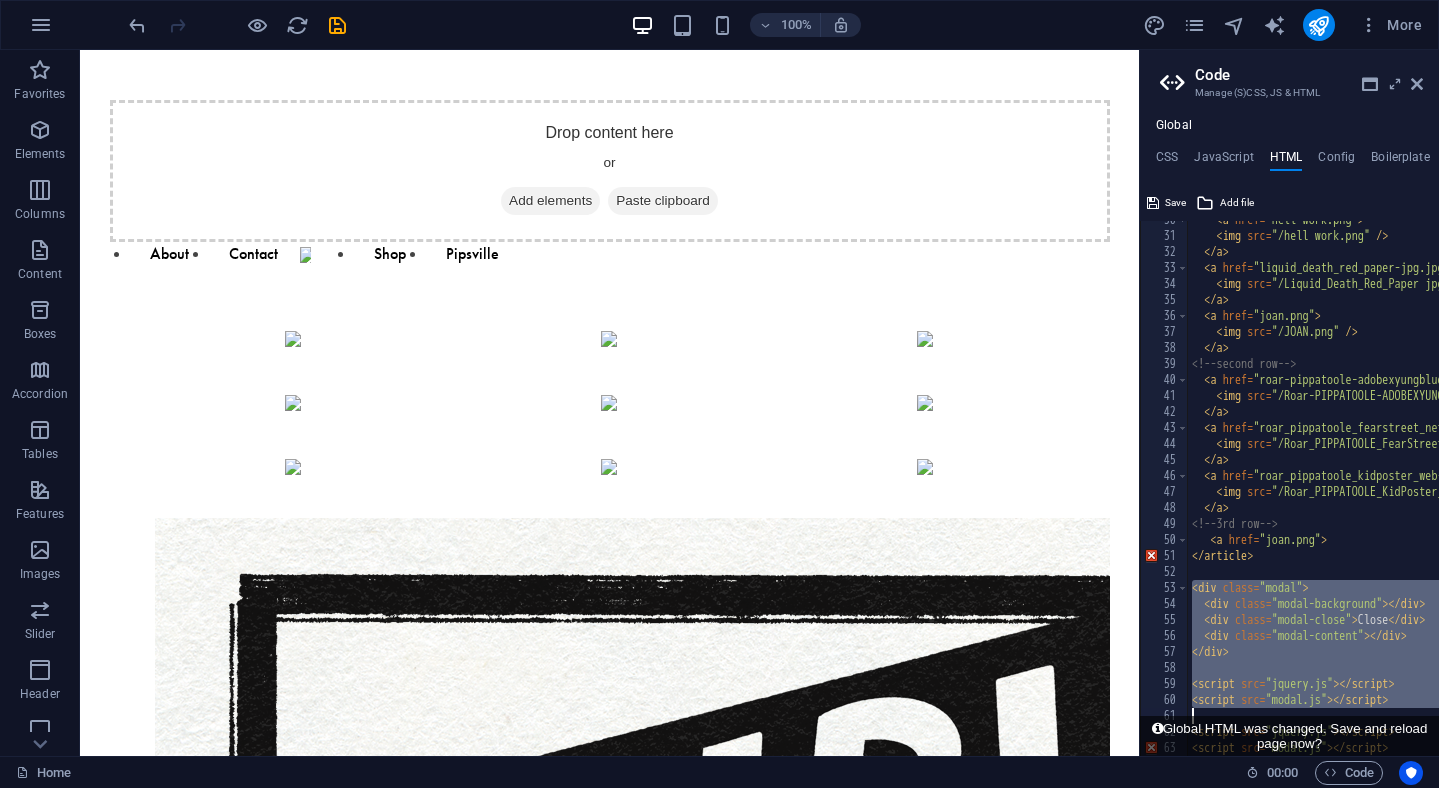 scroll, scrollTop: 0, scrollLeft: 0, axis: both 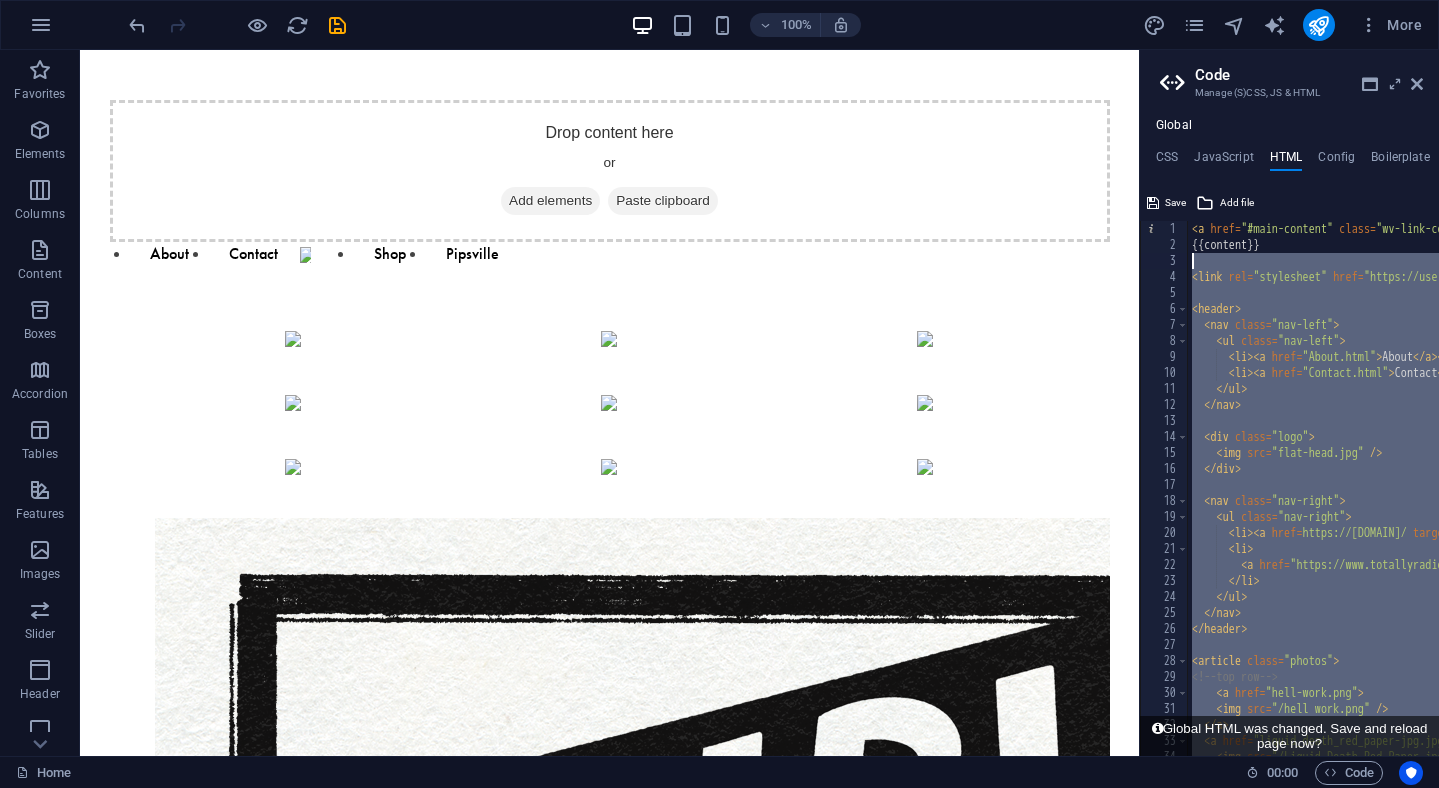 drag, startPoint x: 1292, startPoint y: 689, endPoint x: 1165, endPoint y: 262, distance: 445.48624 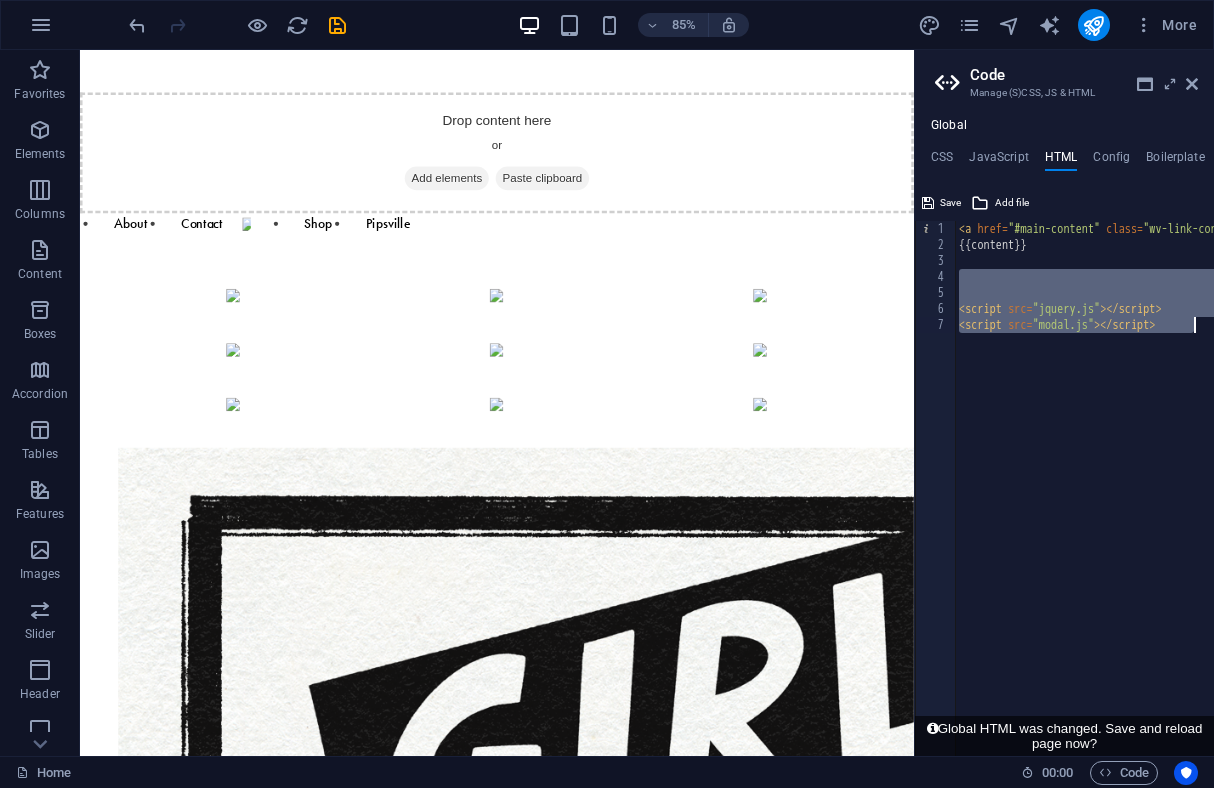 drag, startPoint x: 970, startPoint y: 285, endPoint x: 1176, endPoint y: 367, distance: 221.72055 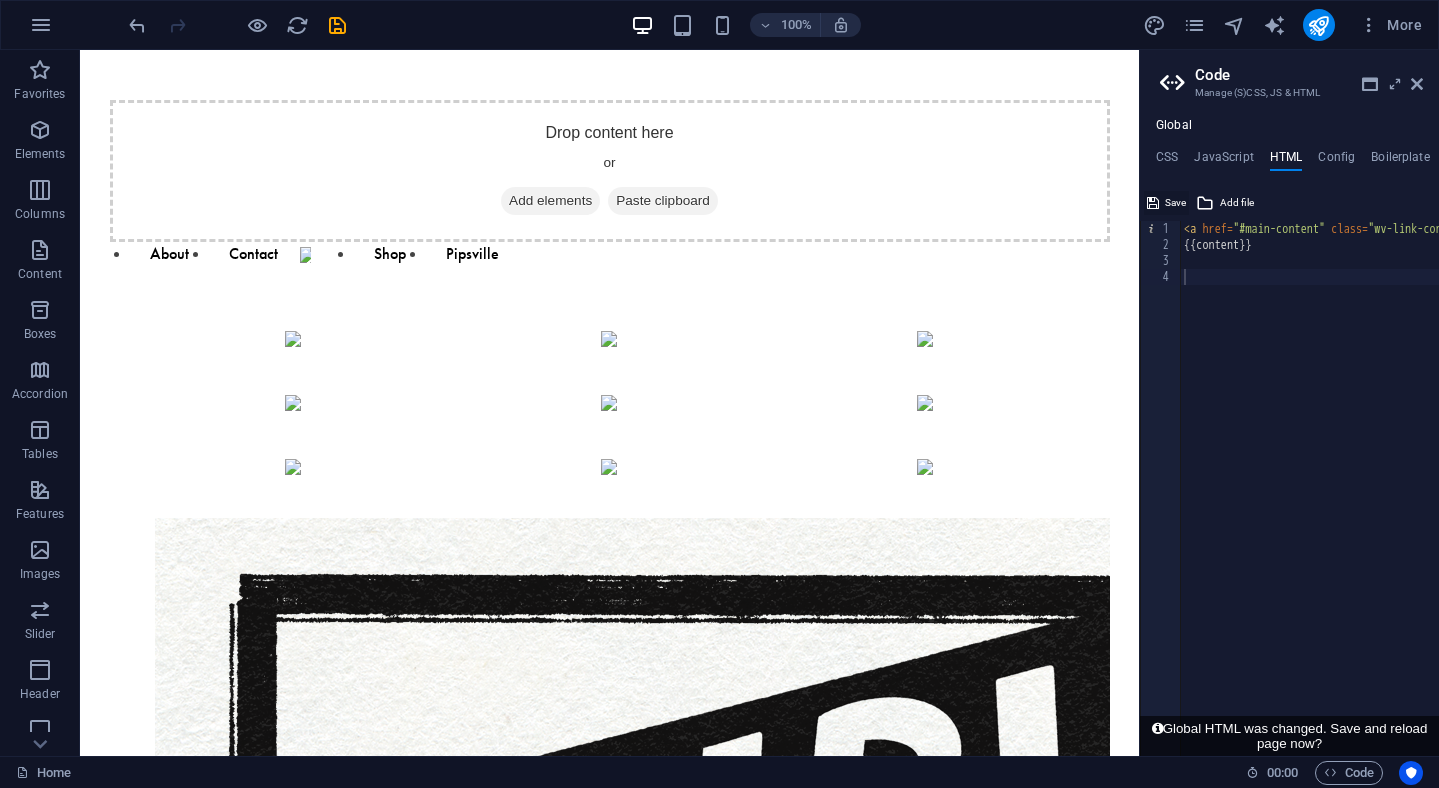 click at bounding box center [1153, 203] 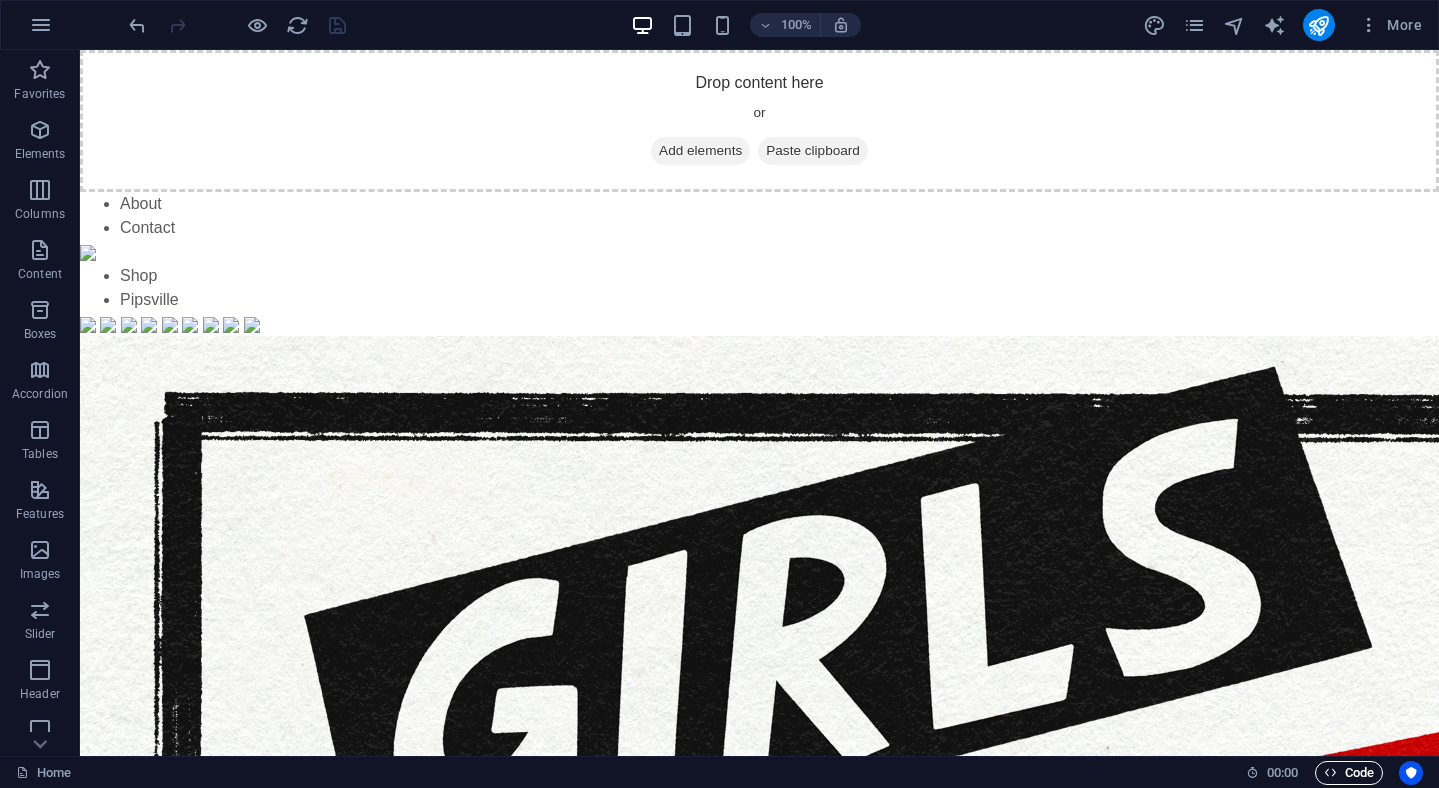 click on "Code" at bounding box center (1349, 773) 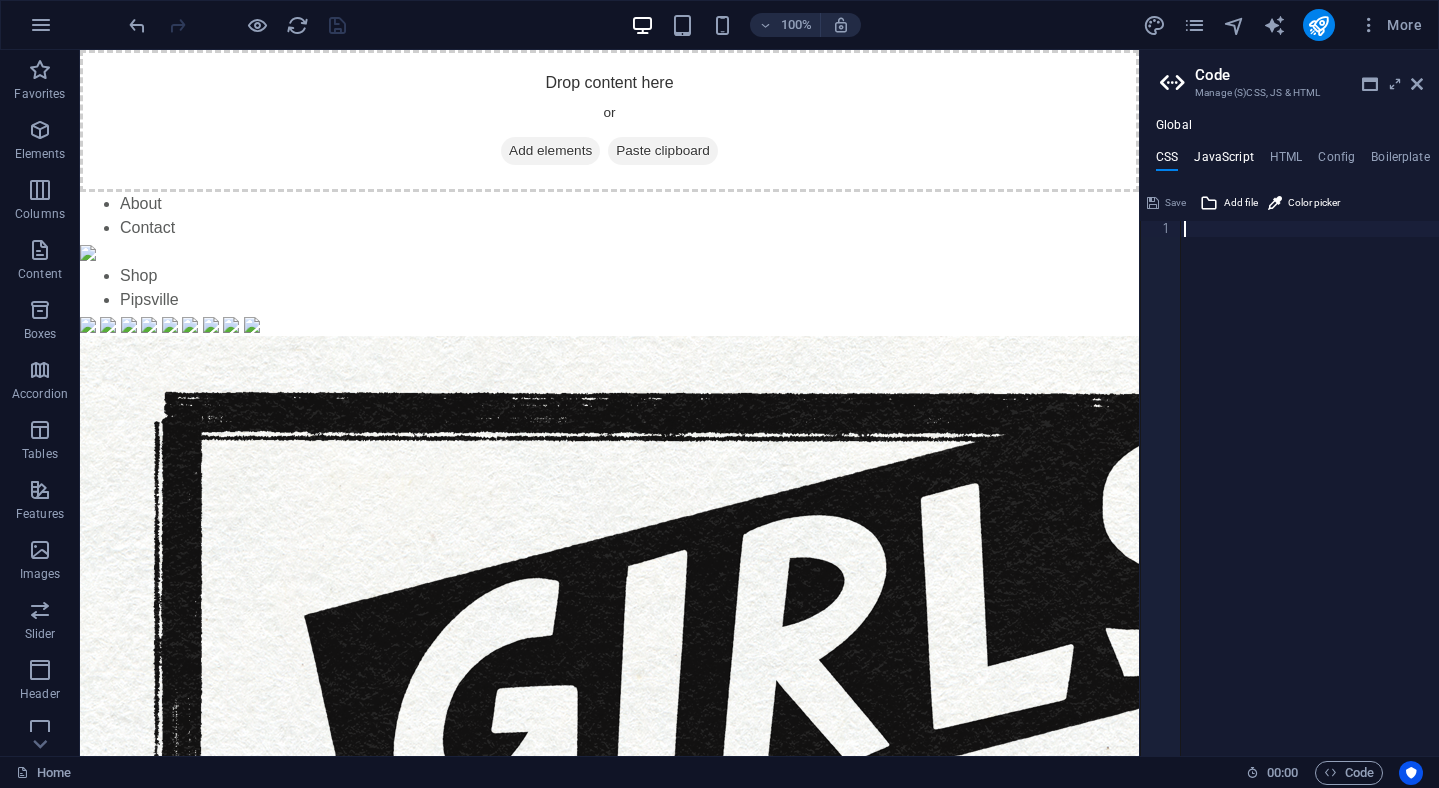 click on "JavaScript" at bounding box center [1223, 161] 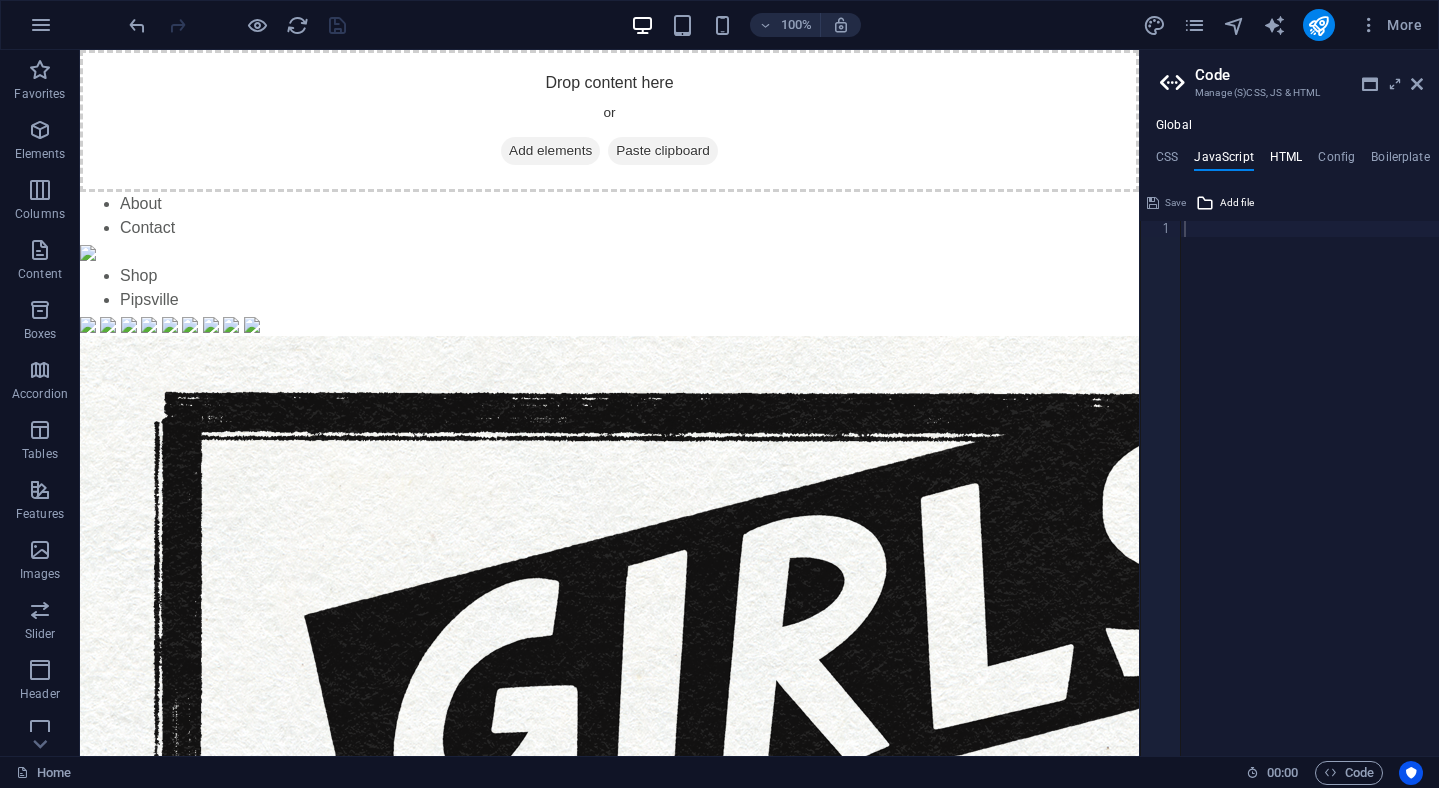 click on "HTML" at bounding box center (1286, 161) 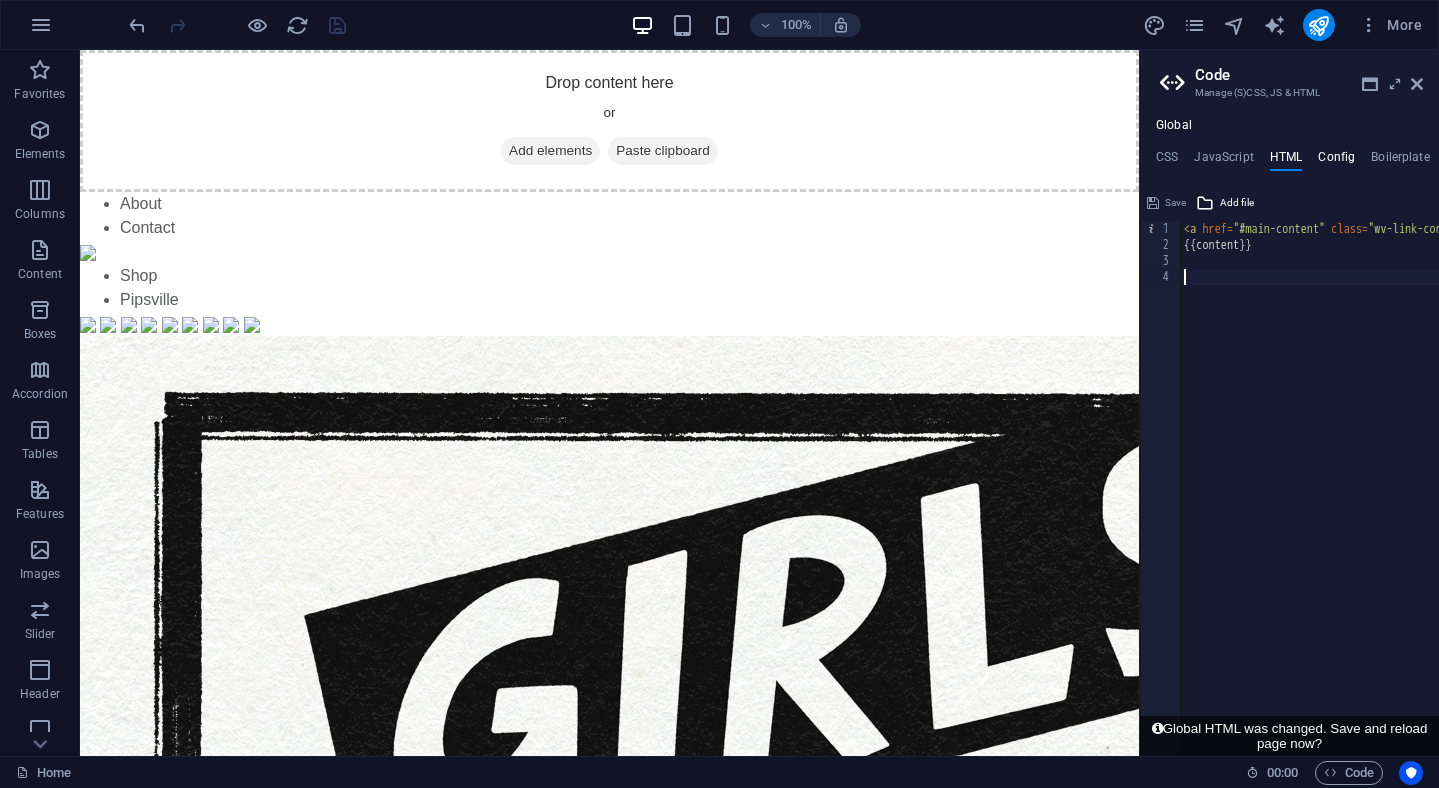 click on "Config" at bounding box center [1336, 161] 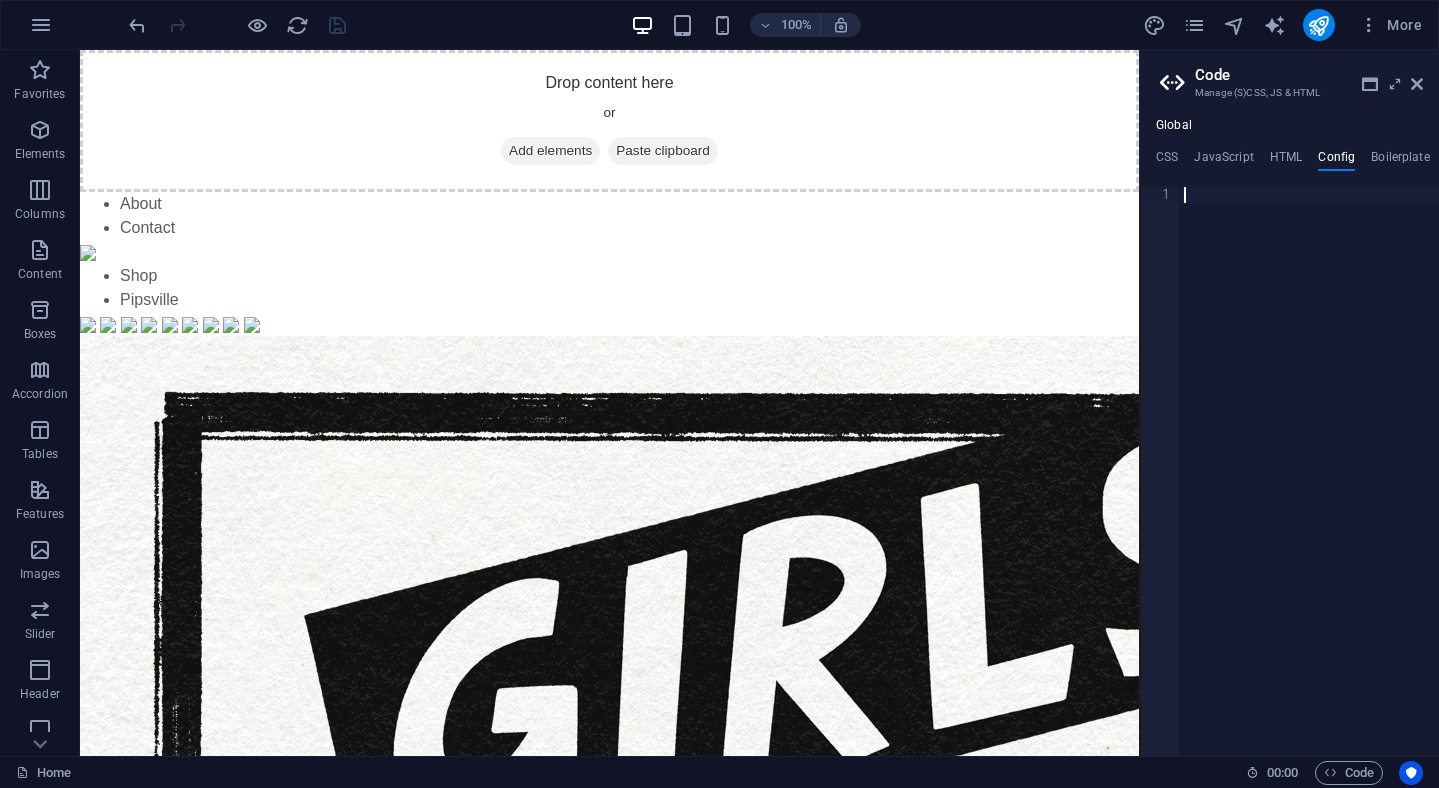 click on "CSS JavaScript HTML Config Boilerplate" at bounding box center (1289, 161) 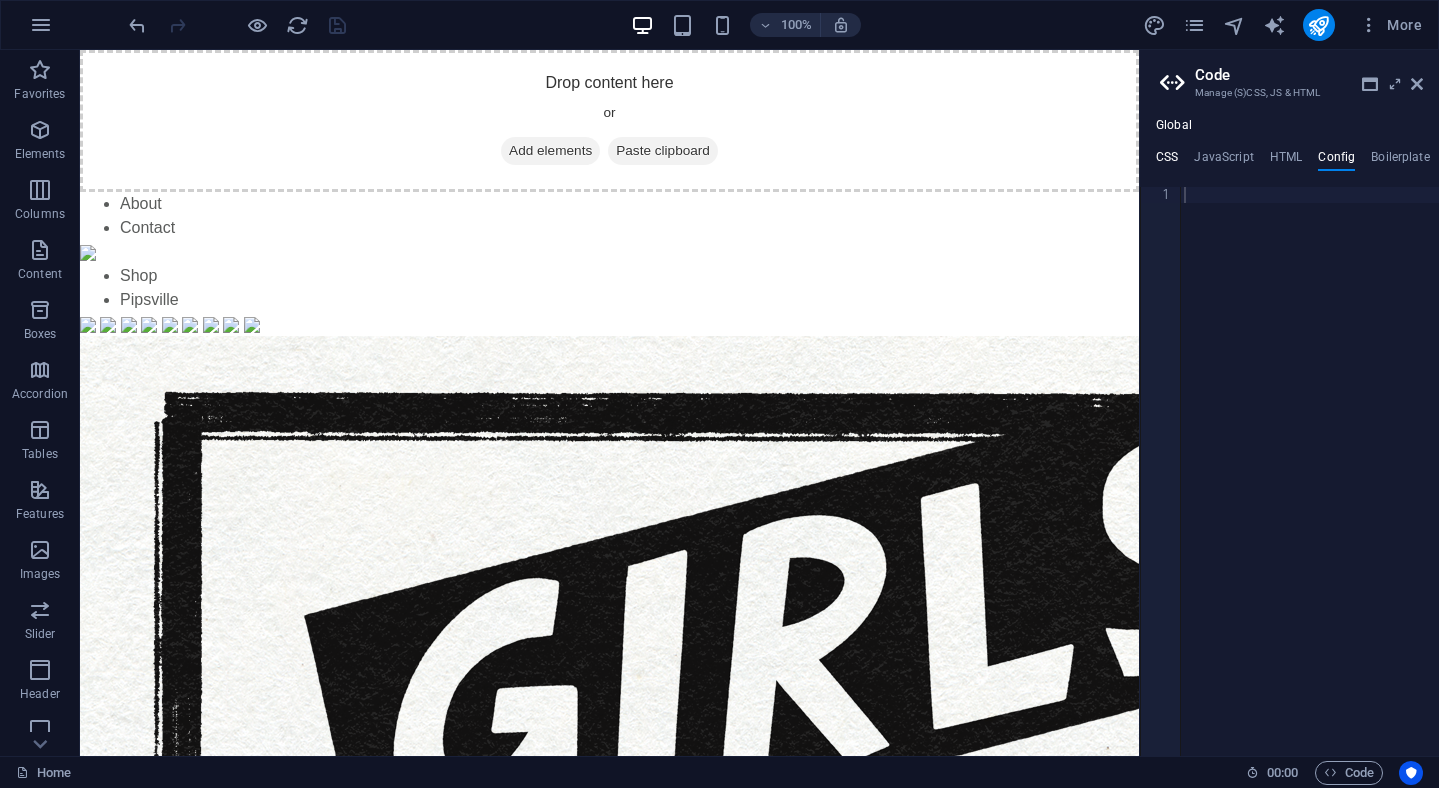 click on "CSS" at bounding box center [1167, 161] 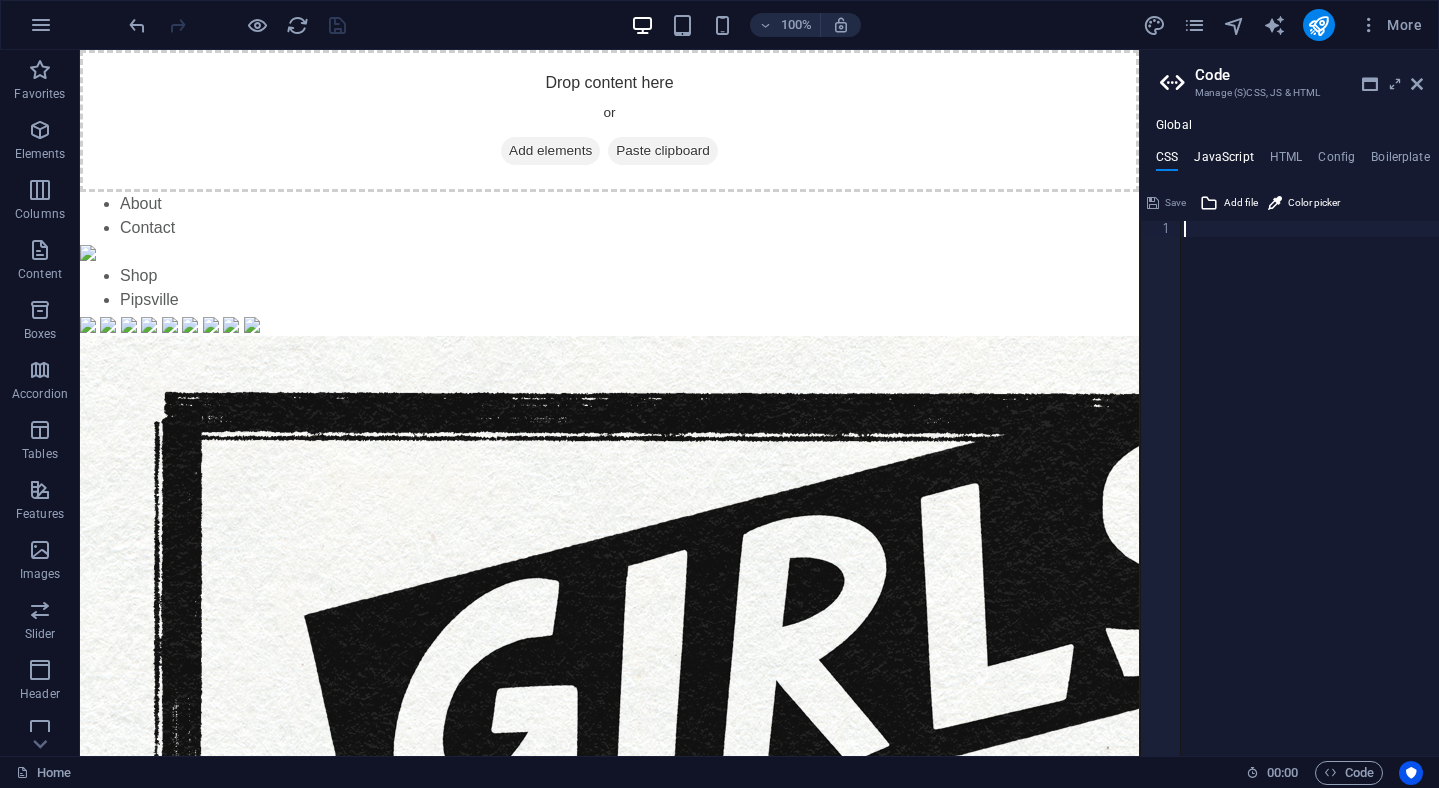 click on "JavaScript" at bounding box center (1223, 161) 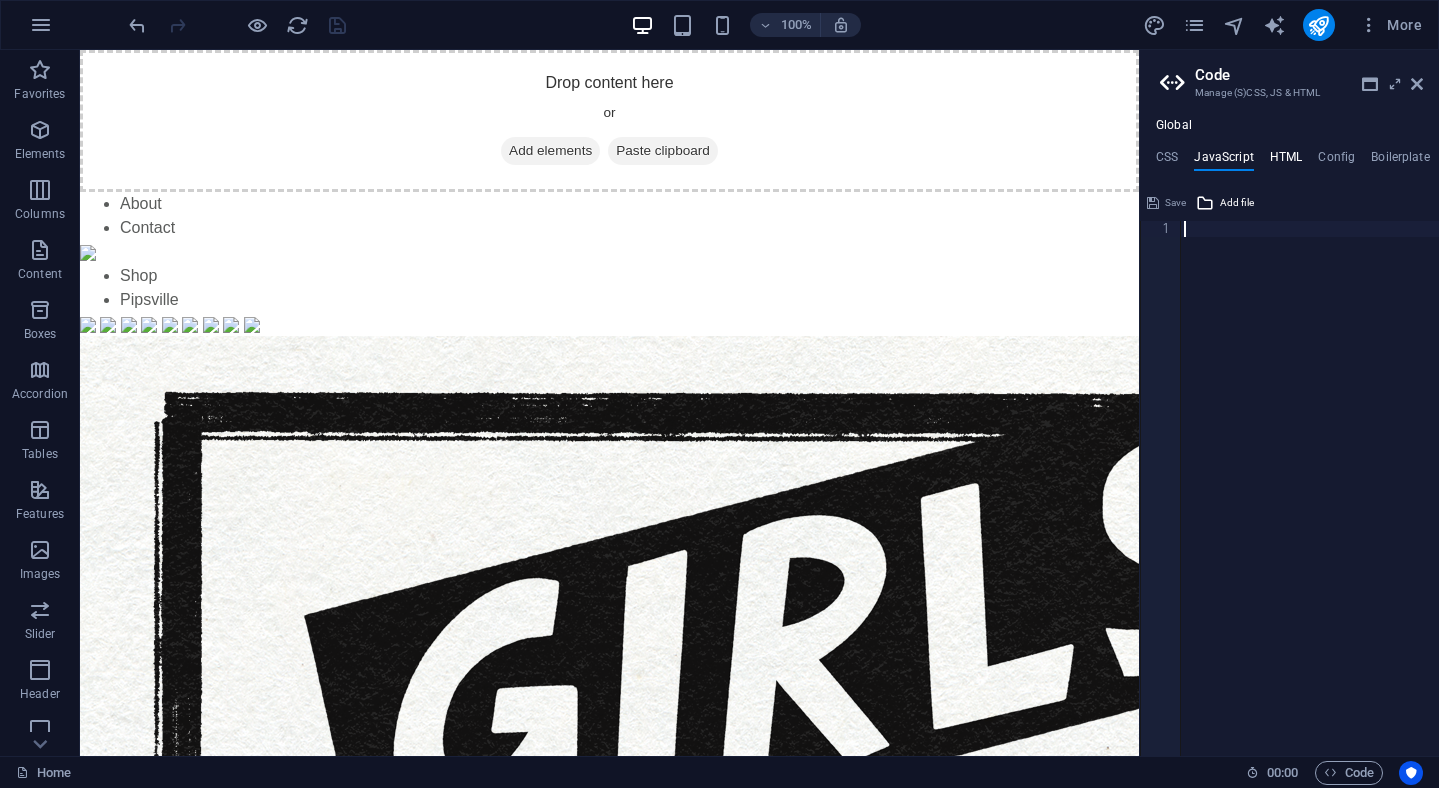 click on "HTML" at bounding box center (1286, 161) 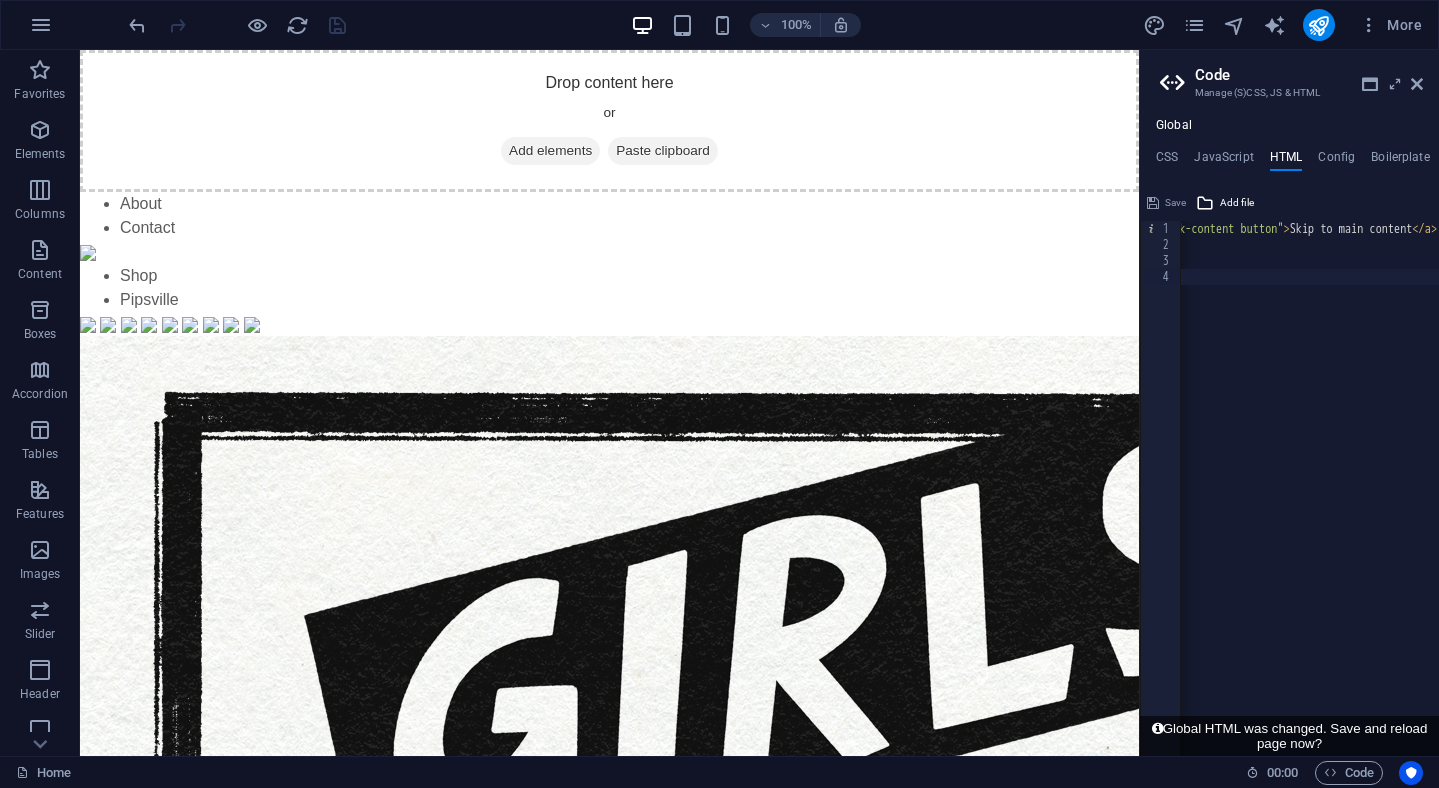scroll, scrollTop: 0, scrollLeft: 329, axis: horizontal 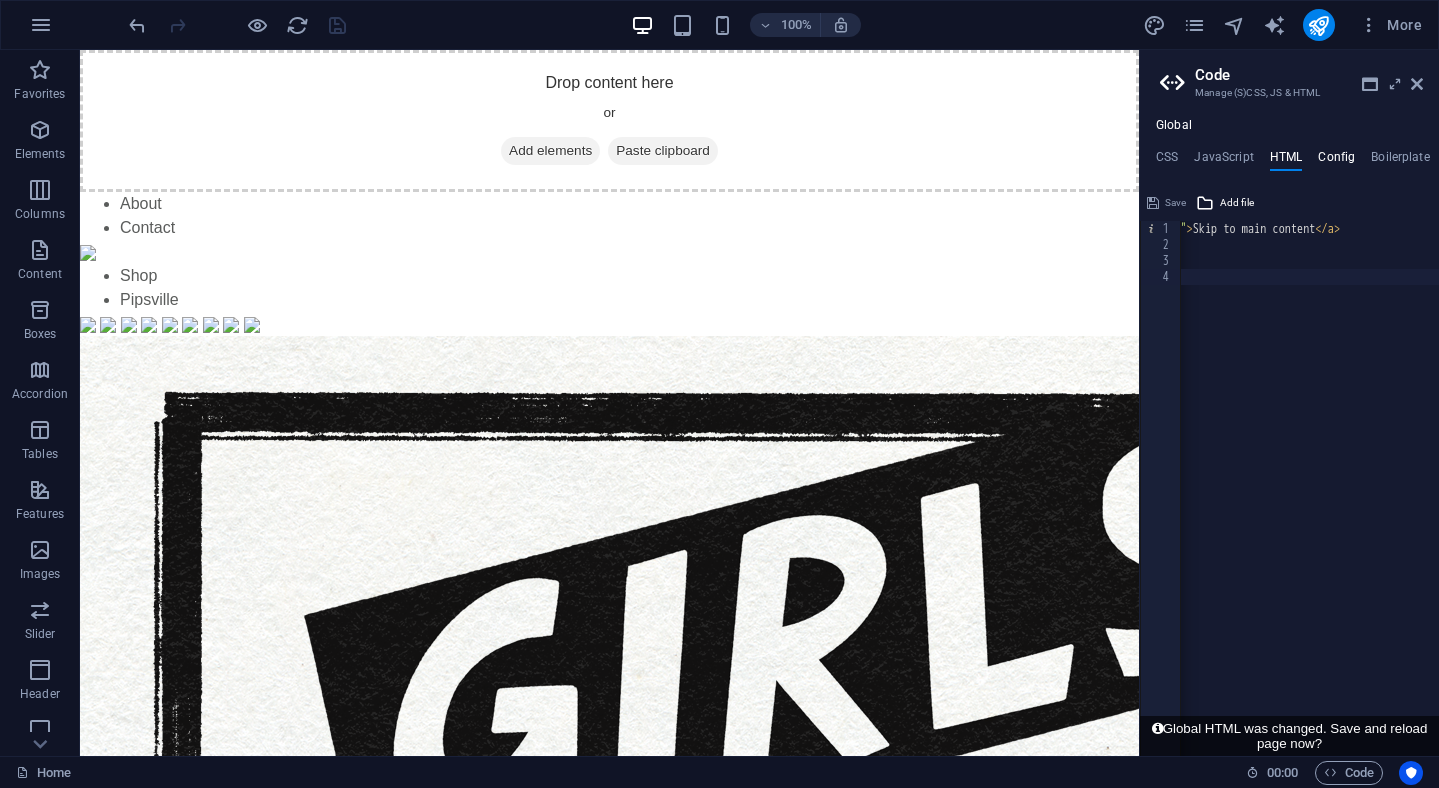click on "Config" at bounding box center (1336, 161) 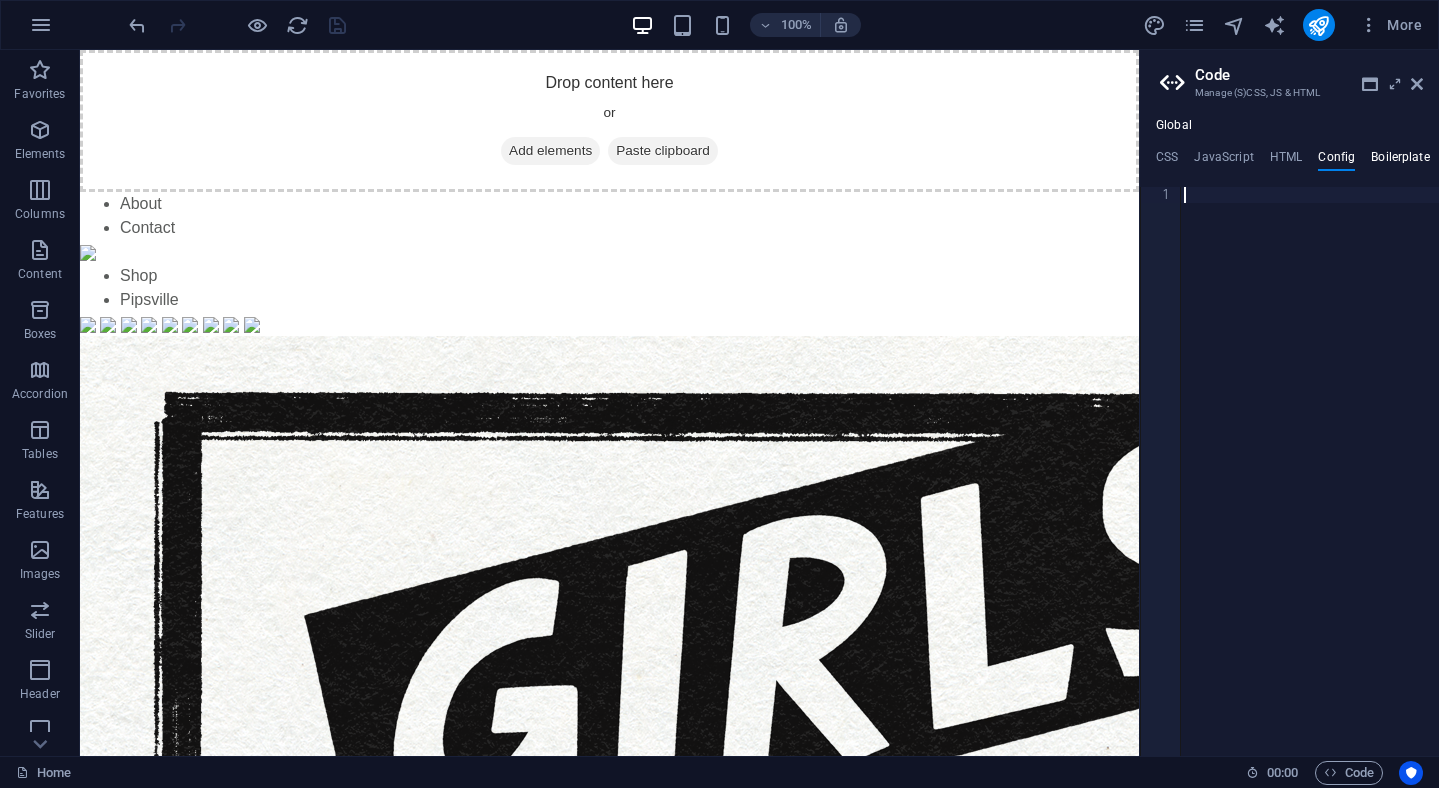 click on "Boilerplate" at bounding box center [1400, 161] 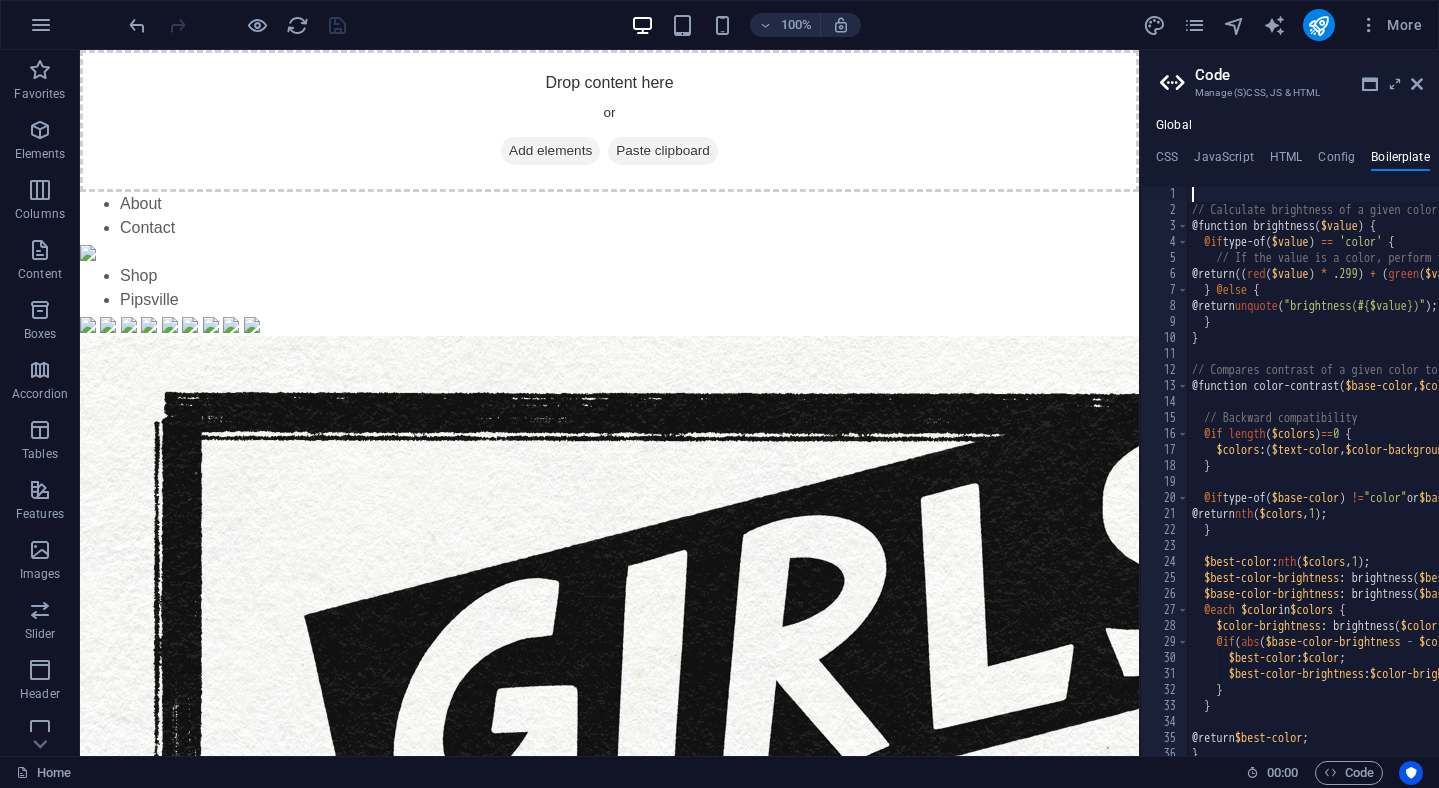scroll, scrollTop: 0, scrollLeft: 0, axis: both 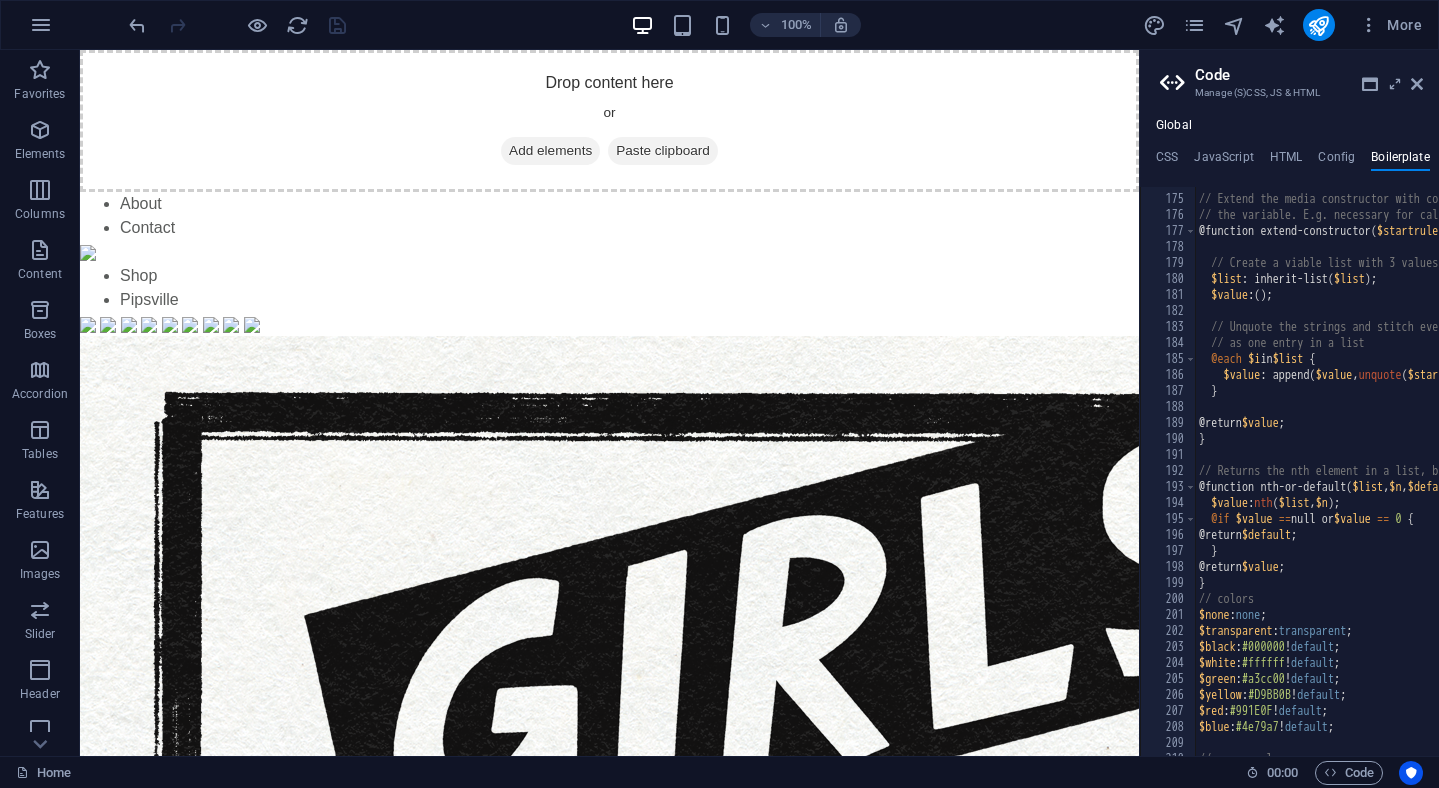 click at bounding box center (1126, 1743) 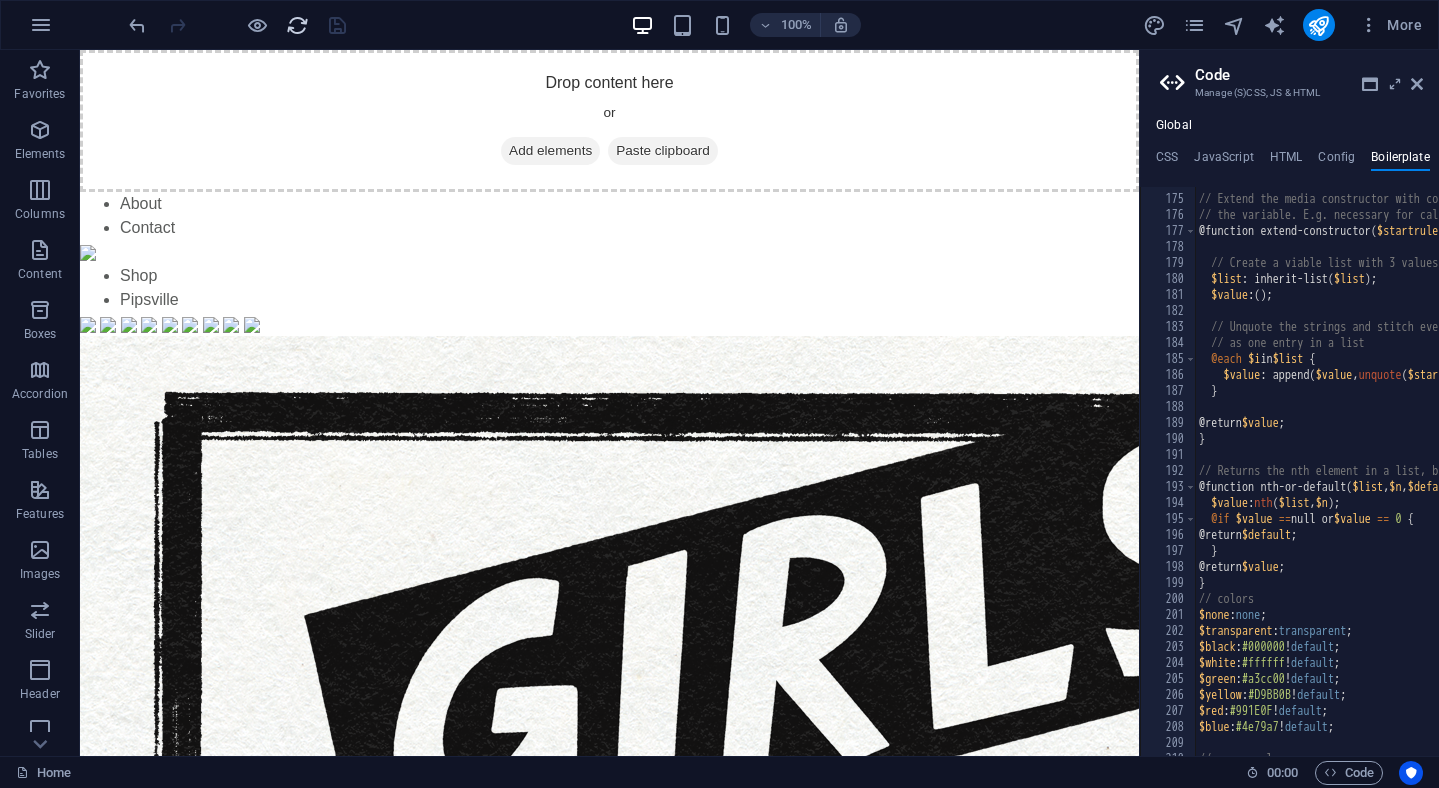 click at bounding box center [297, 25] 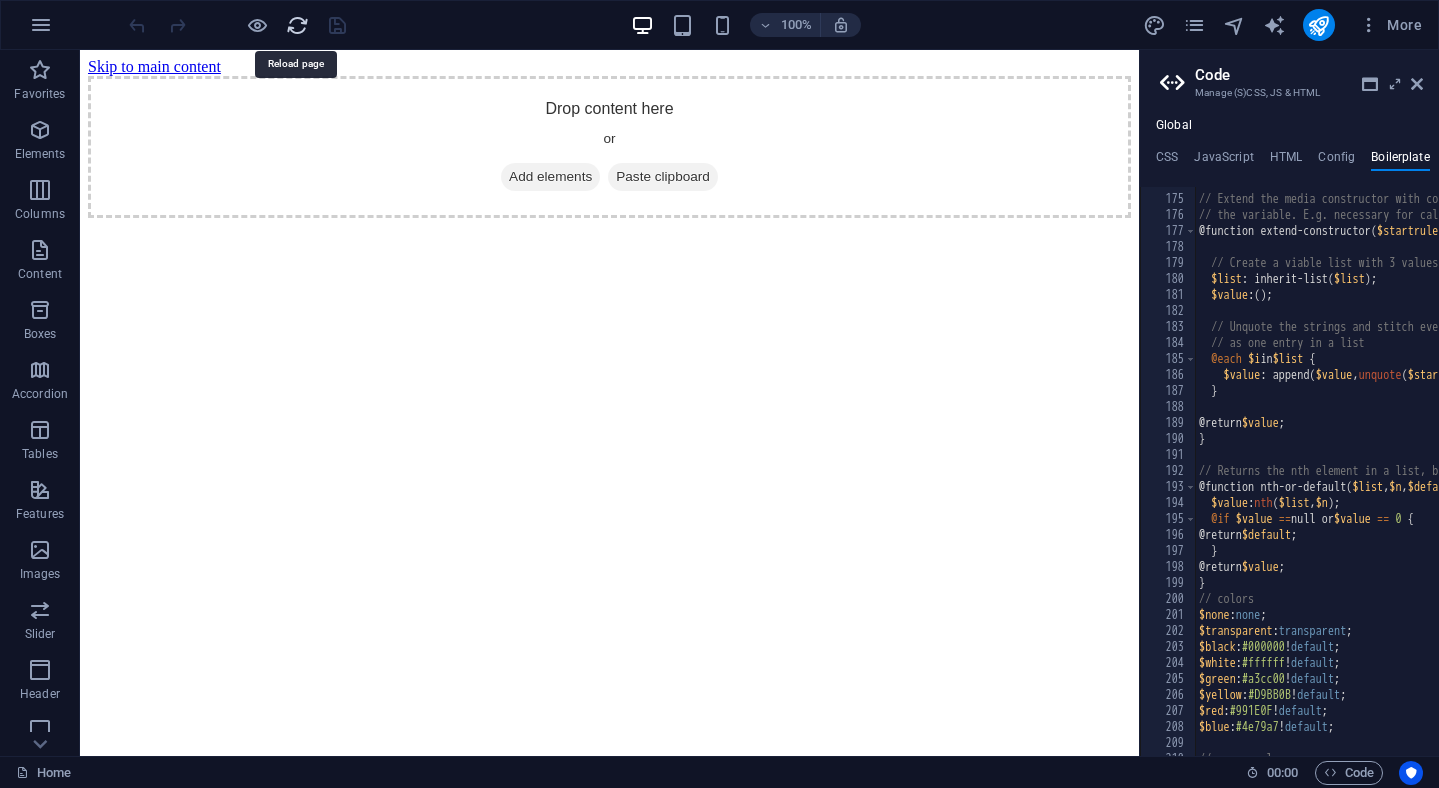 scroll, scrollTop: 0, scrollLeft: 0, axis: both 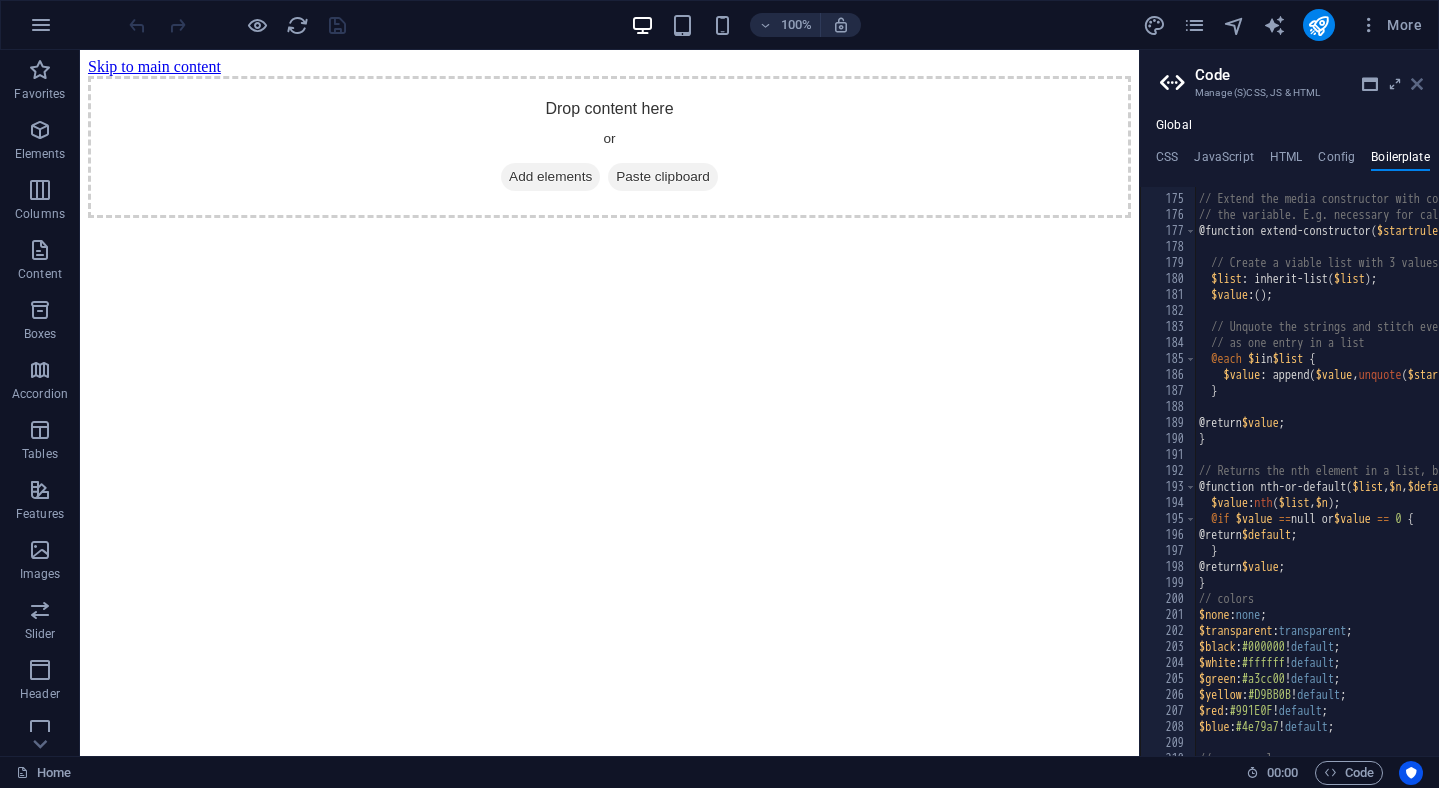 click at bounding box center (1417, 84) 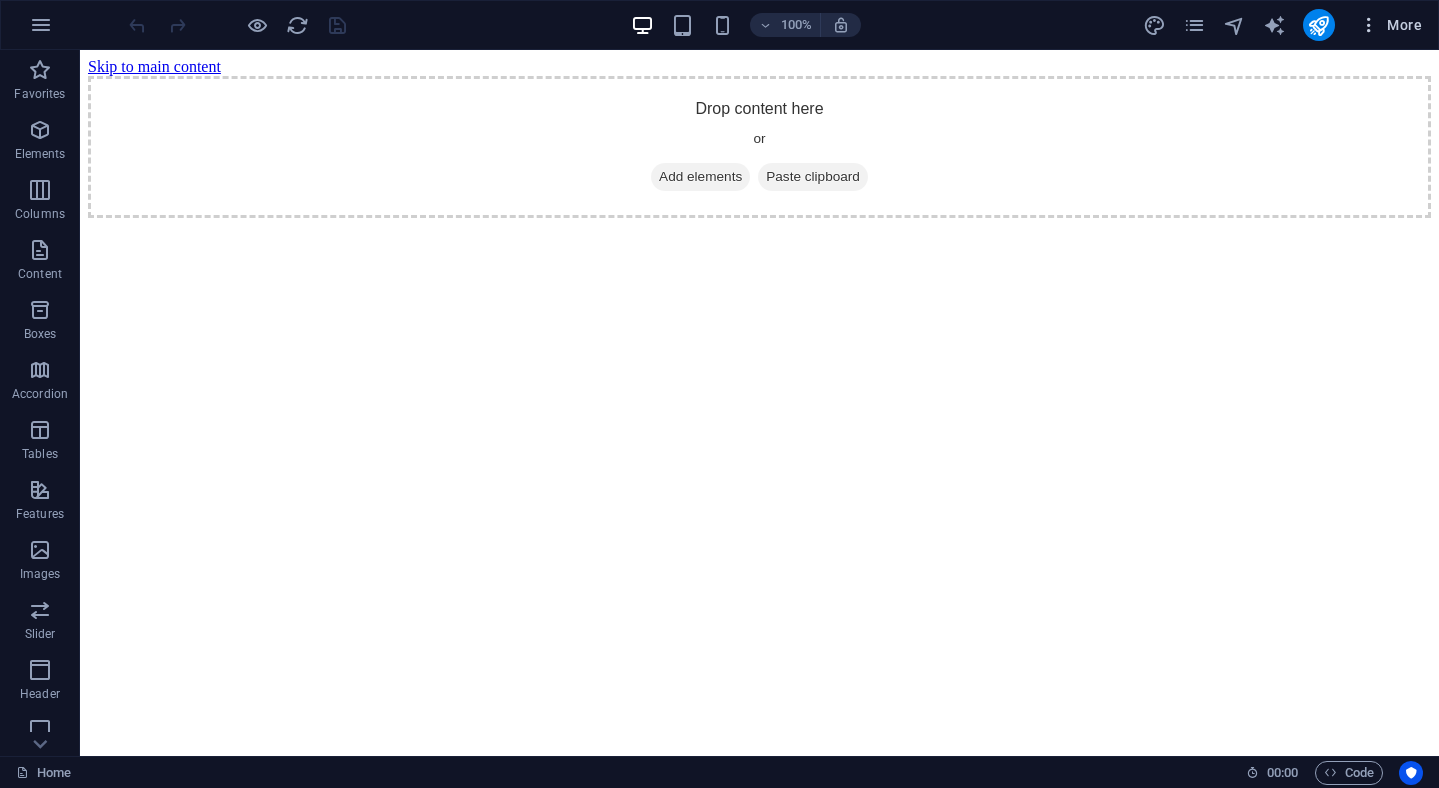click at bounding box center (1369, 25) 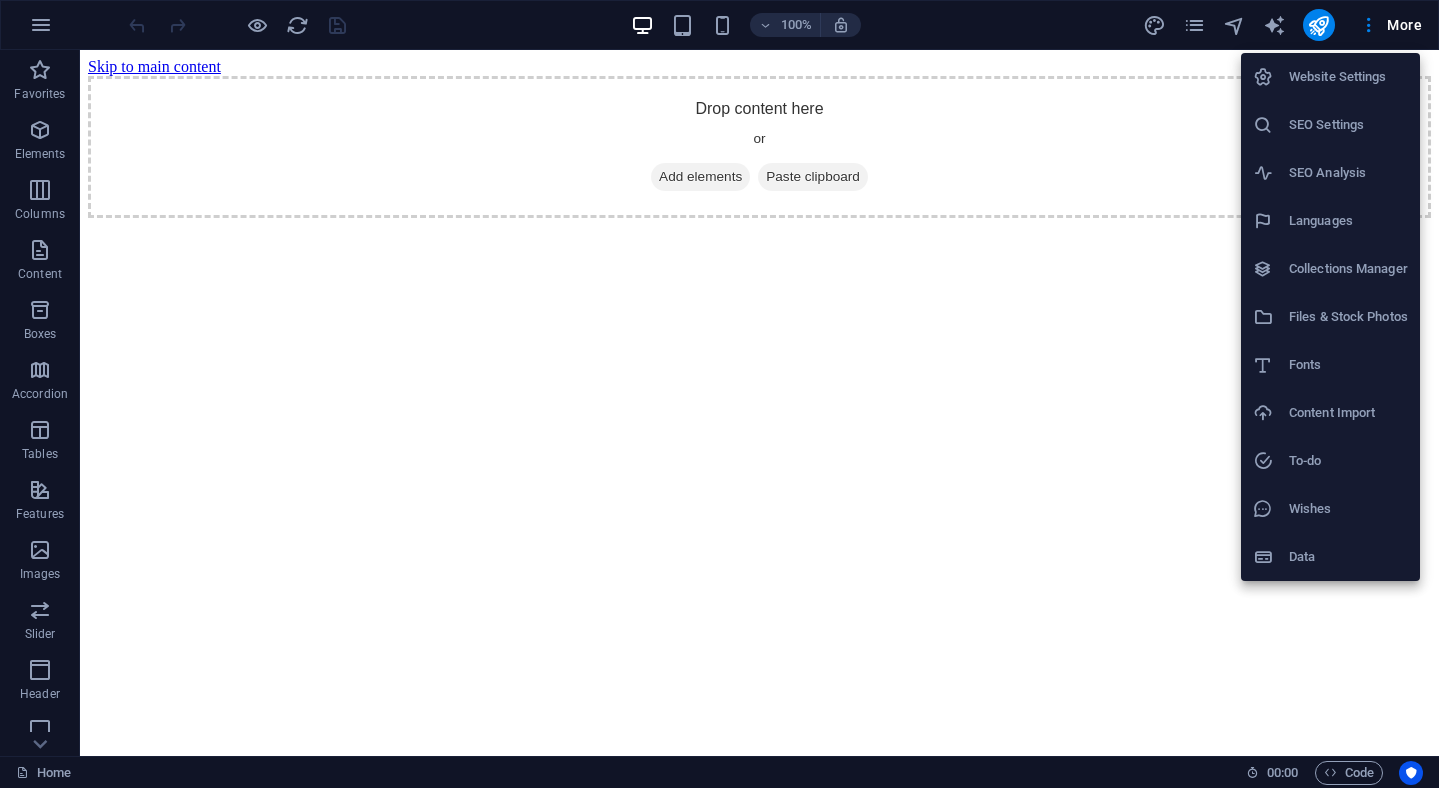 click at bounding box center (719, 394) 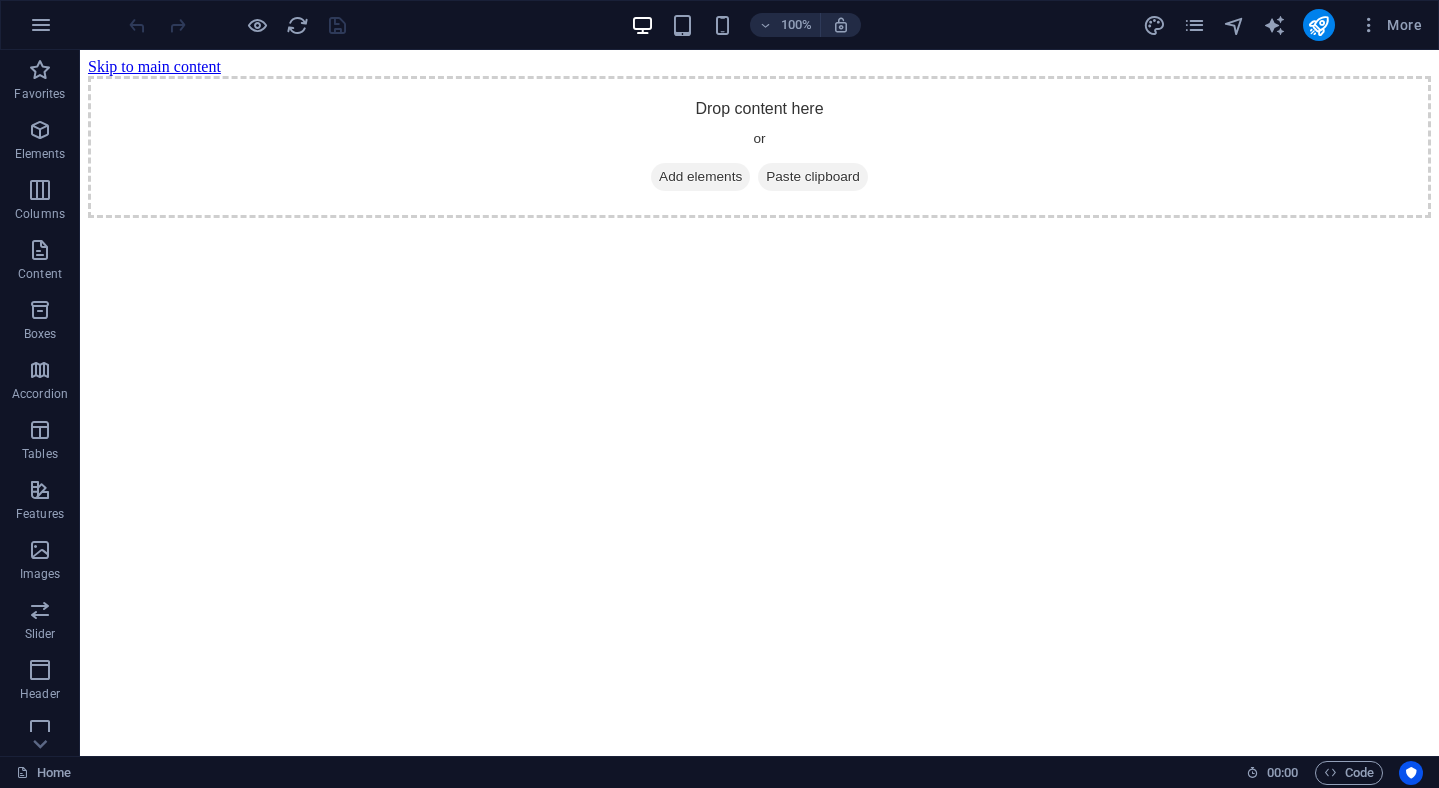 click at bounding box center [41, 25] 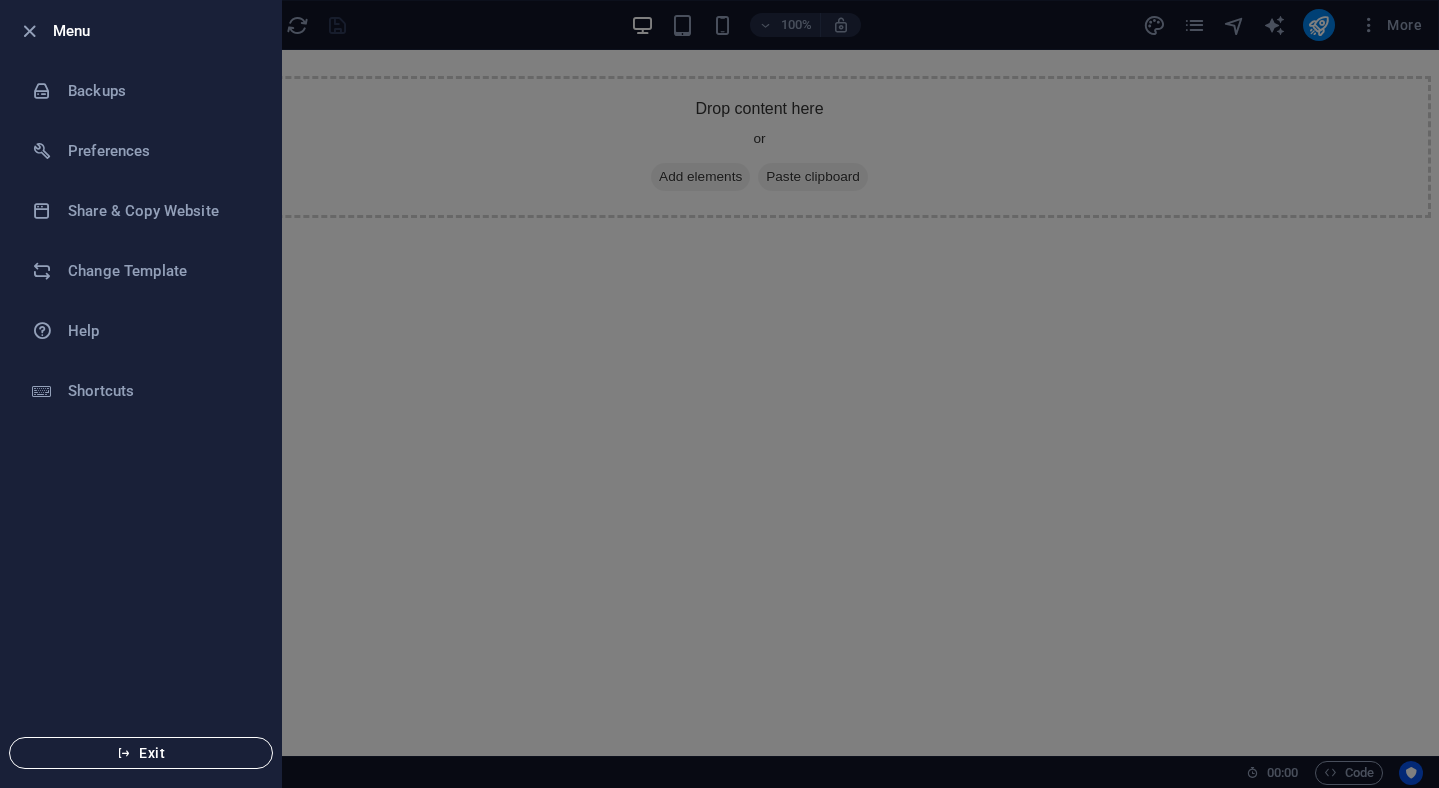 click at bounding box center (124, 753) 